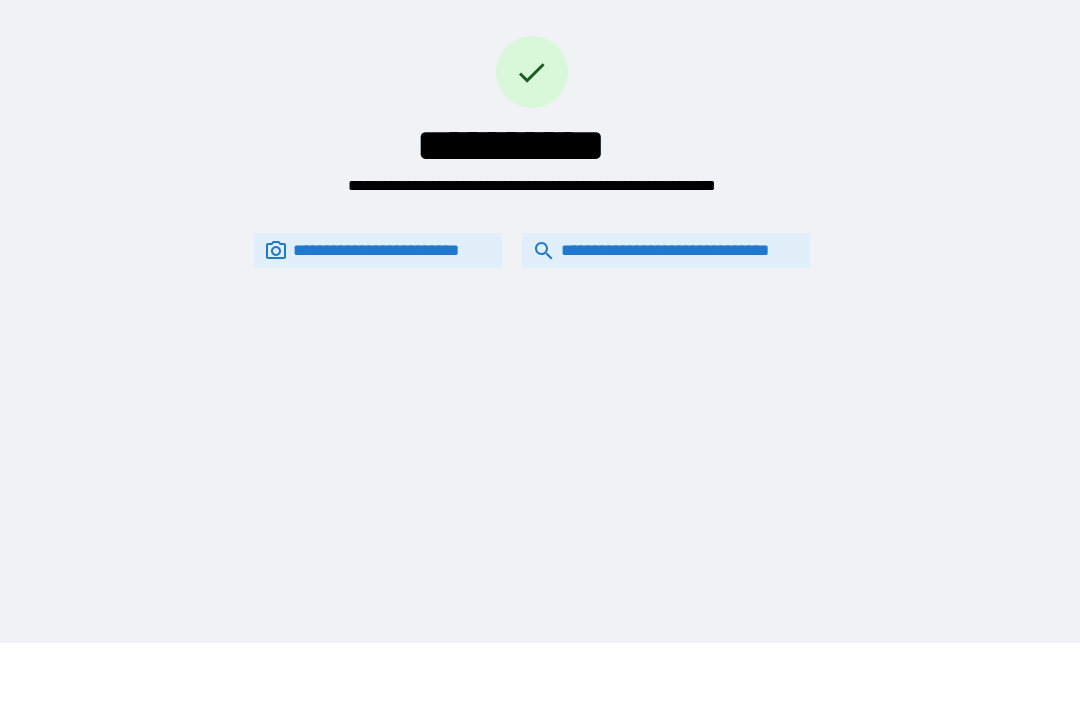 click on "**********" at bounding box center (666, 250) 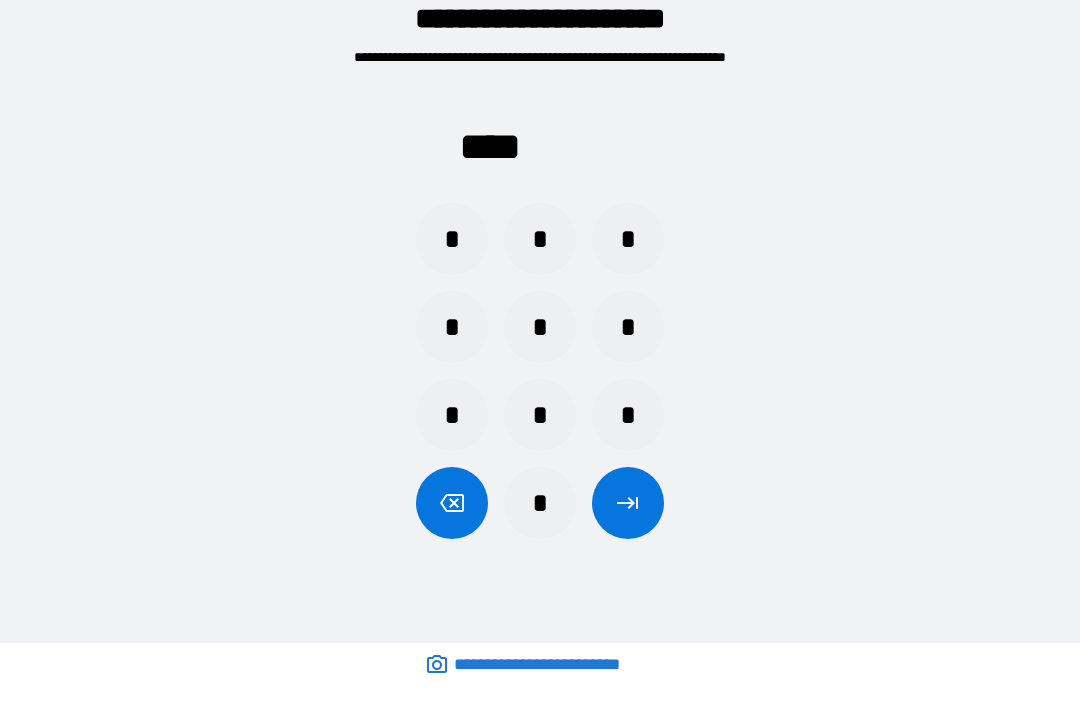 click on "*" at bounding box center [628, 327] 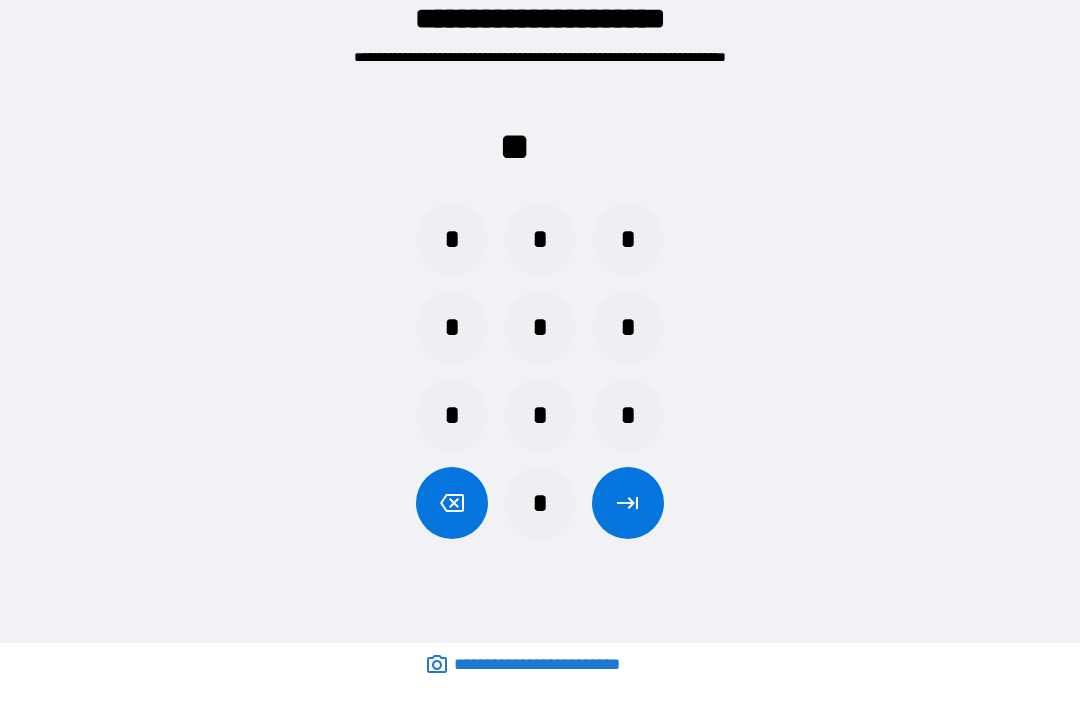 click on "*" at bounding box center [628, 327] 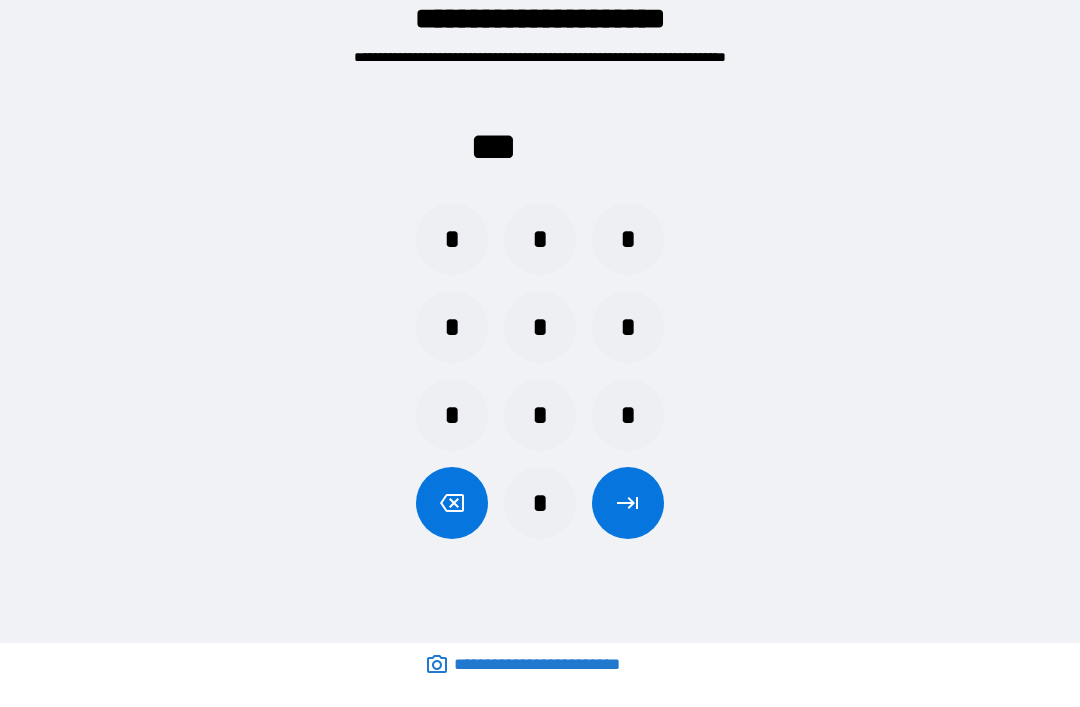 click on "*" at bounding box center [452, 239] 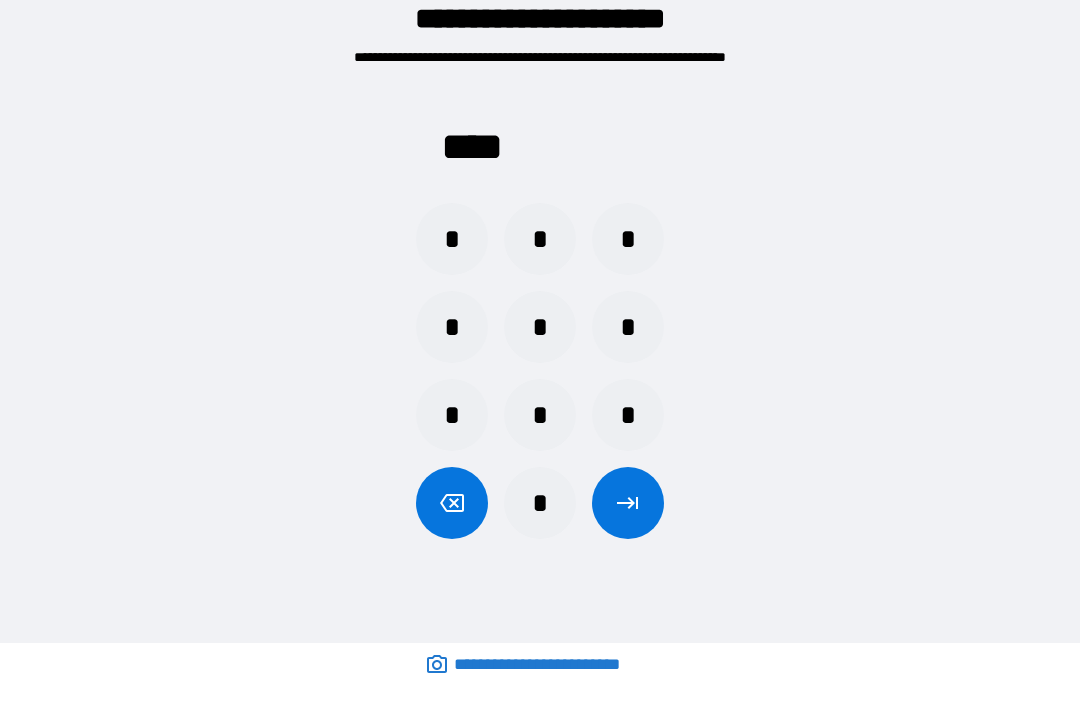 click at bounding box center (628, 503) 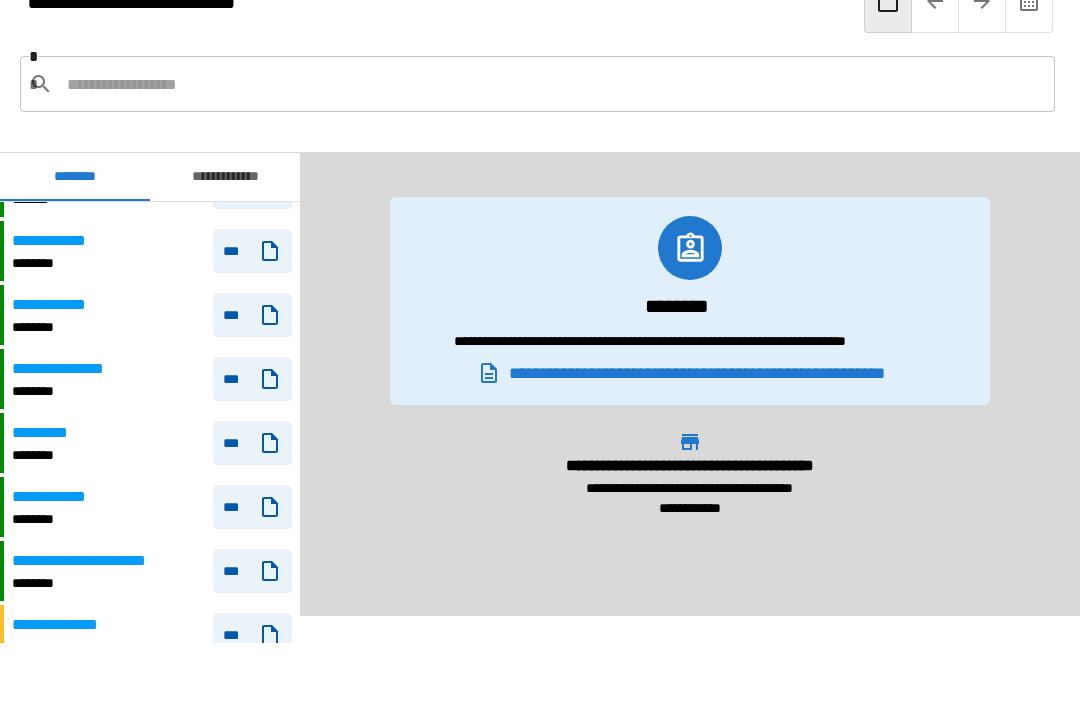 scroll, scrollTop: 947, scrollLeft: 0, axis: vertical 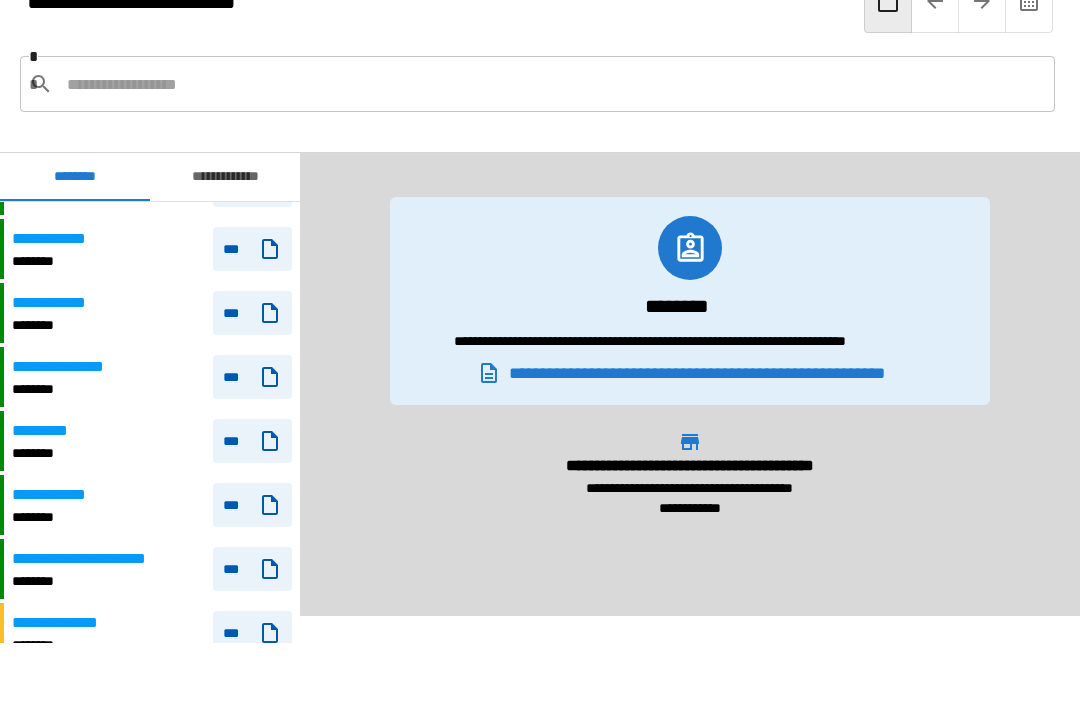 click on "**********" at bounding box center (152, 377) 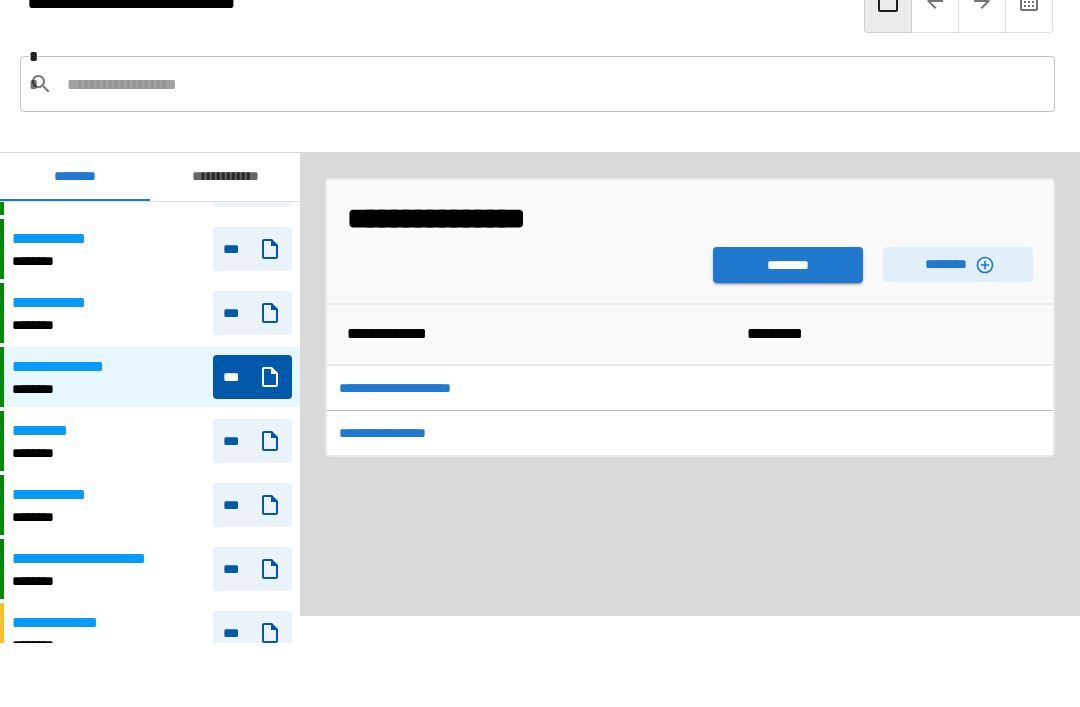 click on "********" at bounding box center [788, 265] 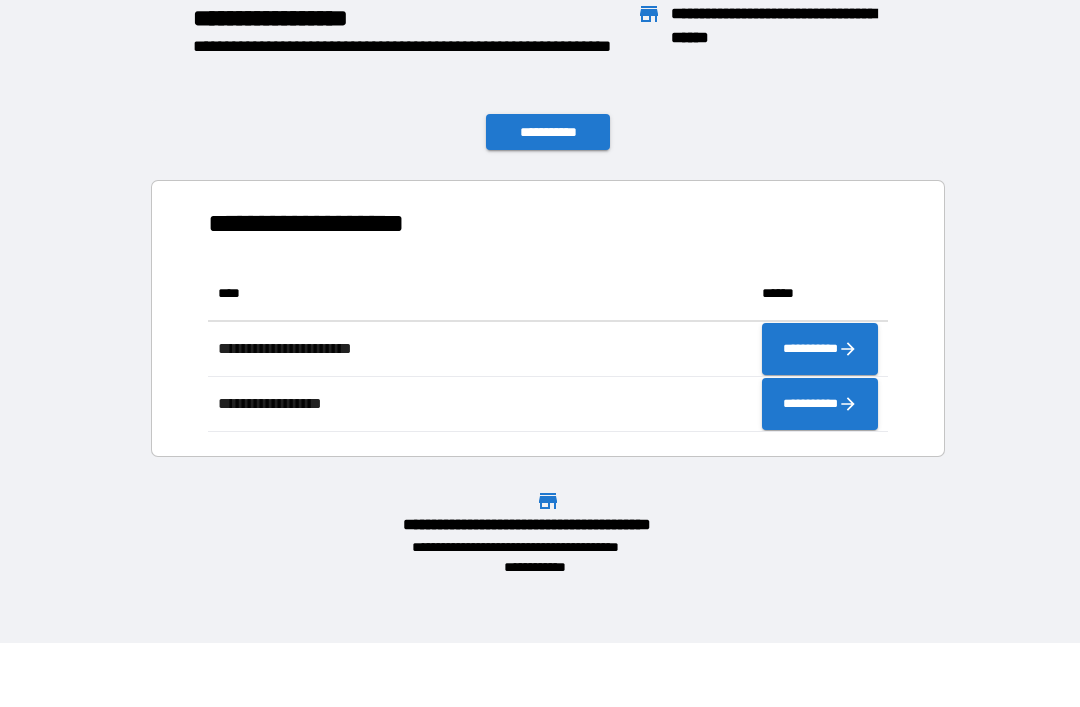 scroll, scrollTop: 166, scrollLeft: 680, axis: both 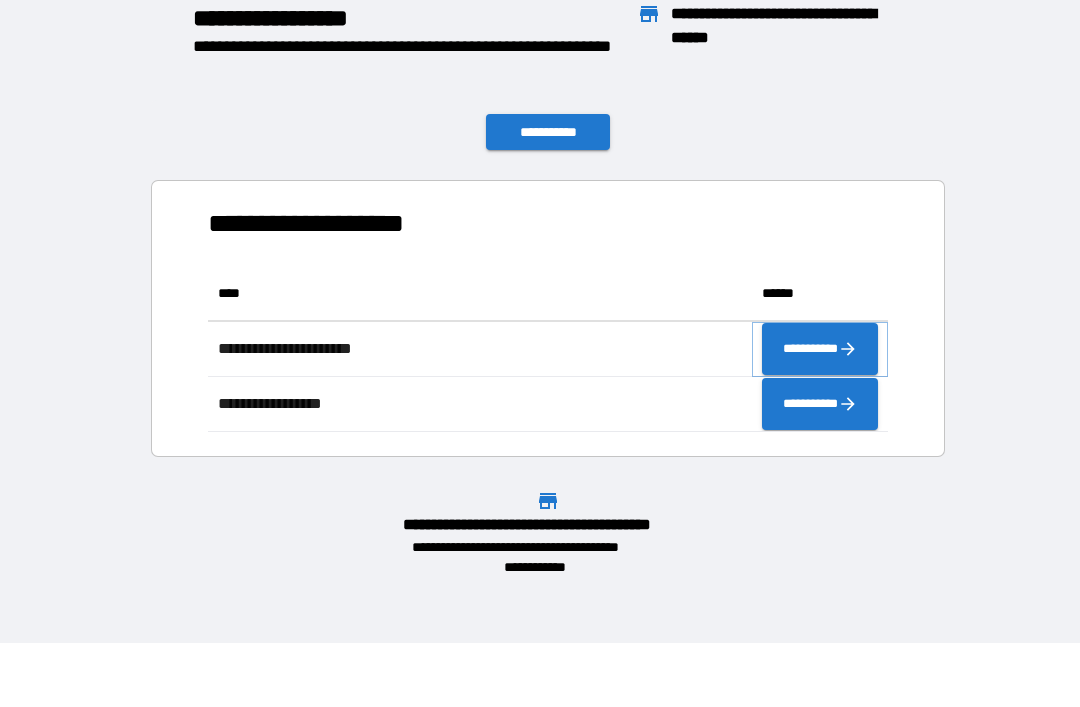 click on "**********" at bounding box center (820, 349) 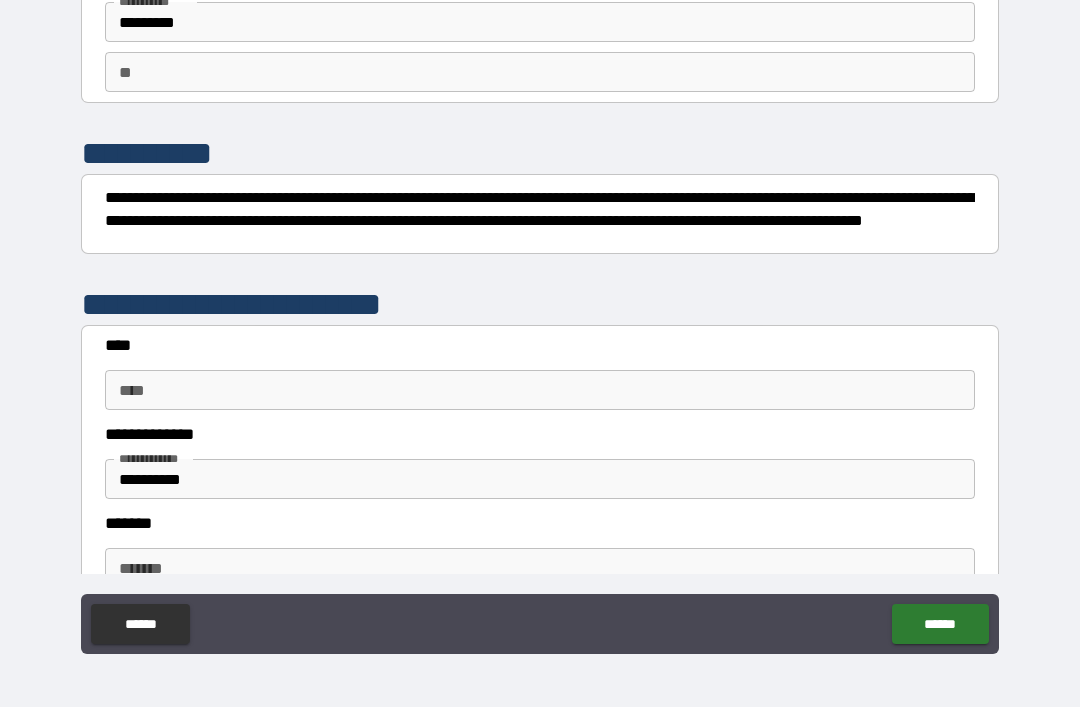 scroll, scrollTop: 140, scrollLeft: 0, axis: vertical 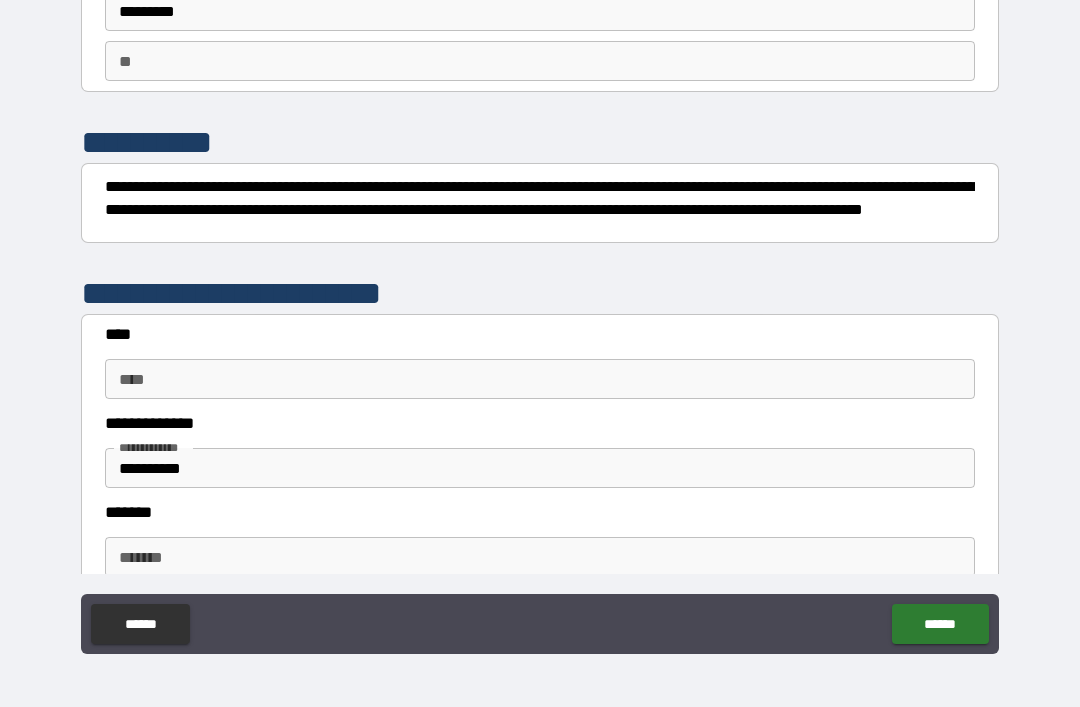 click on "****" at bounding box center [540, 379] 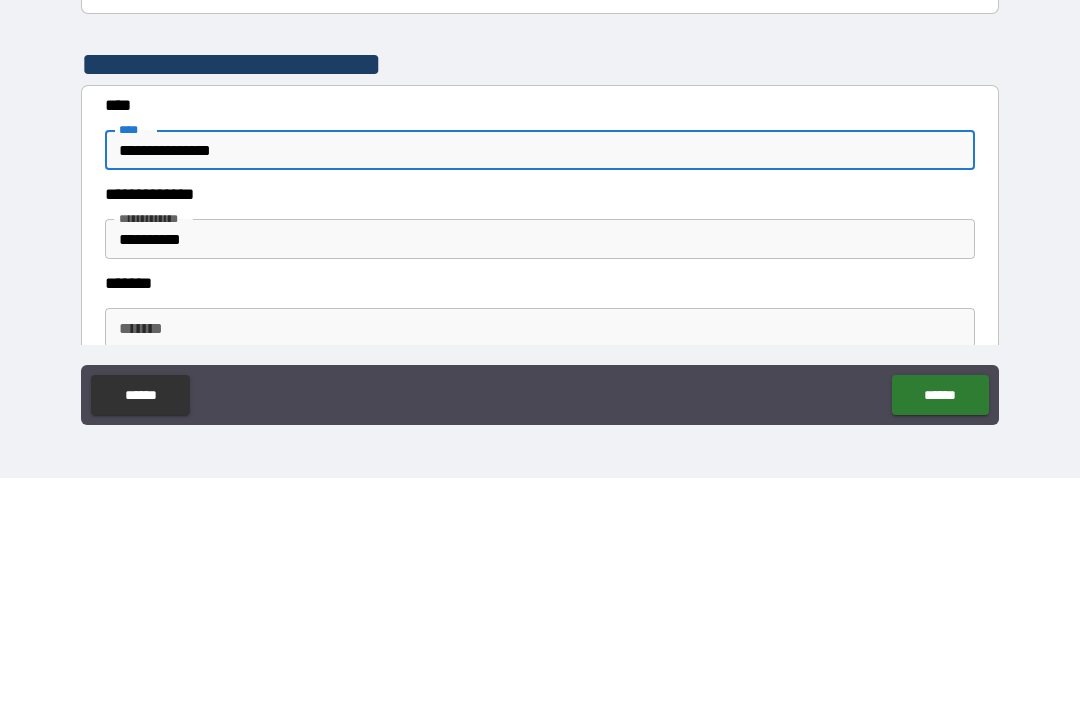 type on "**********" 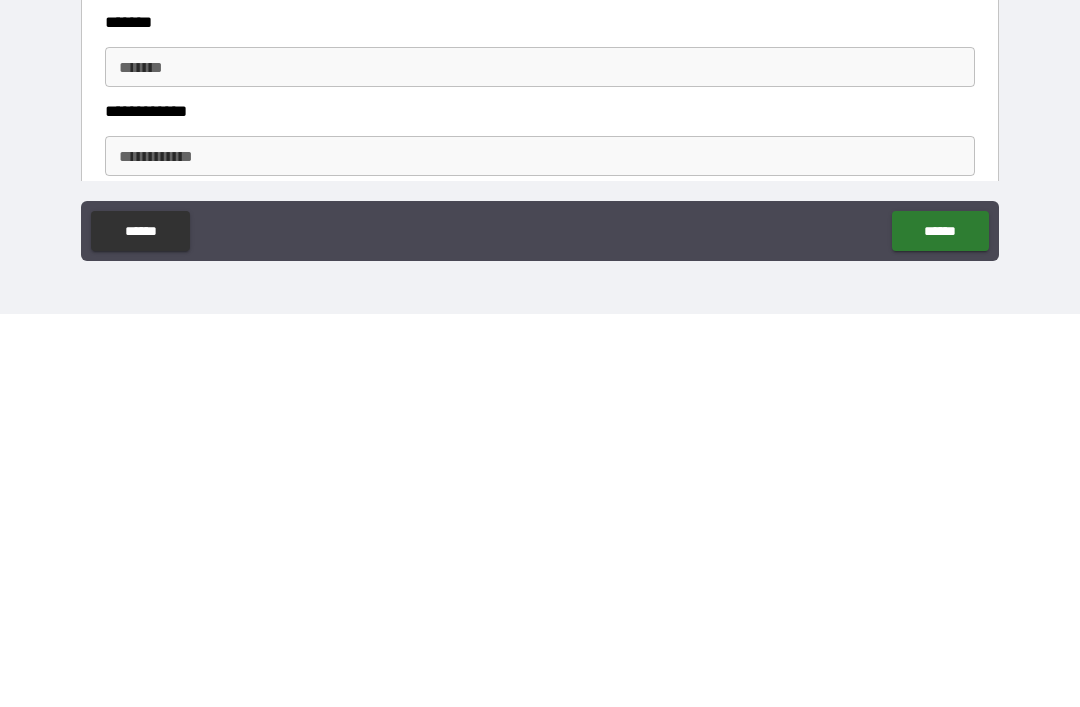 scroll, scrollTop: 236, scrollLeft: 0, axis: vertical 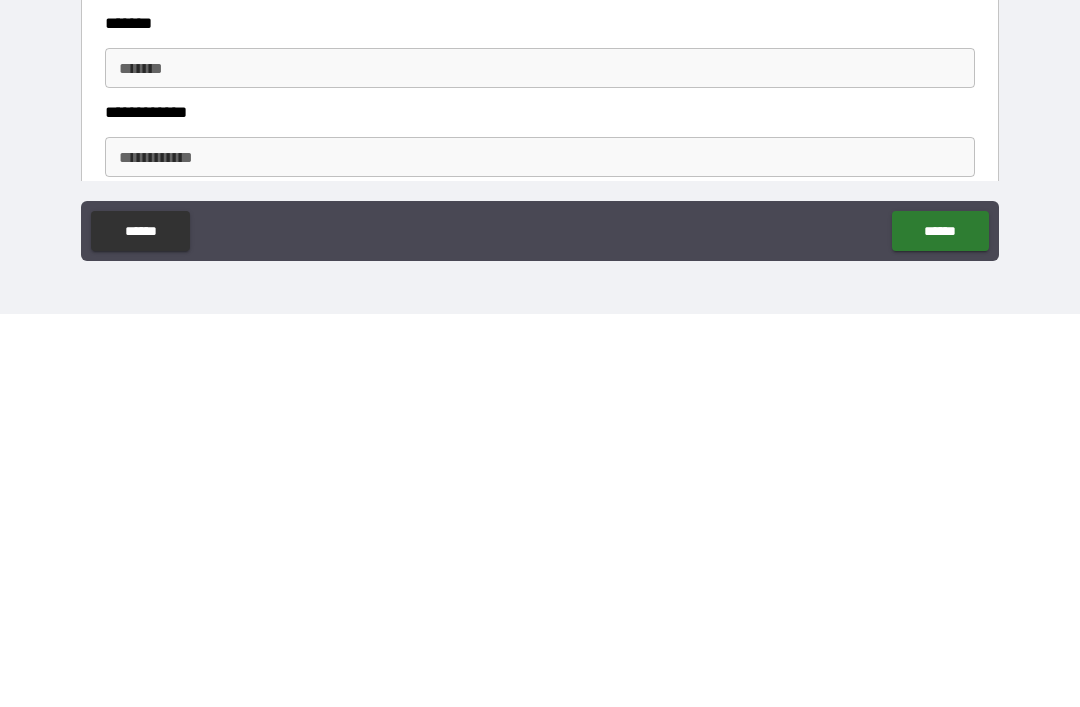 type on "**********" 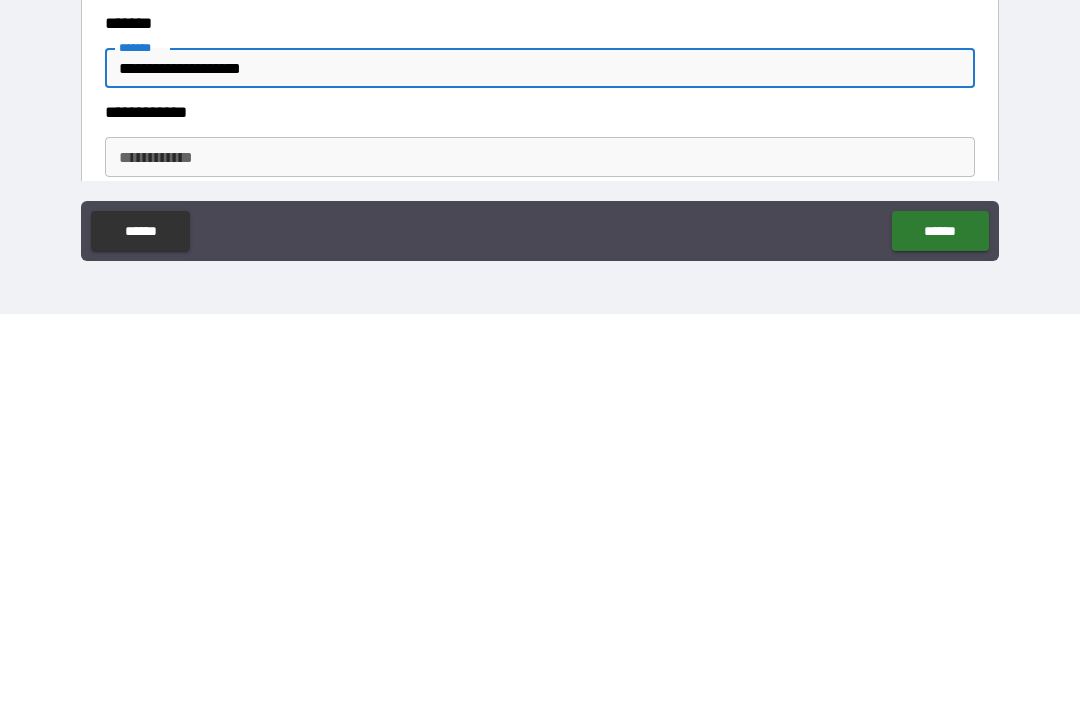 click on "**********" at bounding box center [540, 550] 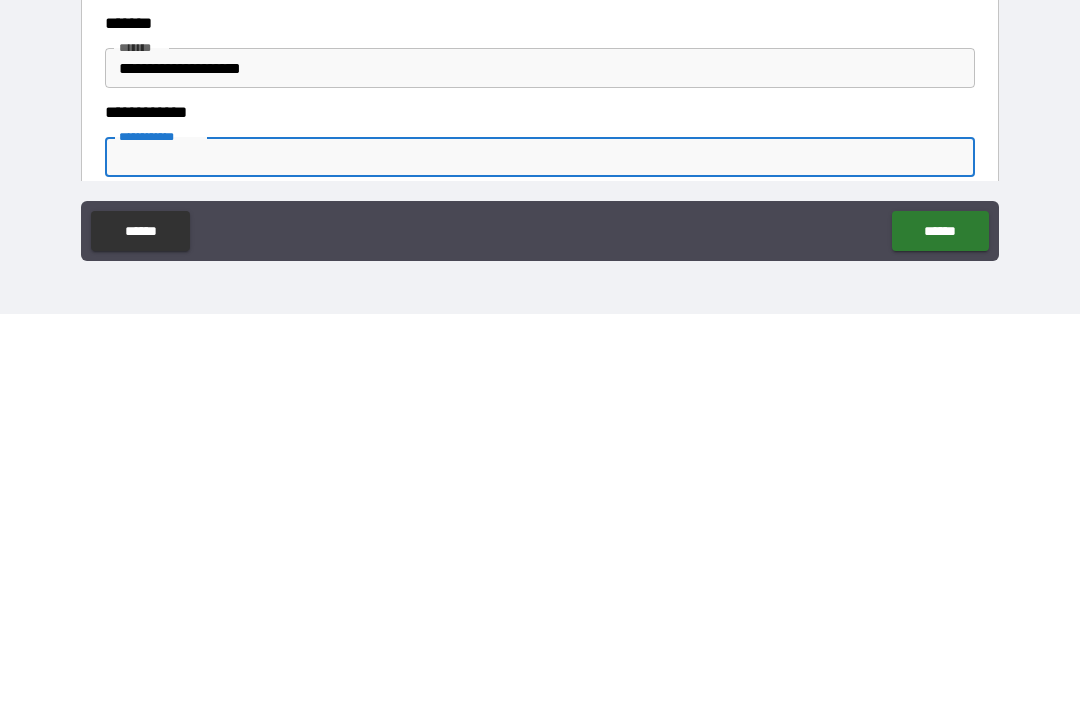 click on "**********" at bounding box center [540, 461] 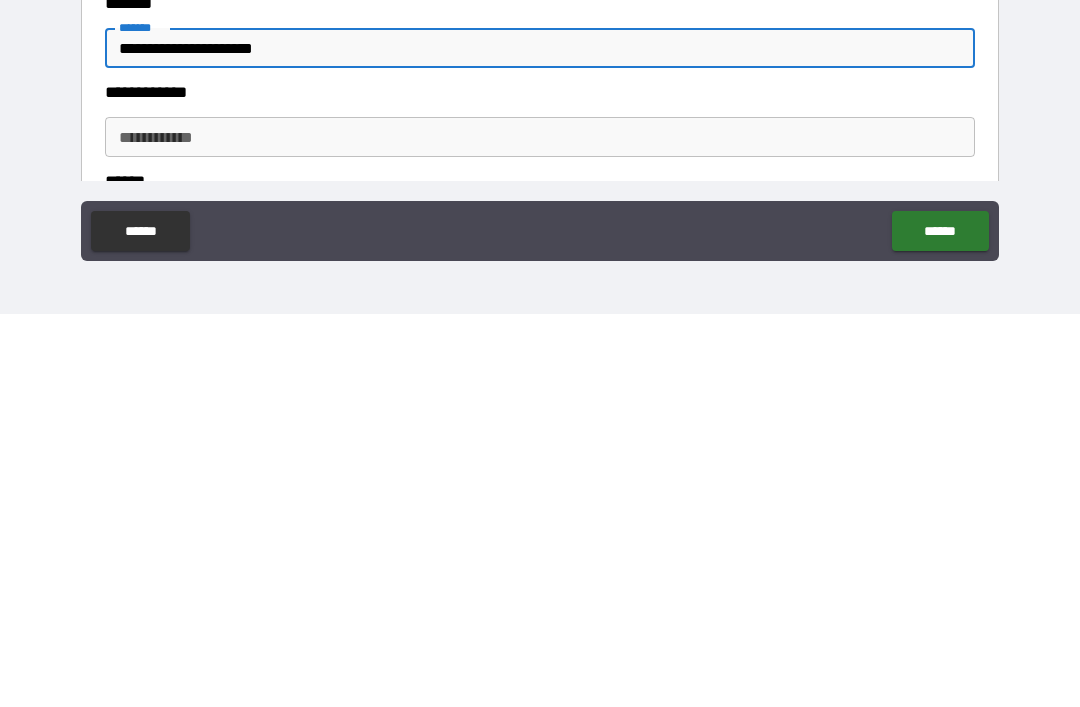 scroll, scrollTop: 251, scrollLeft: 0, axis: vertical 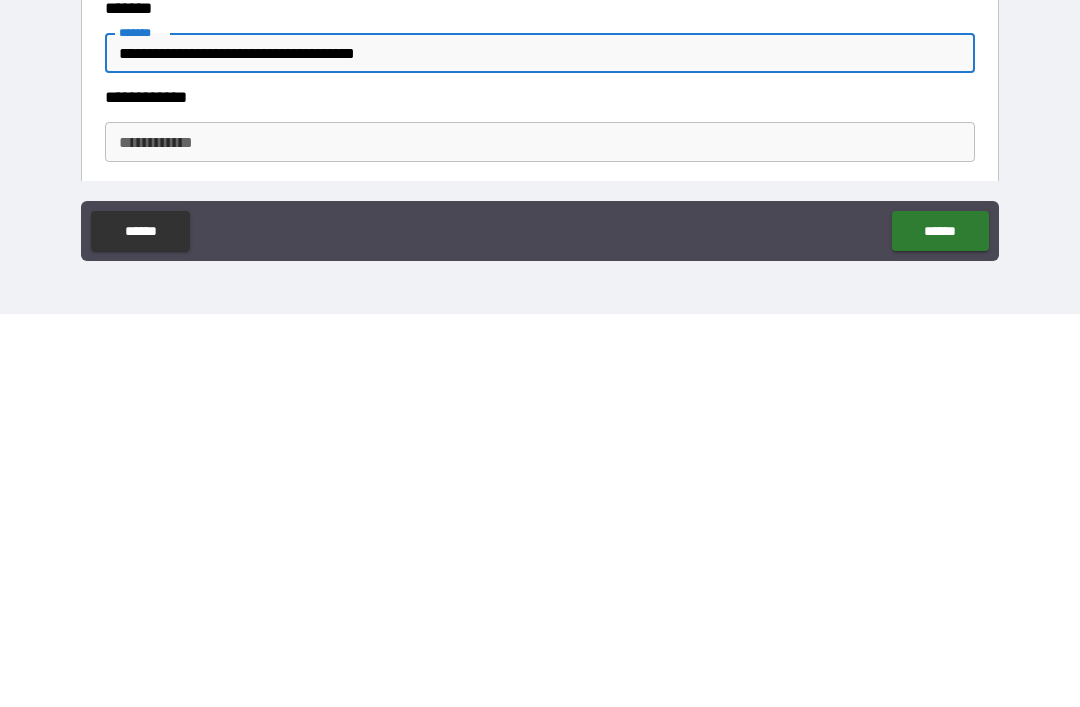 type on "**********" 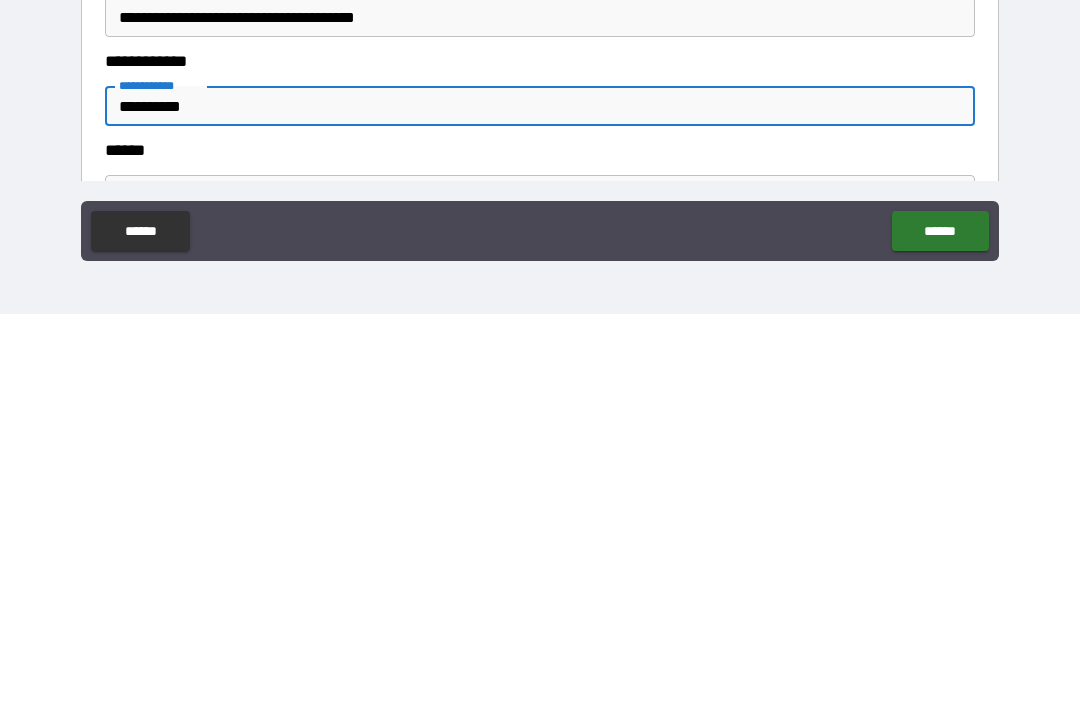 scroll, scrollTop: 343, scrollLeft: 0, axis: vertical 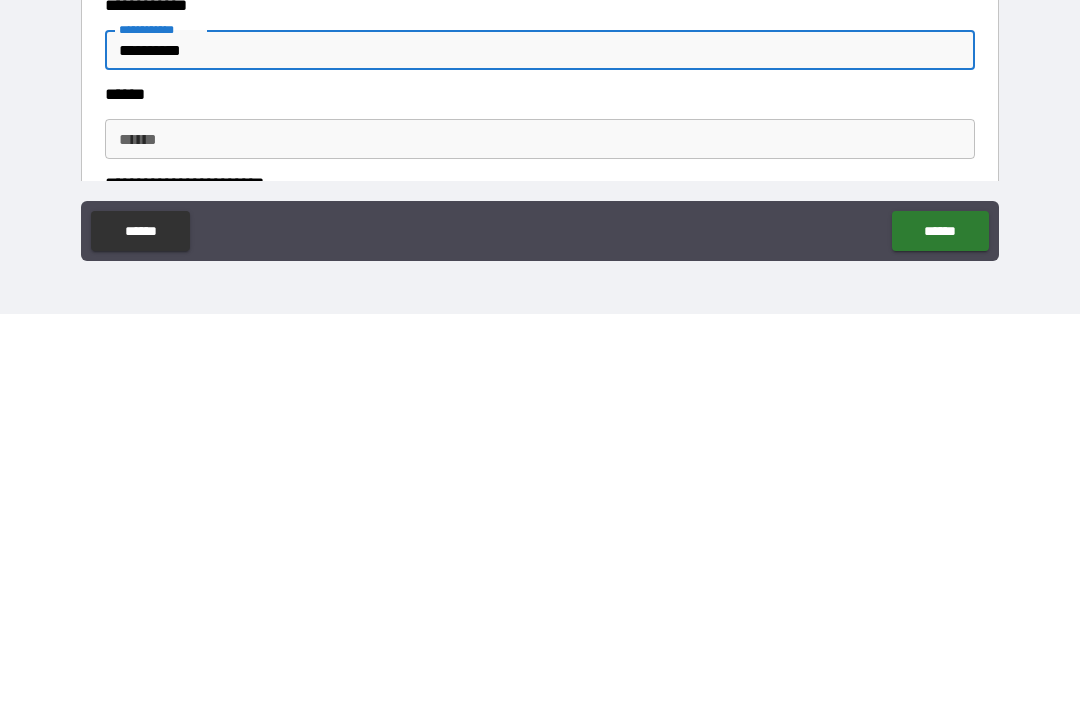 type on "**********" 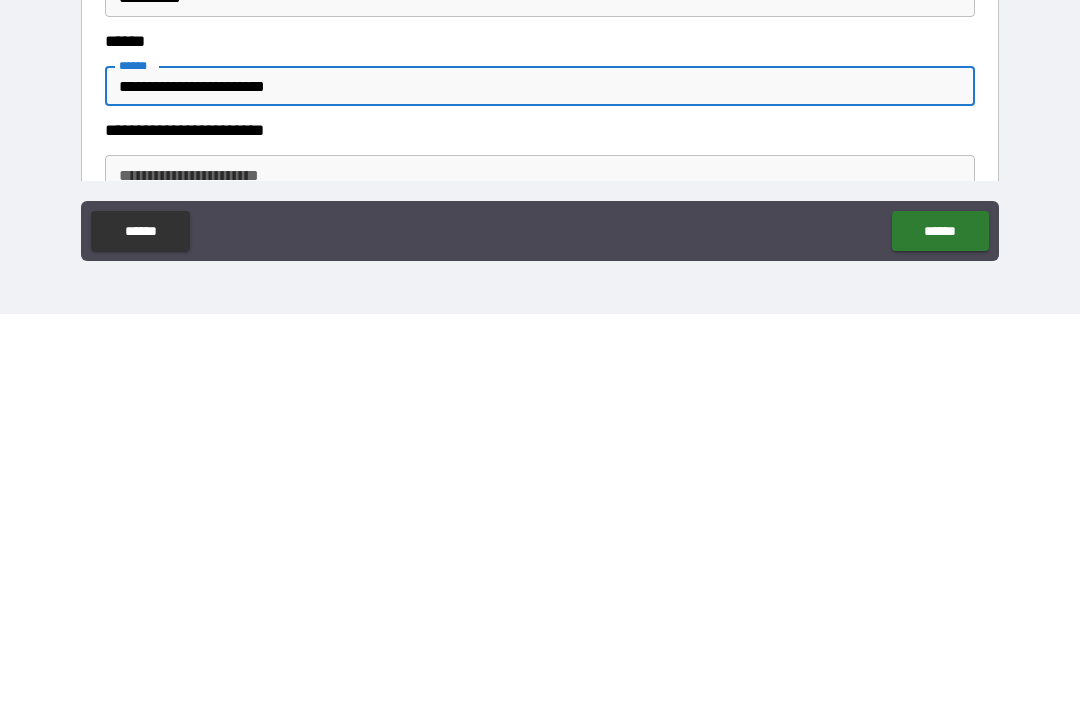 scroll, scrollTop: 436, scrollLeft: 0, axis: vertical 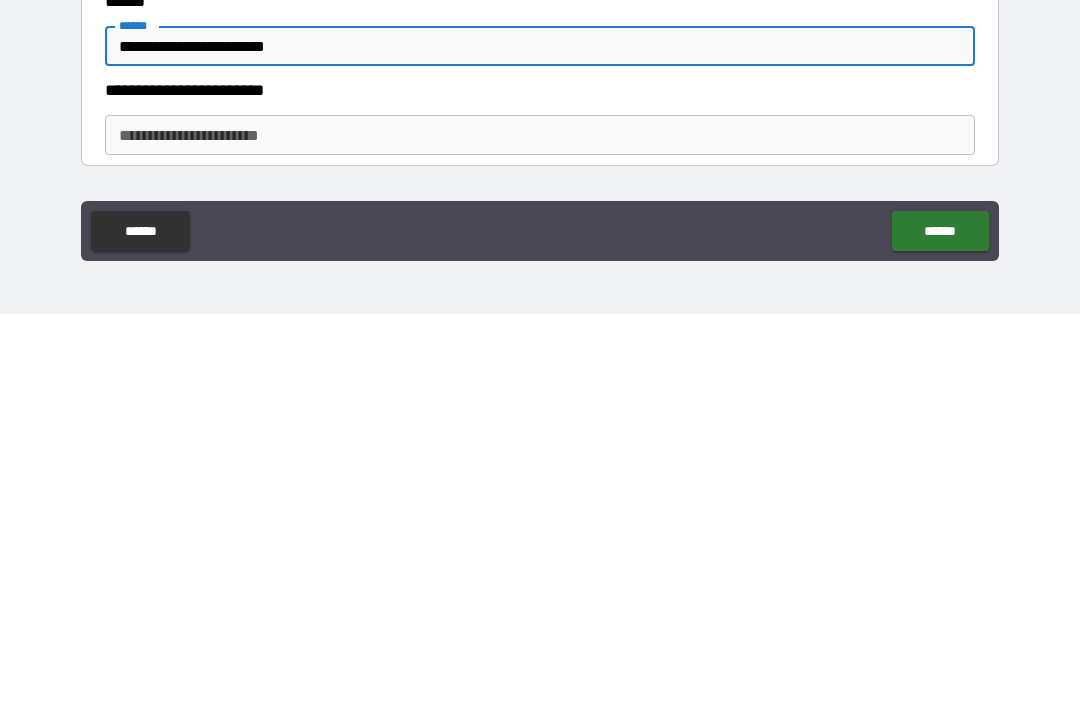 type on "**********" 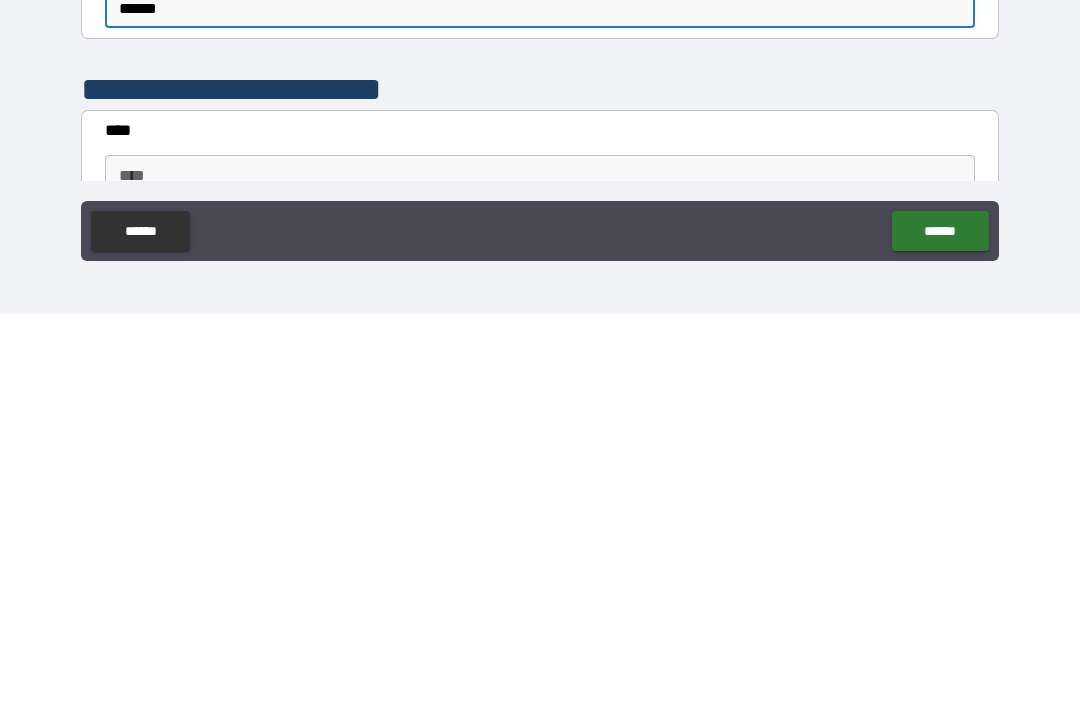 scroll, scrollTop: 570, scrollLeft: 0, axis: vertical 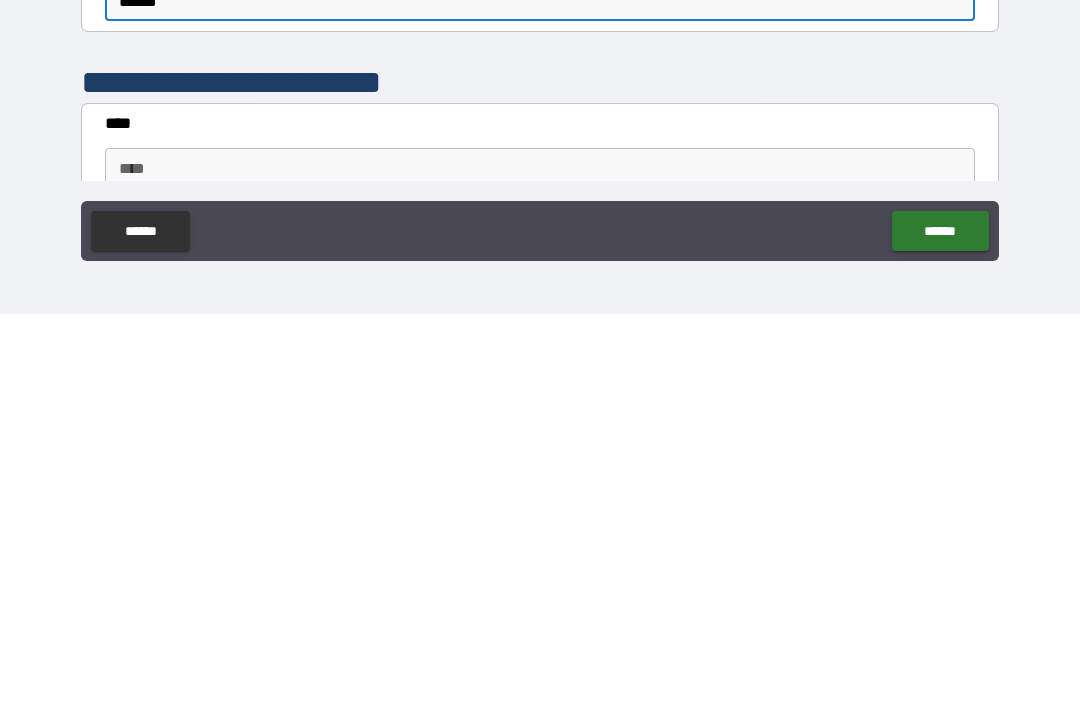 type on "******" 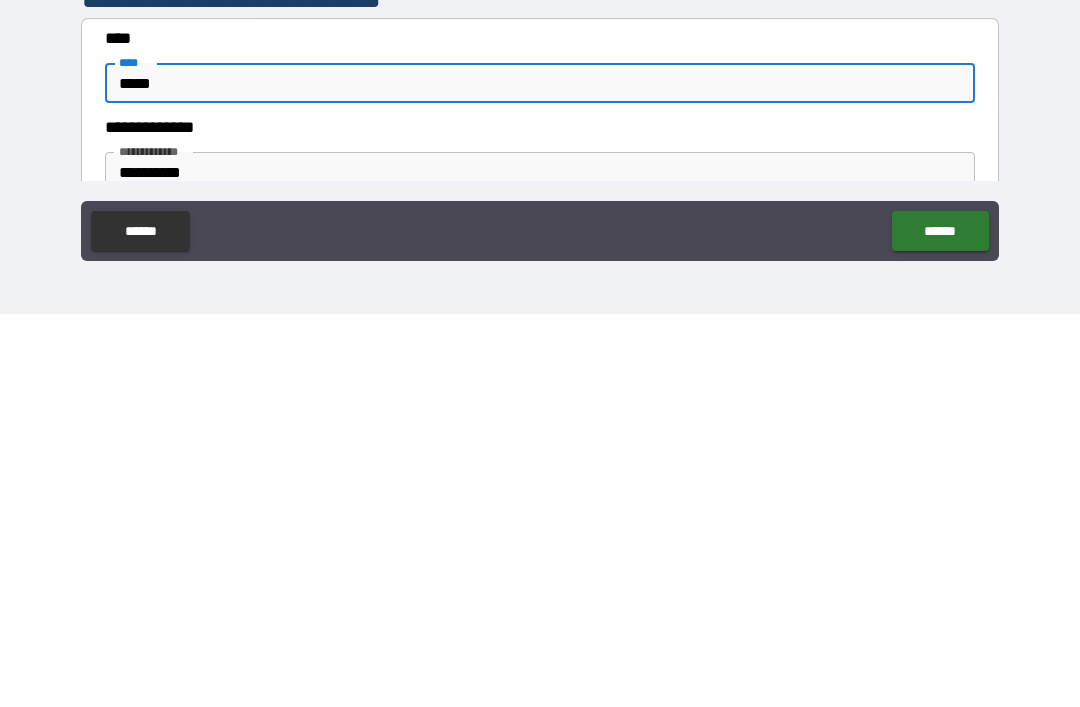 scroll, scrollTop: 652, scrollLeft: 0, axis: vertical 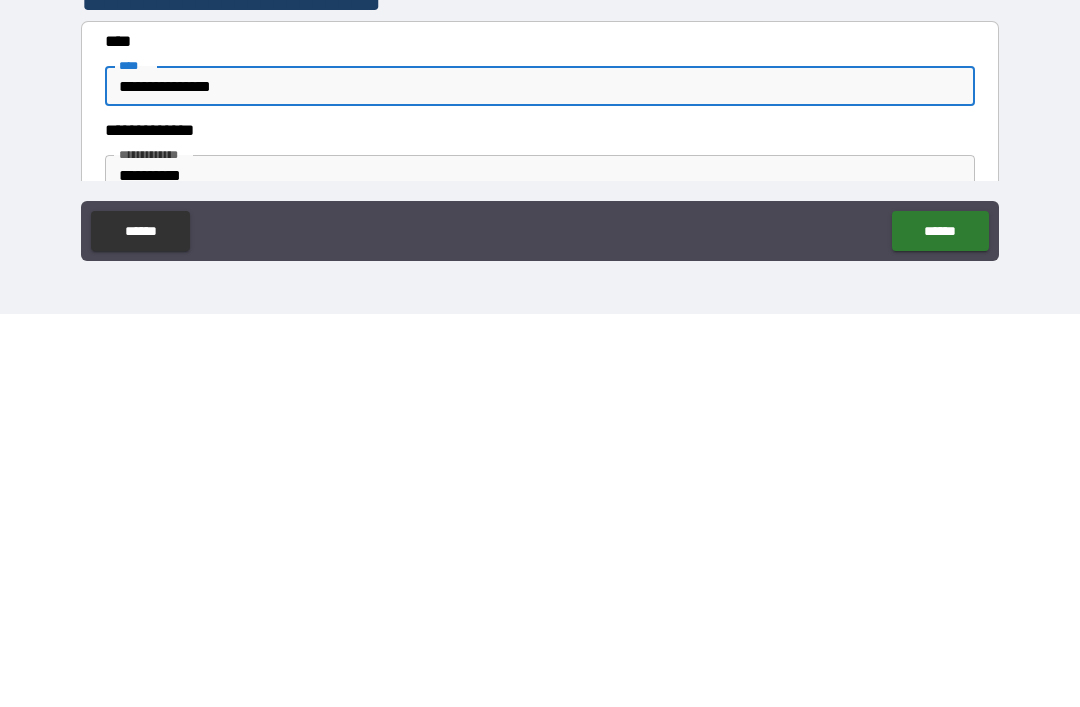 type on "**********" 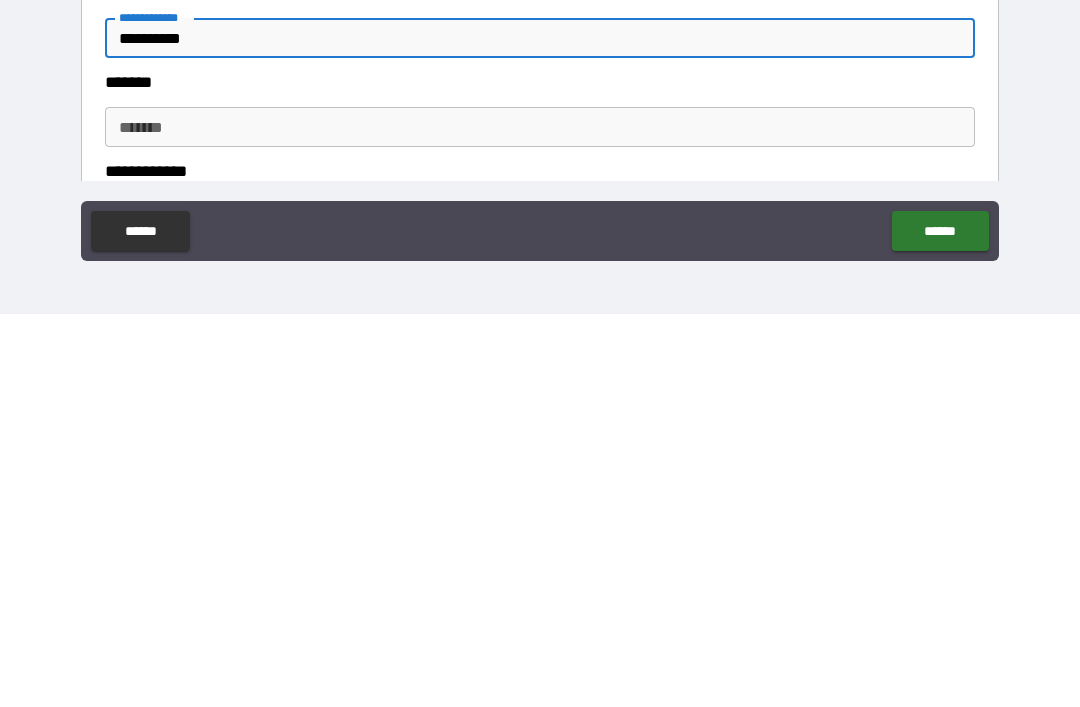 scroll, scrollTop: 795, scrollLeft: 0, axis: vertical 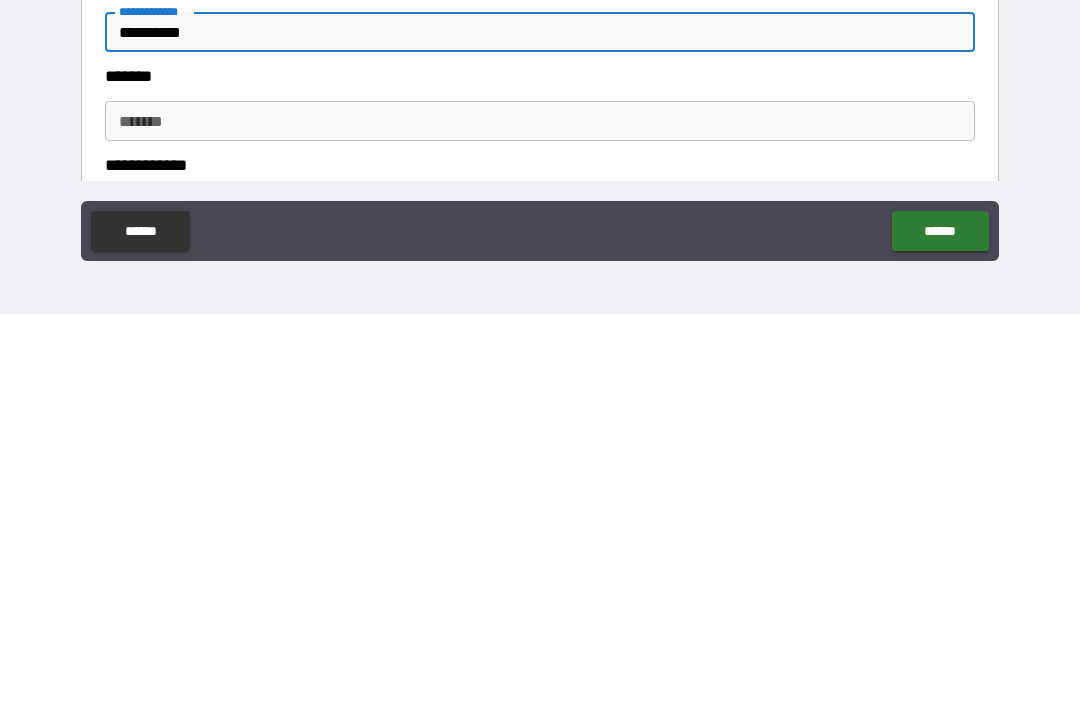 type on "**********" 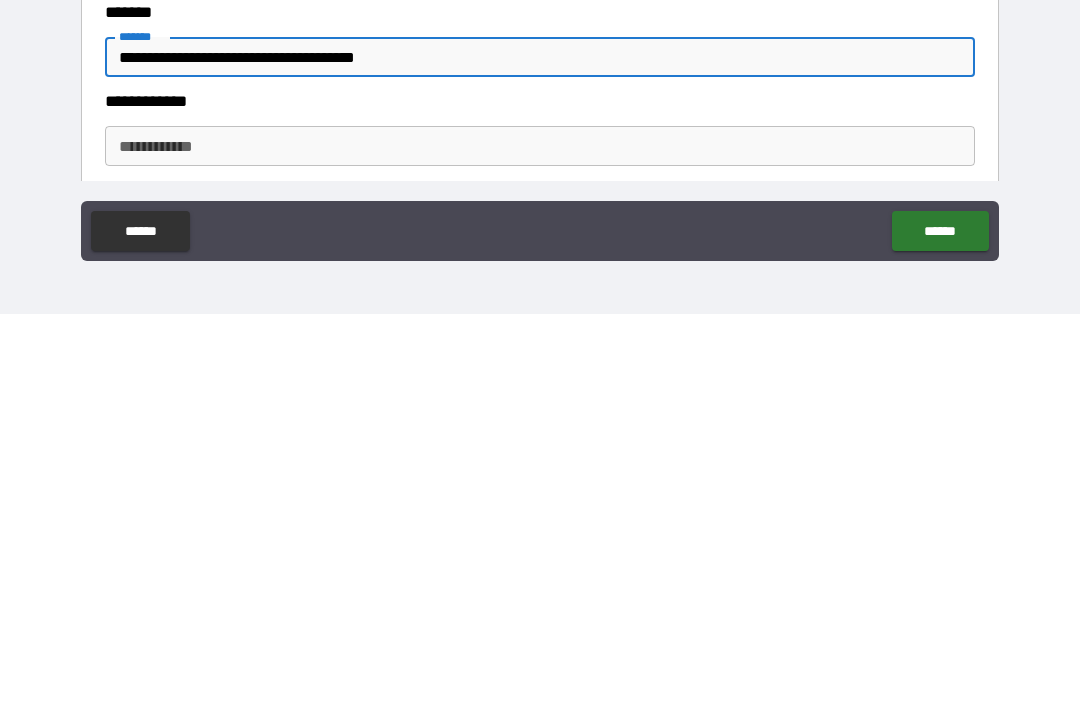 scroll, scrollTop: 878, scrollLeft: 0, axis: vertical 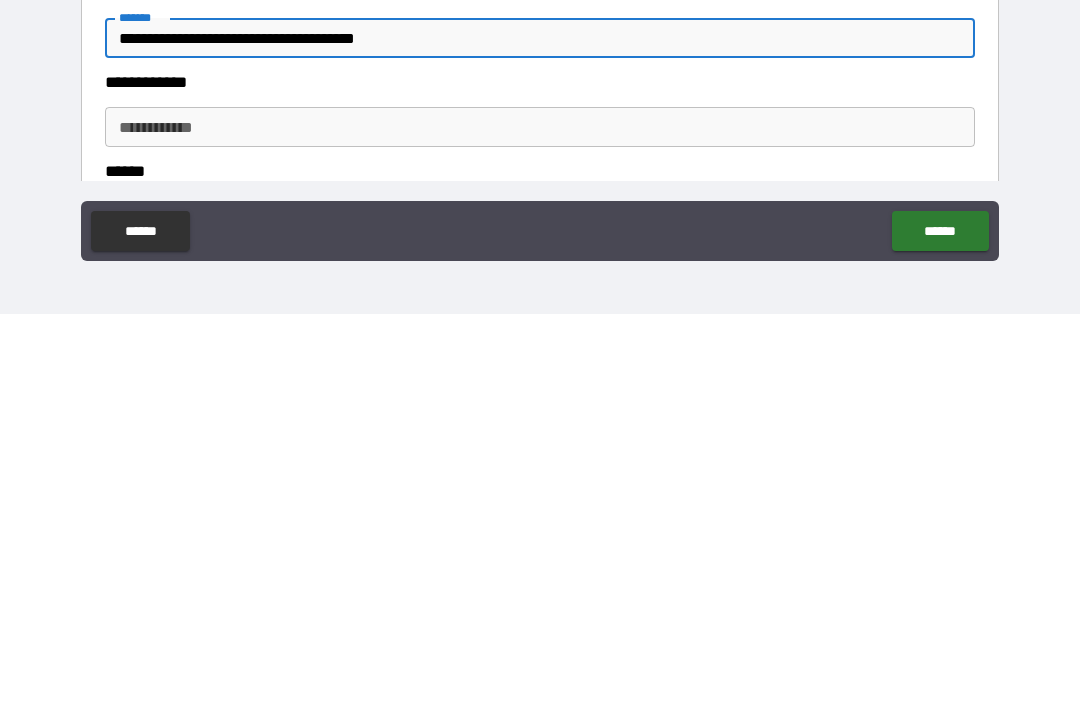 type on "**********" 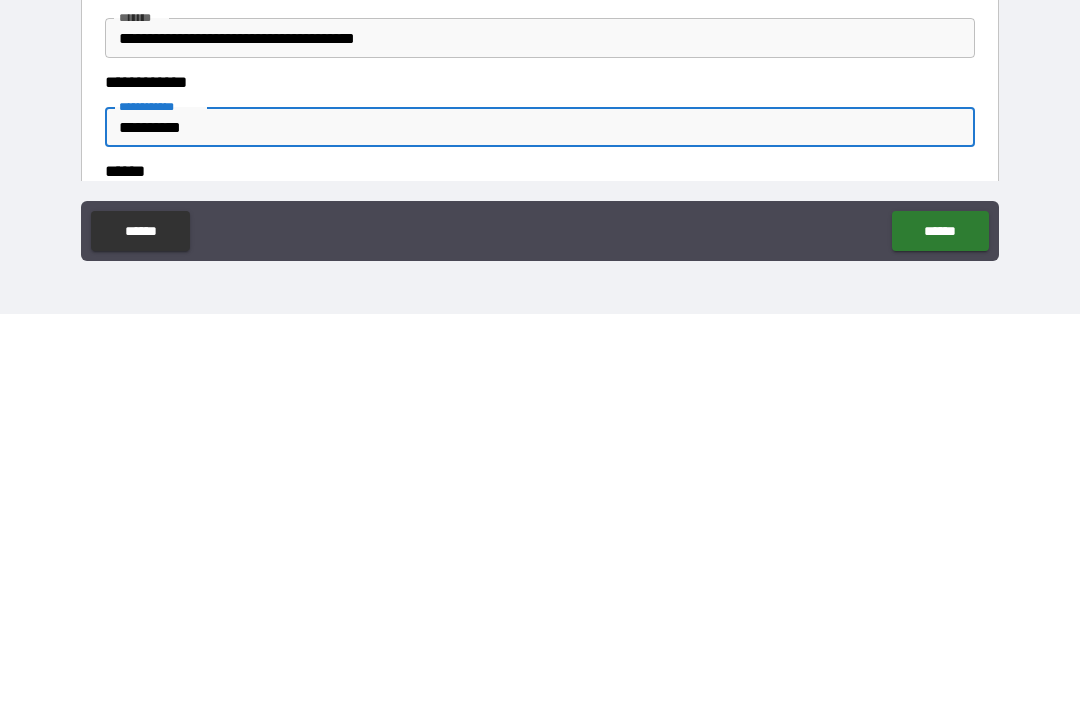 scroll, scrollTop: 938, scrollLeft: 0, axis: vertical 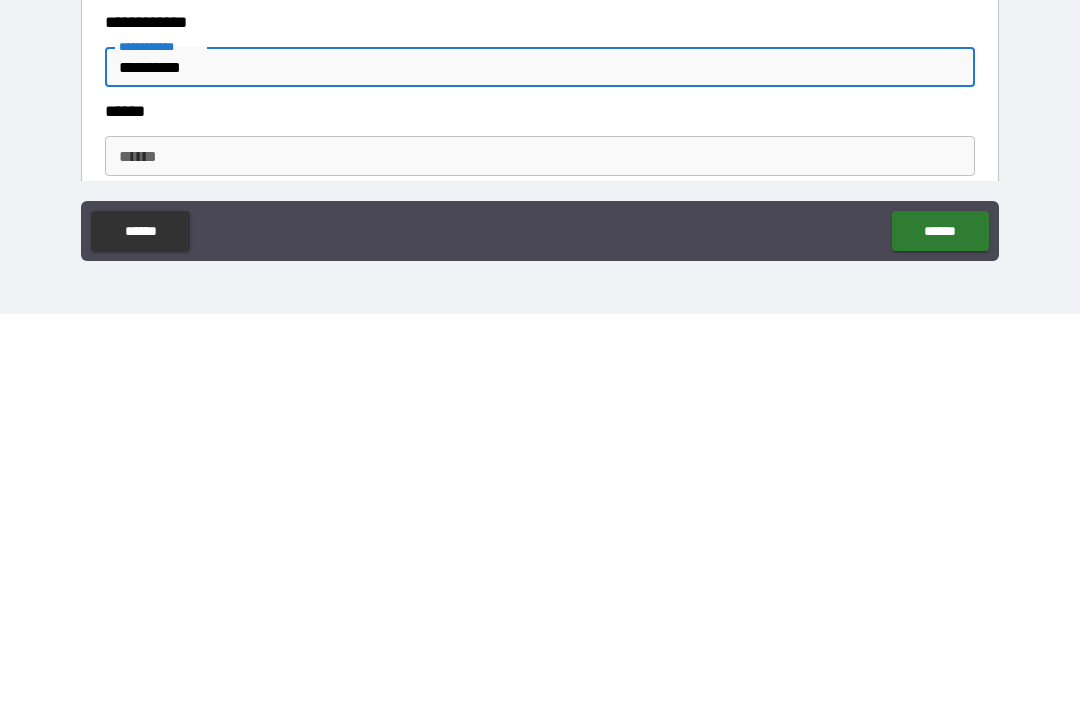 type on "**********" 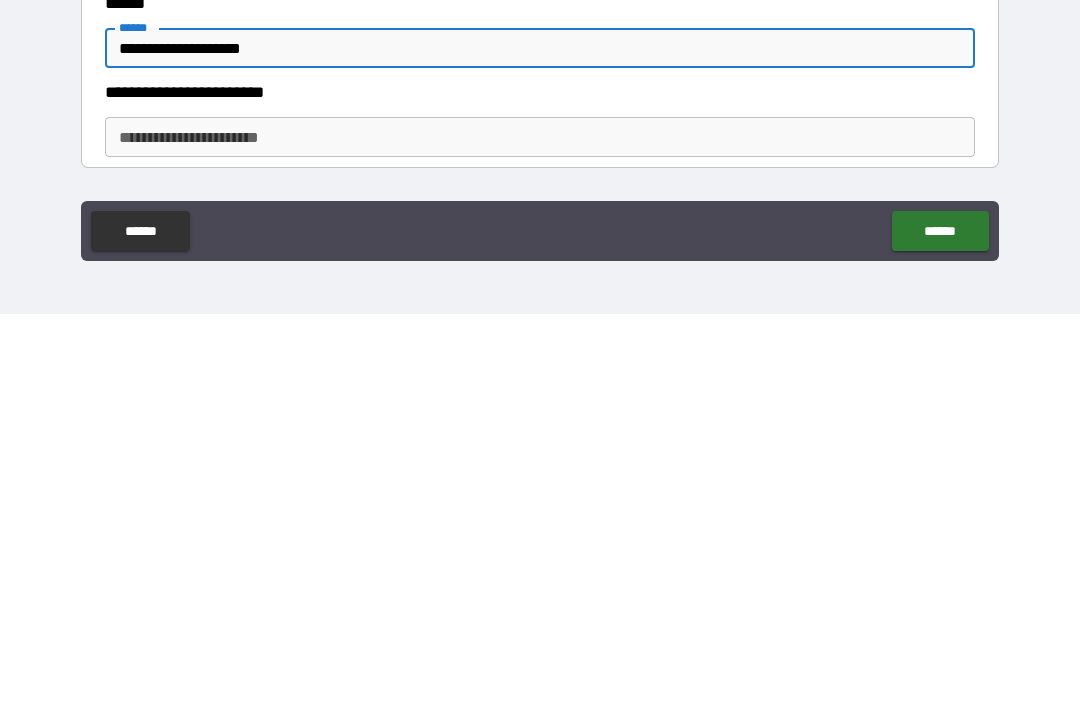scroll, scrollTop: 1050, scrollLeft: 0, axis: vertical 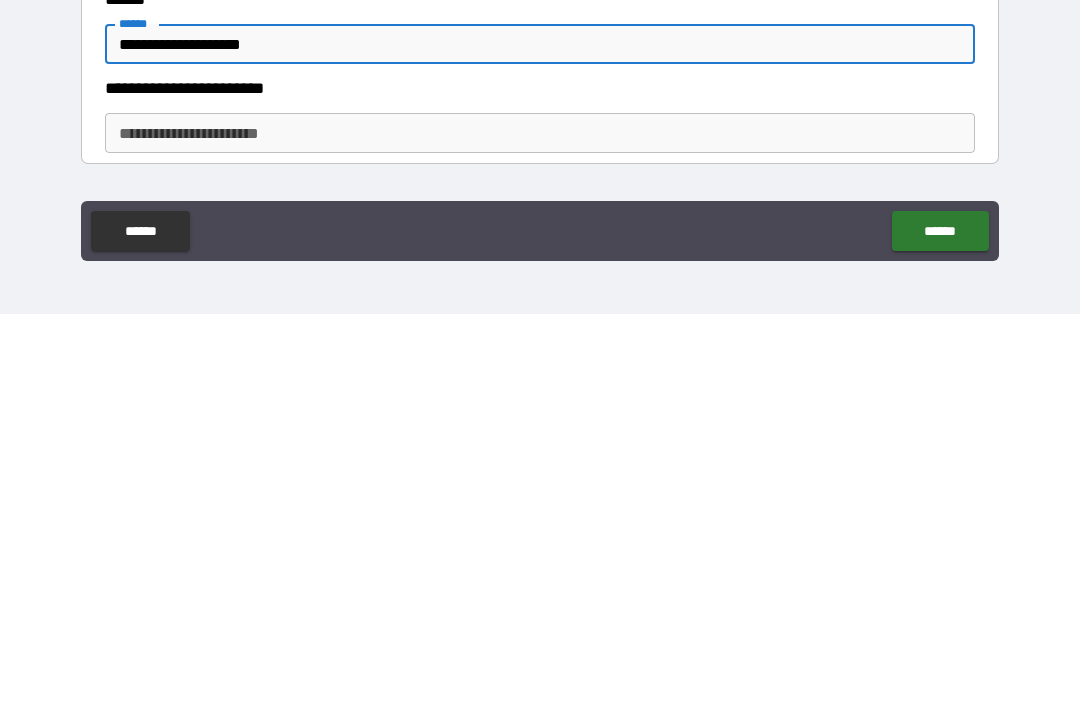 type on "**********" 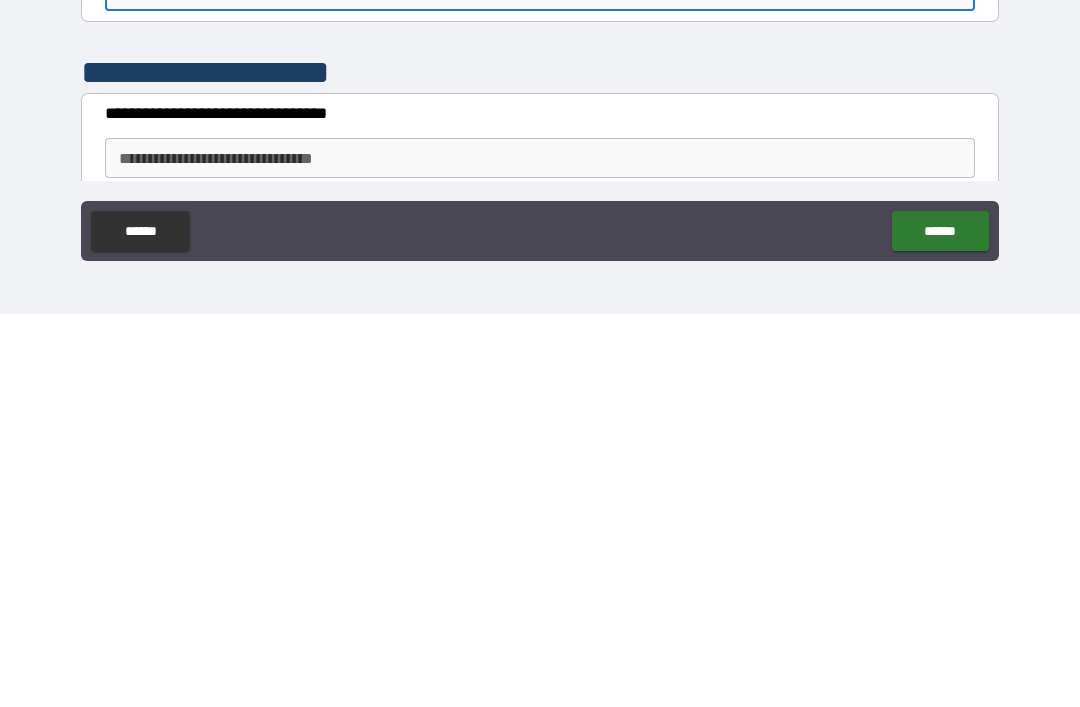 scroll, scrollTop: 1193, scrollLeft: 0, axis: vertical 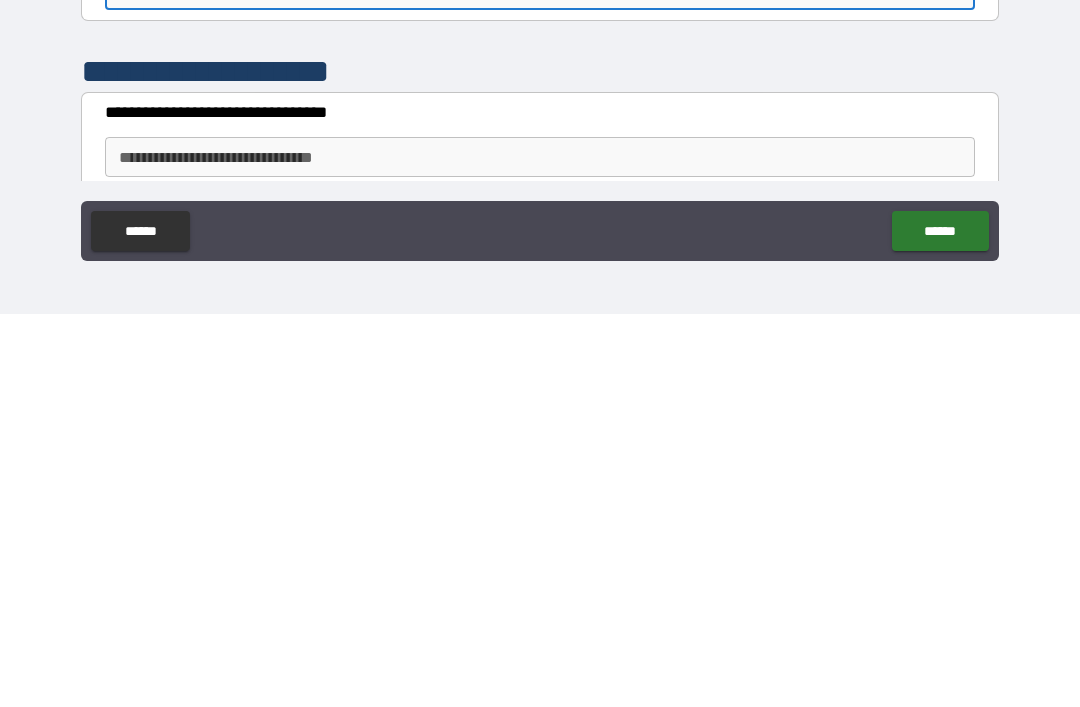 type on "******" 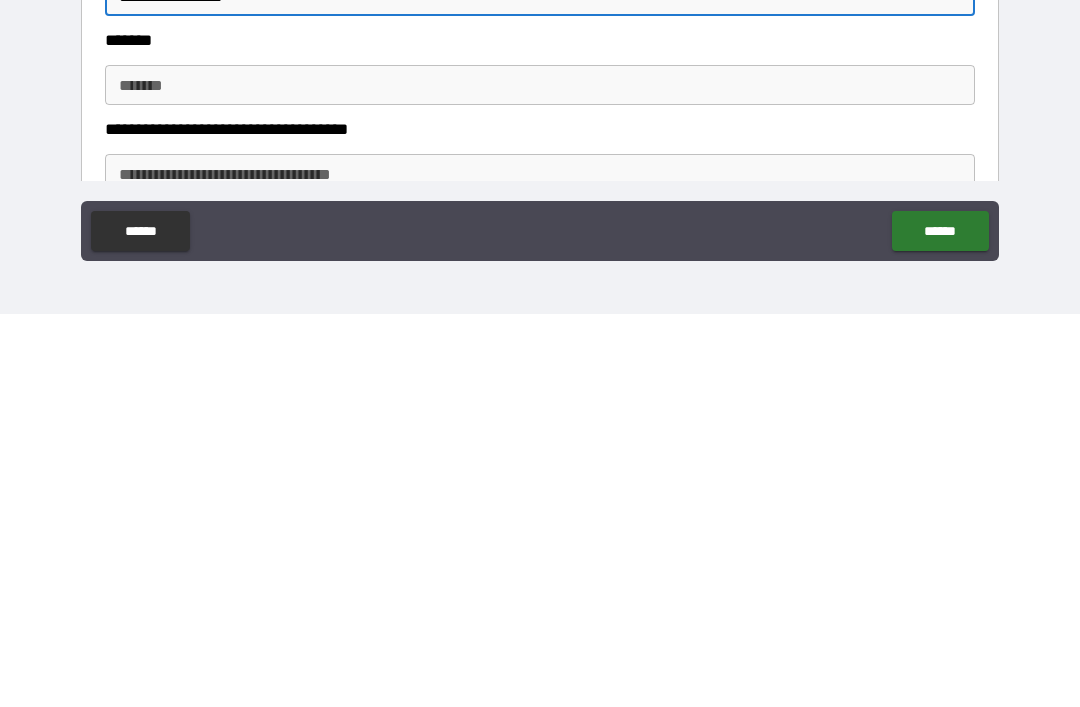 scroll, scrollTop: 1372, scrollLeft: 0, axis: vertical 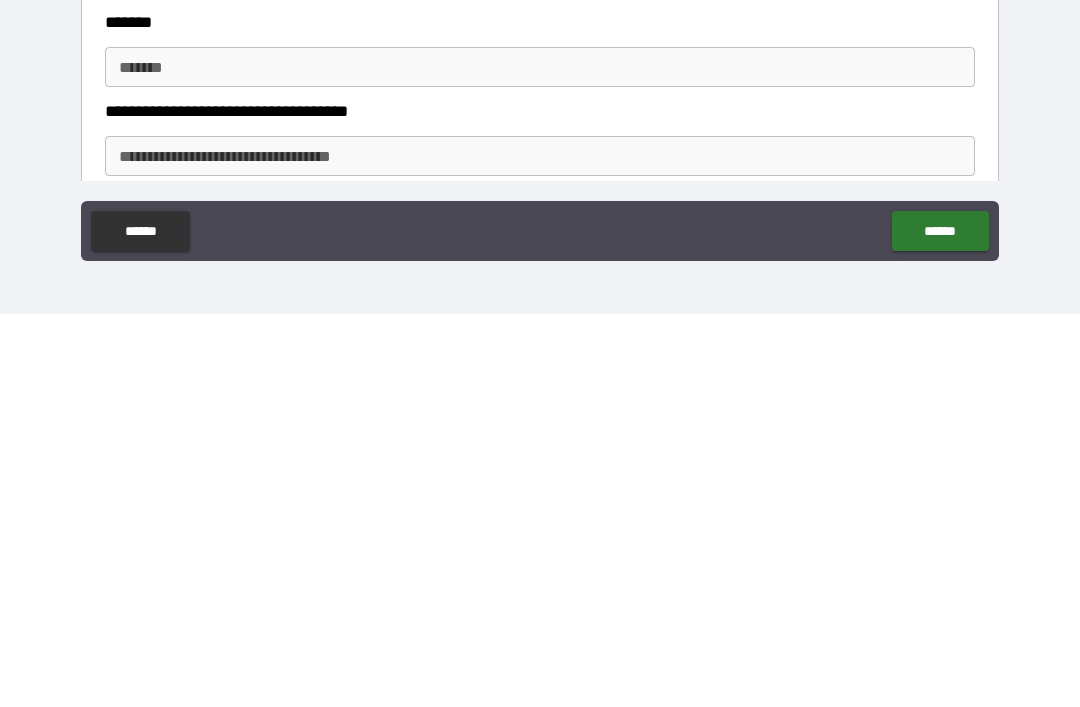 type on "**********" 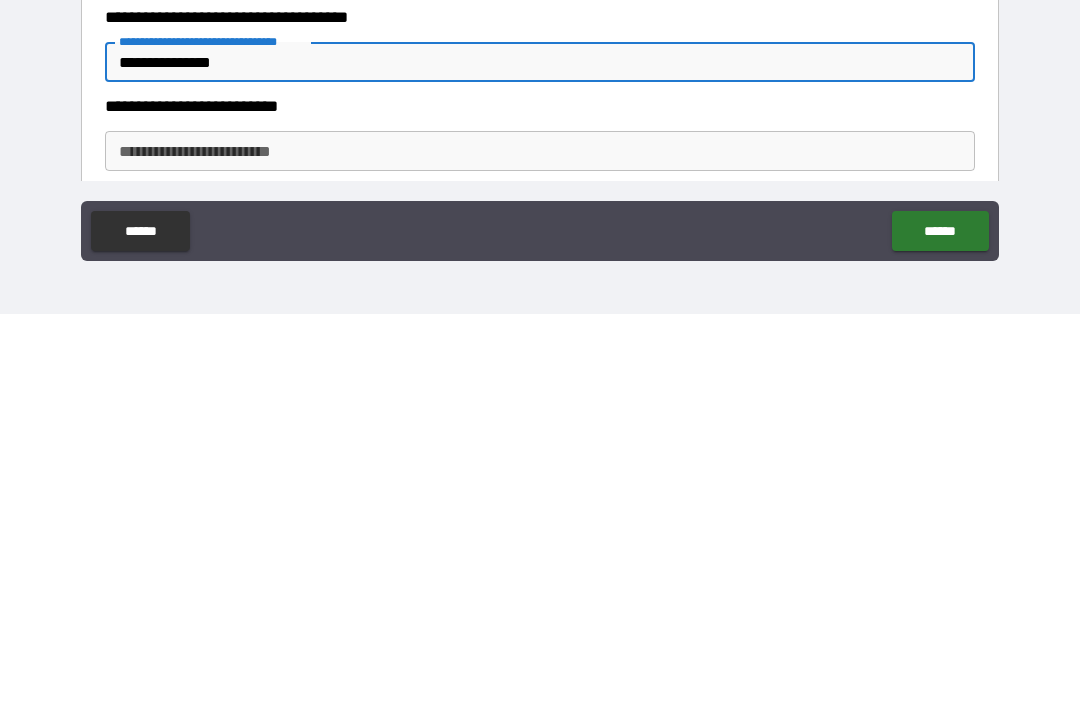 scroll, scrollTop: 1467, scrollLeft: 0, axis: vertical 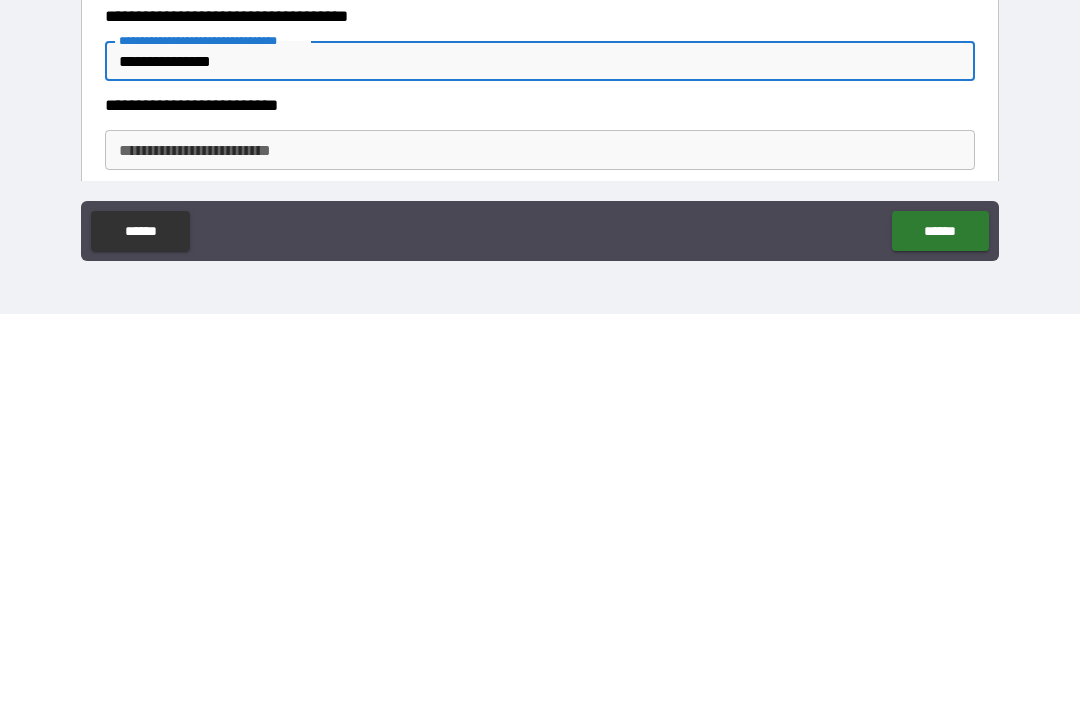 type on "**********" 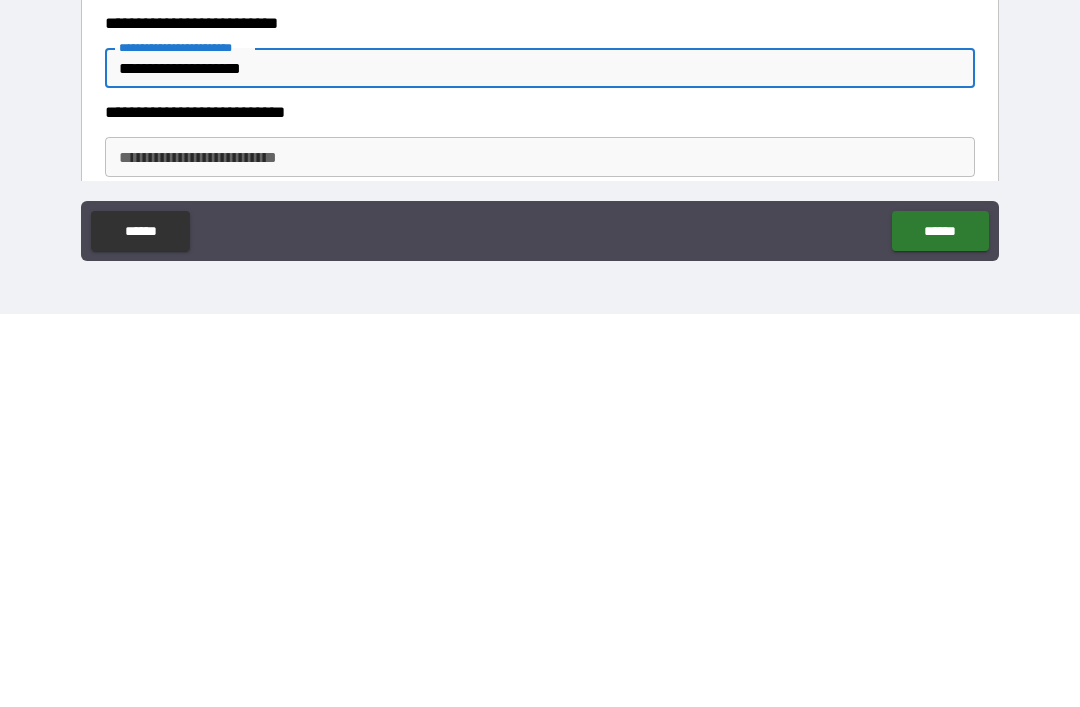 scroll, scrollTop: 1575, scrollLeft: 0, axis: vertical 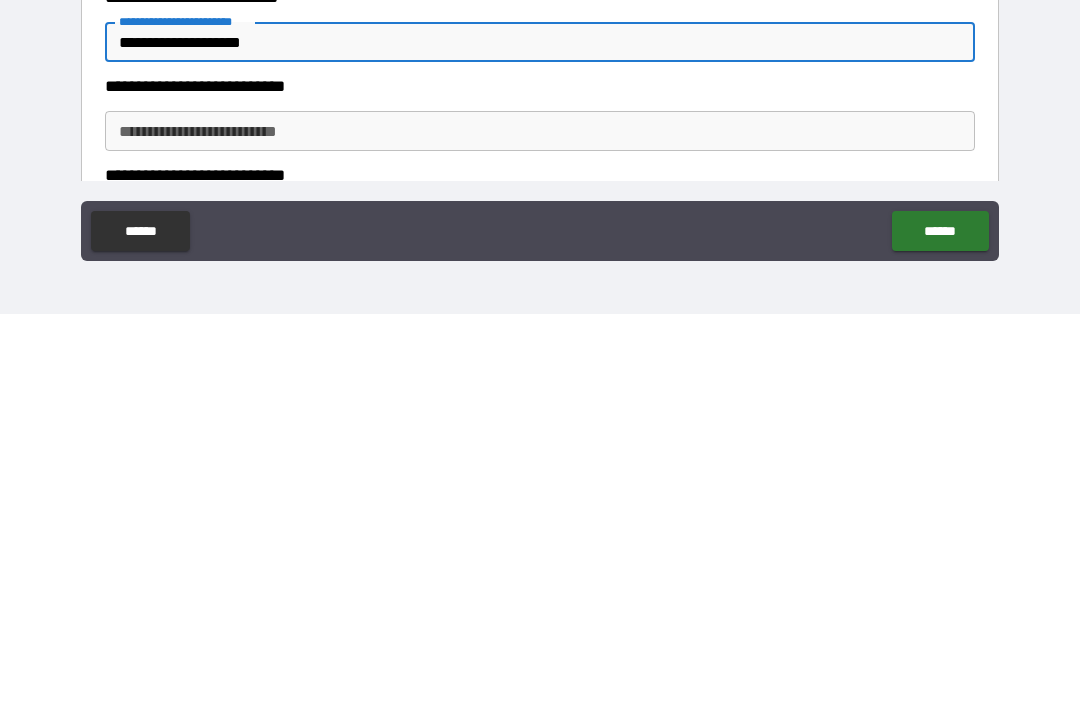 type on "**********" 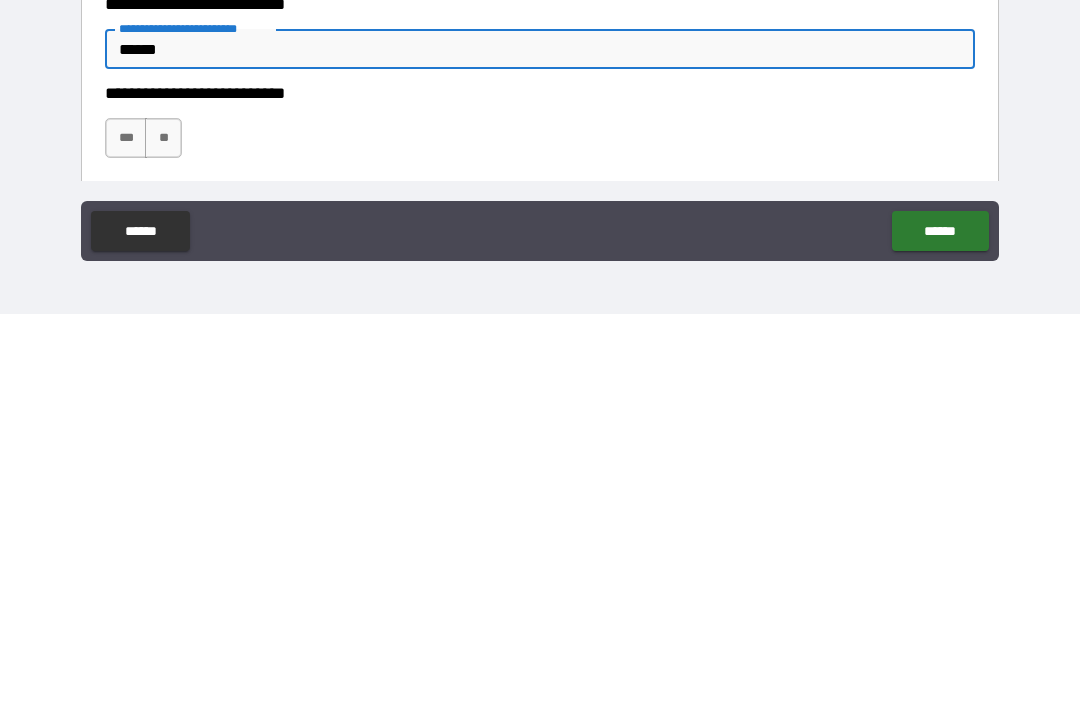 scroll, scrollTop: 1660, scrollLeft: 0, axis: vertical 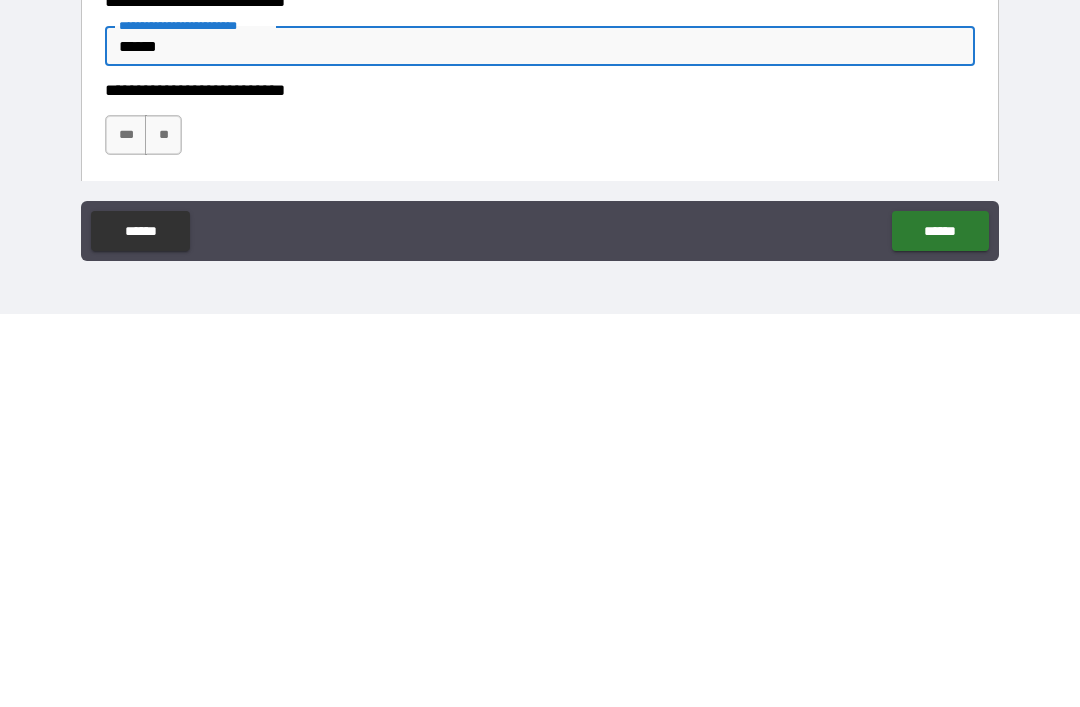type on "******" 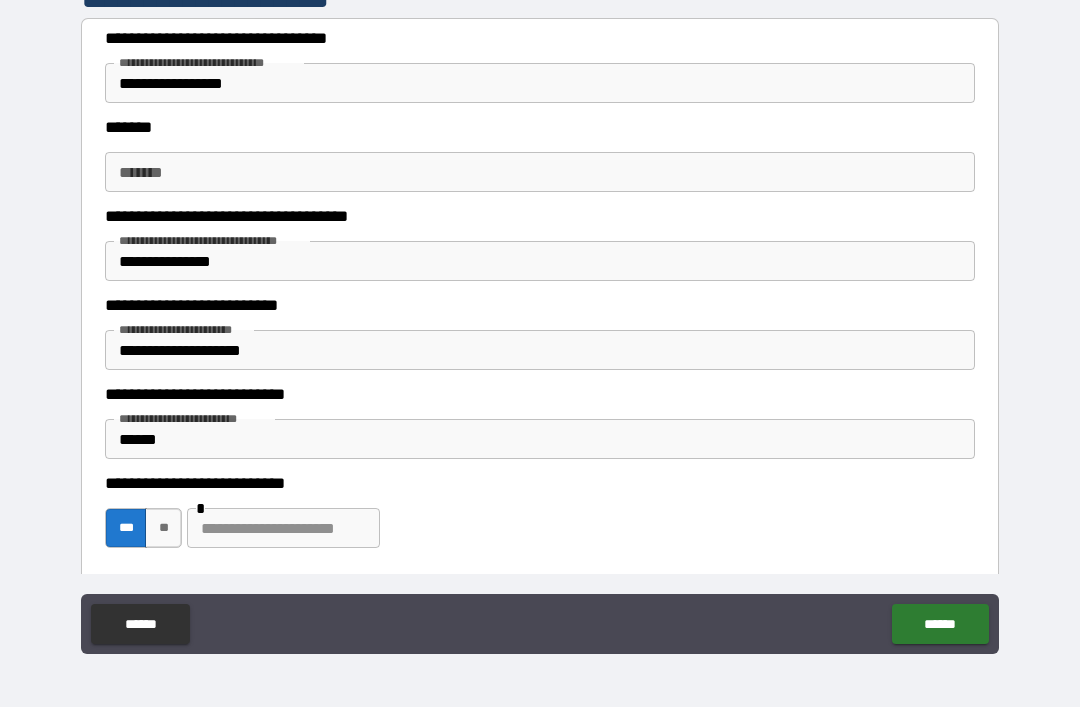 click at bounding box center (283, 528) 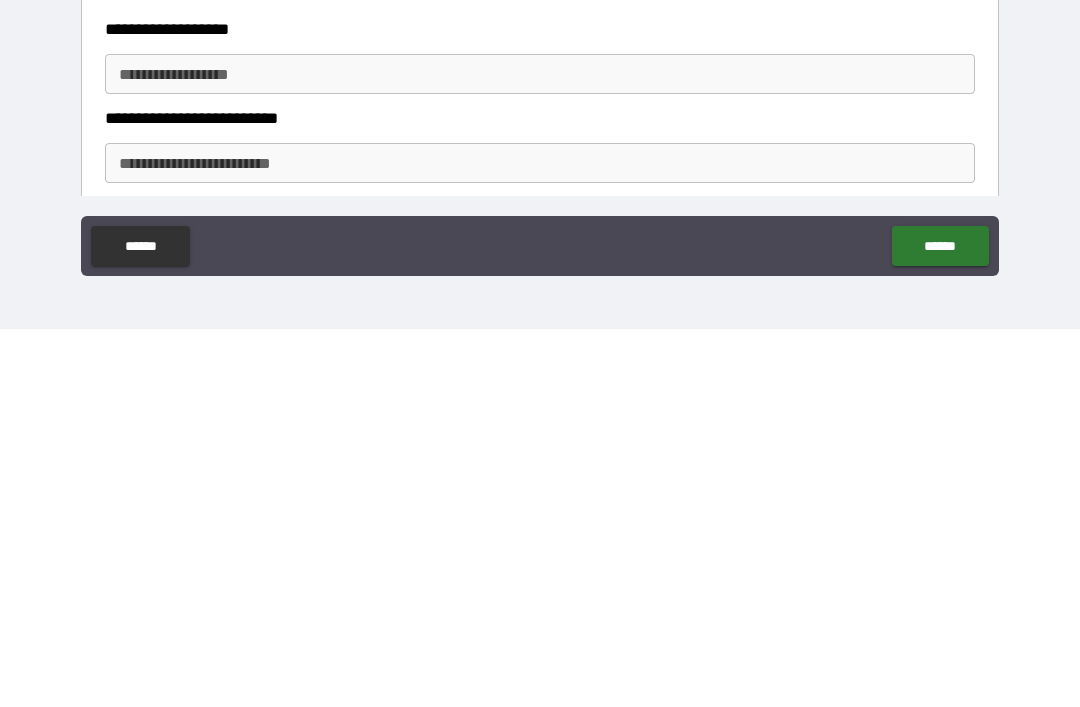 scroll, scrollTop: 1827, scrollLeft: 0, axis: vertical 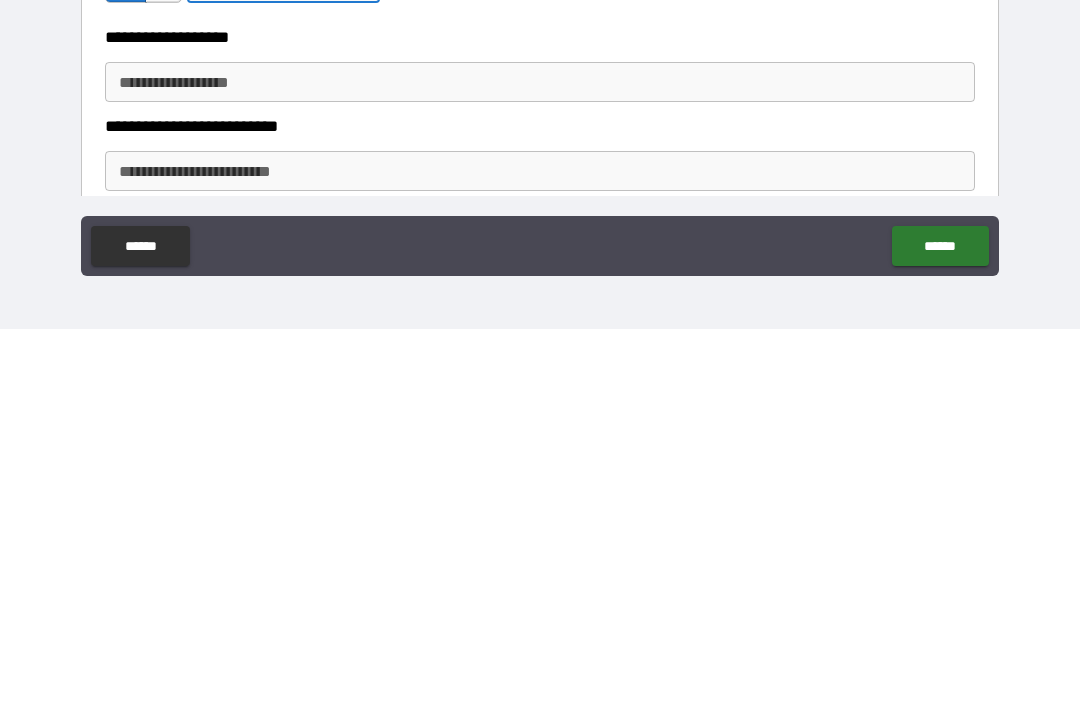 type on "*******" 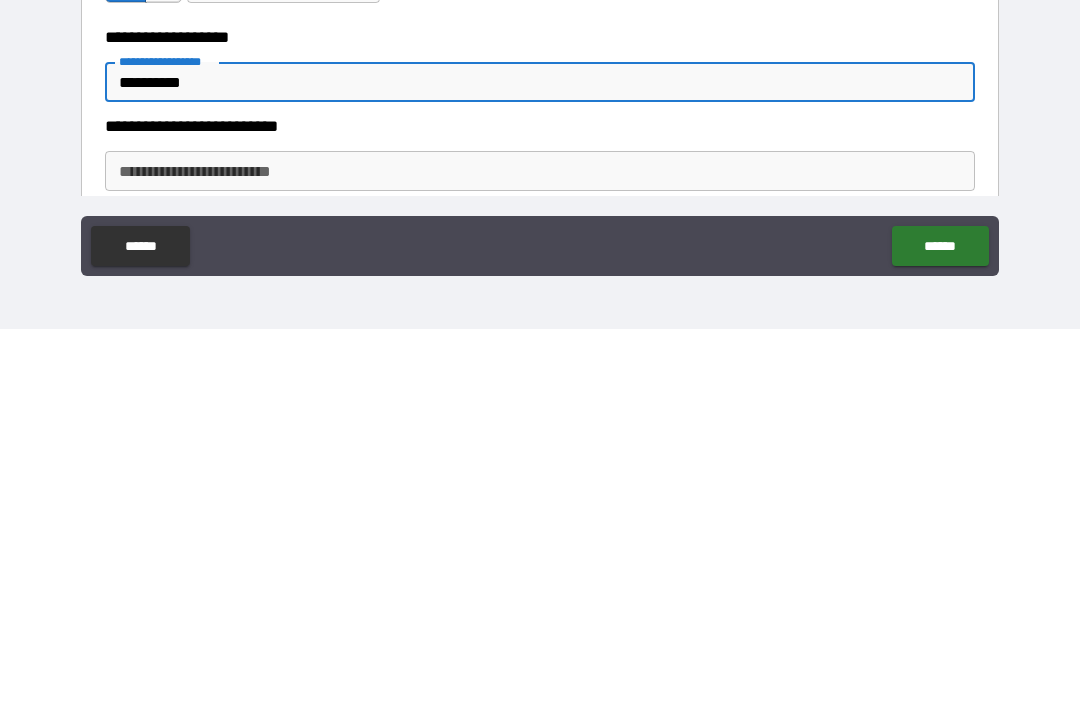 type on "**********" 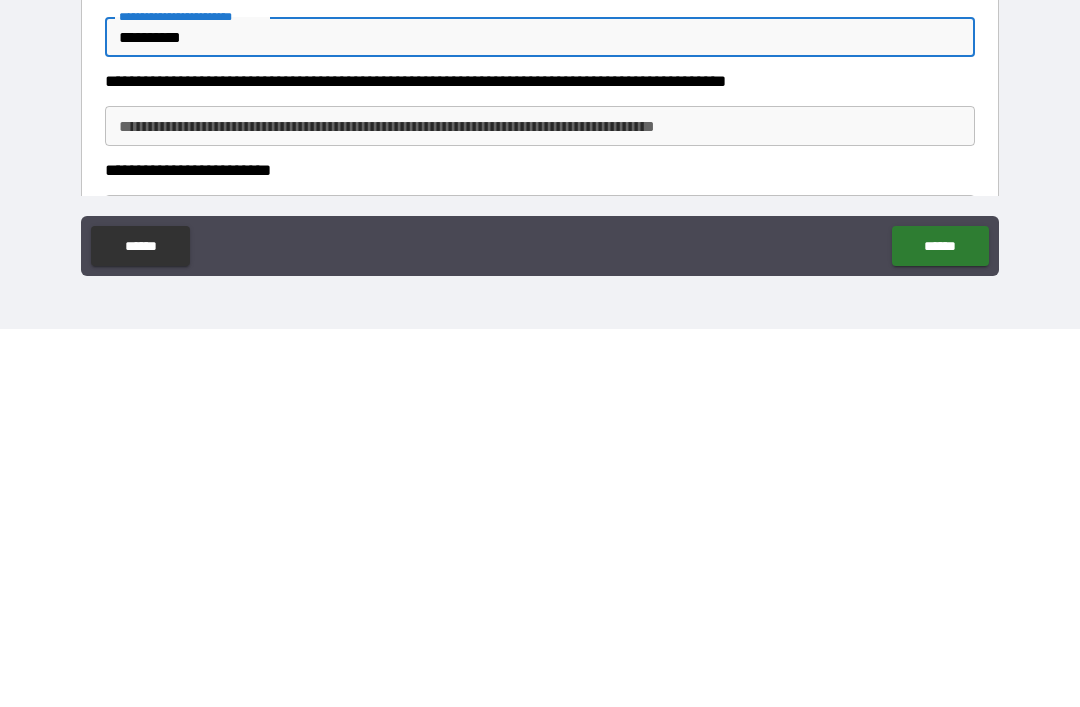 scroll, scrollTop: 1965, scrollLeft: 0, axis: vertical 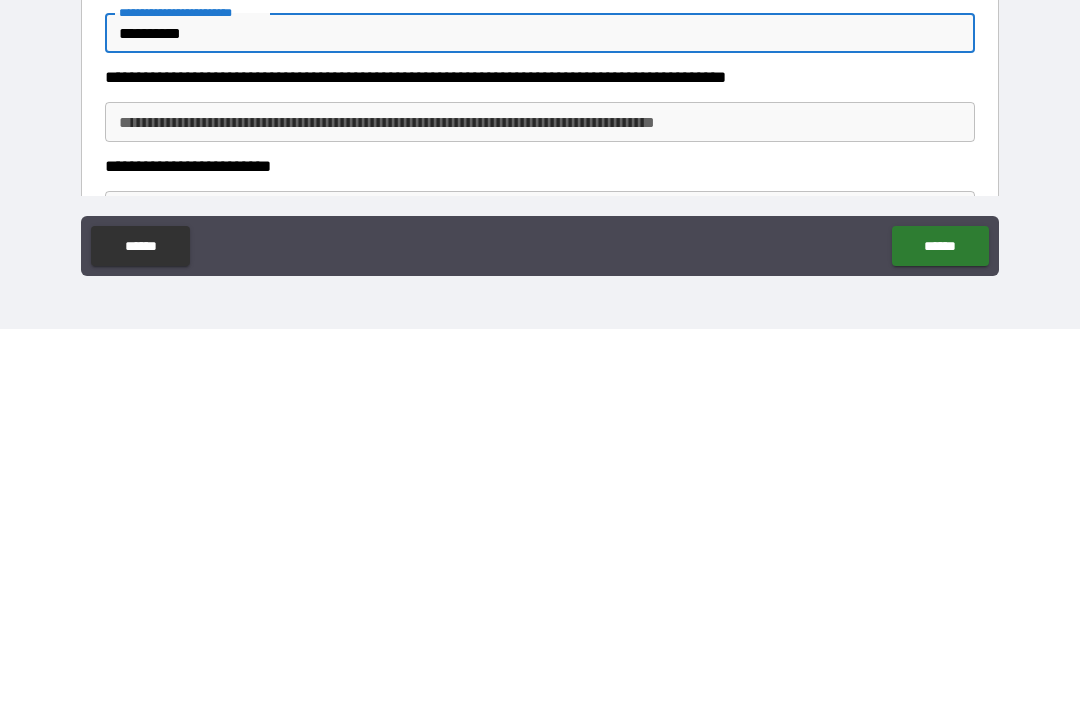 type on "**********" 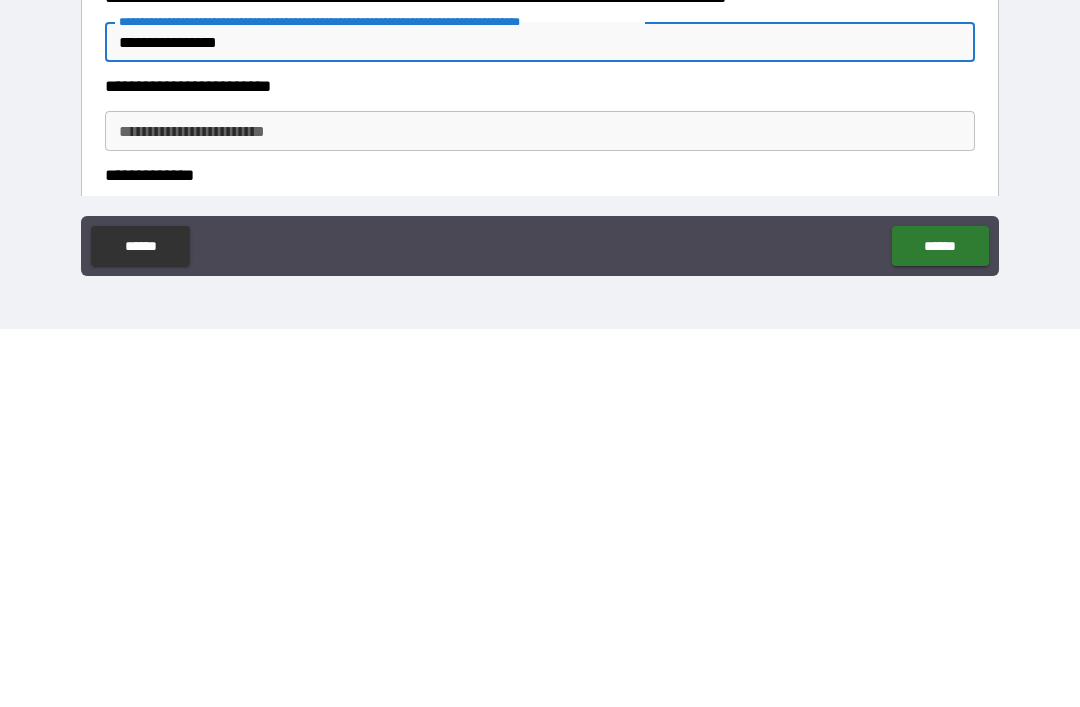 scroll, scrollTop: 2057, scrollLeft: 0, axis: vertical 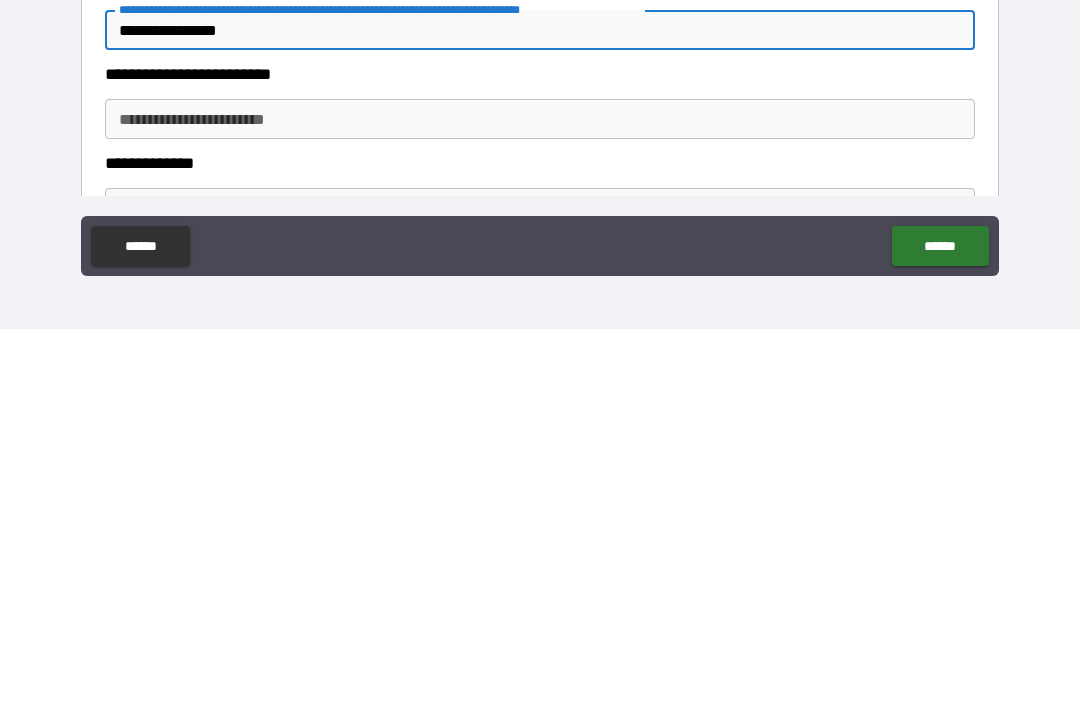 type on "**********" 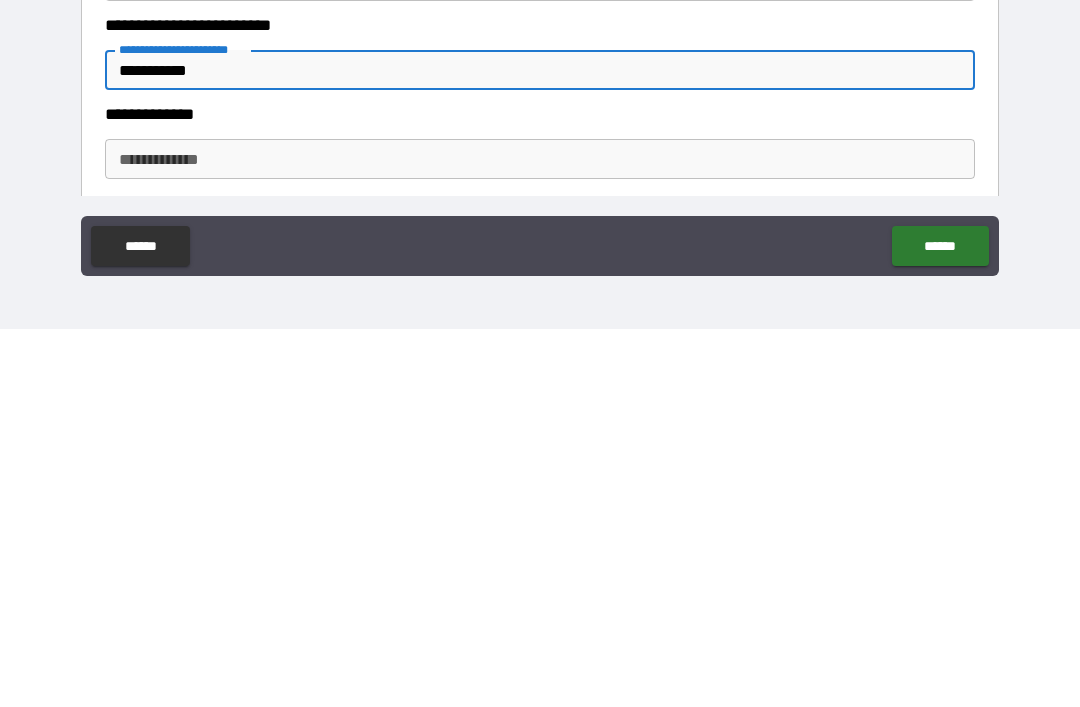 scroll, scrollTop: 2109, scrollLeft: 0, axis: vertical 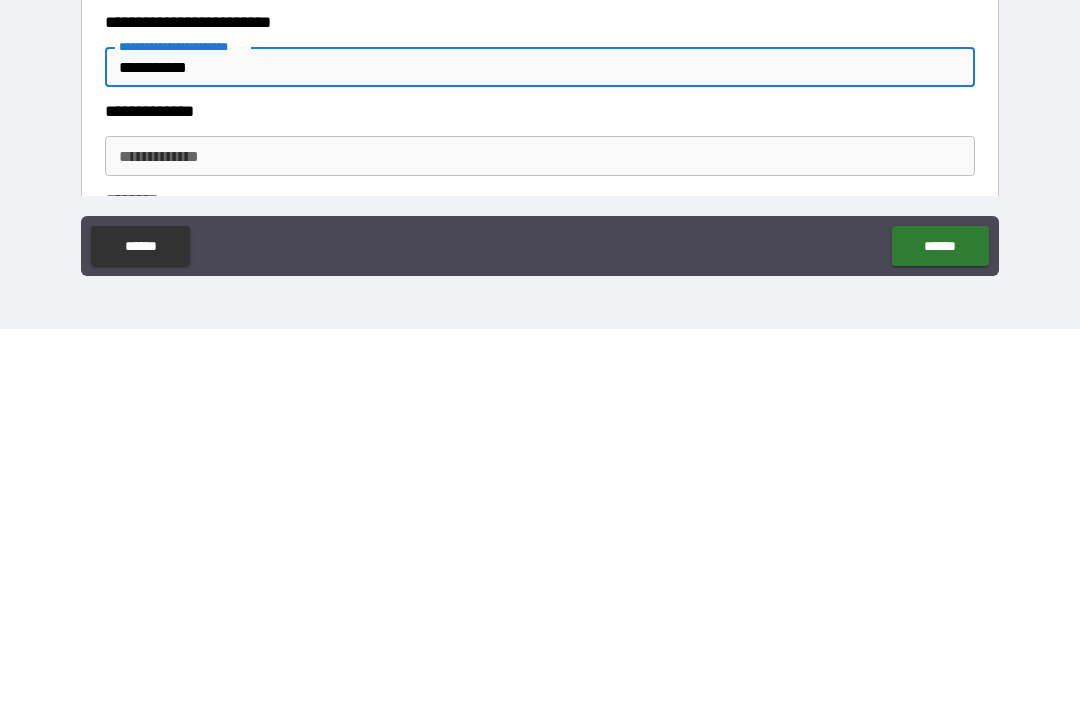 type on "**********" 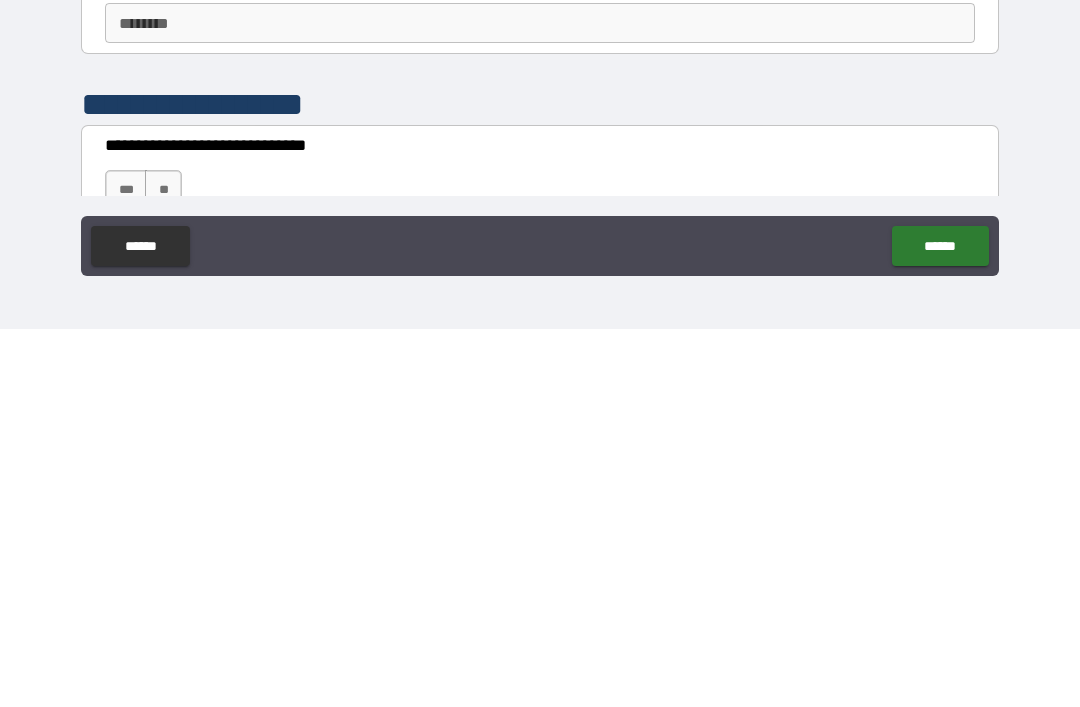 scroll, scrollTop: 2377, scrollLeft: 0, axis: vertical 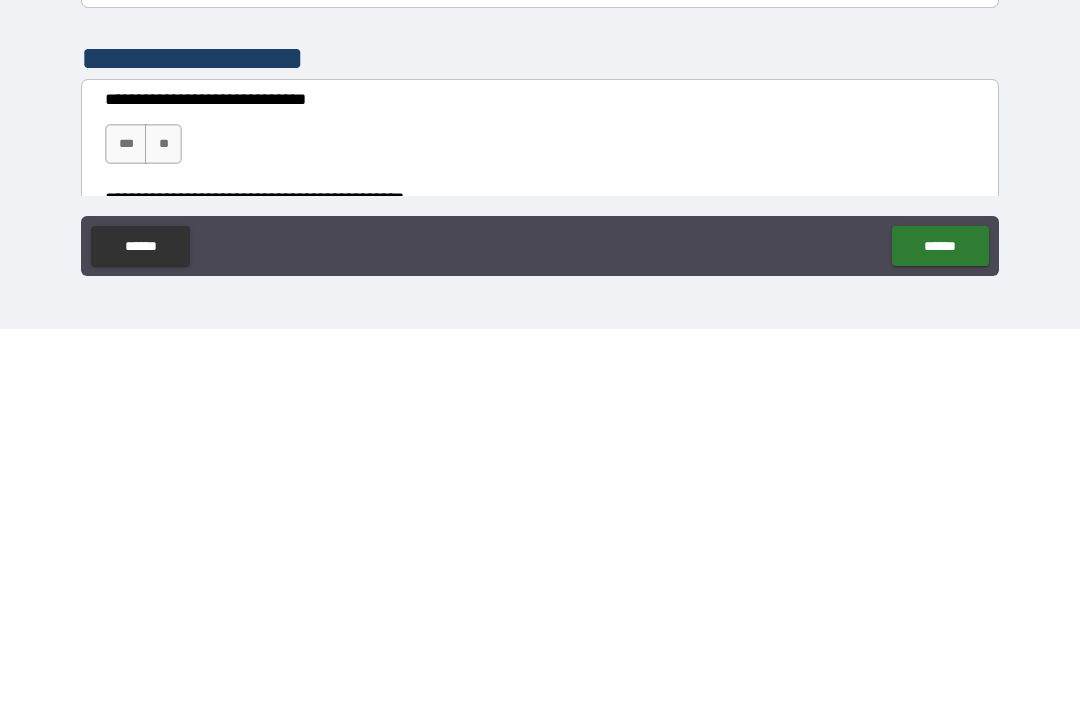 type on "**********" 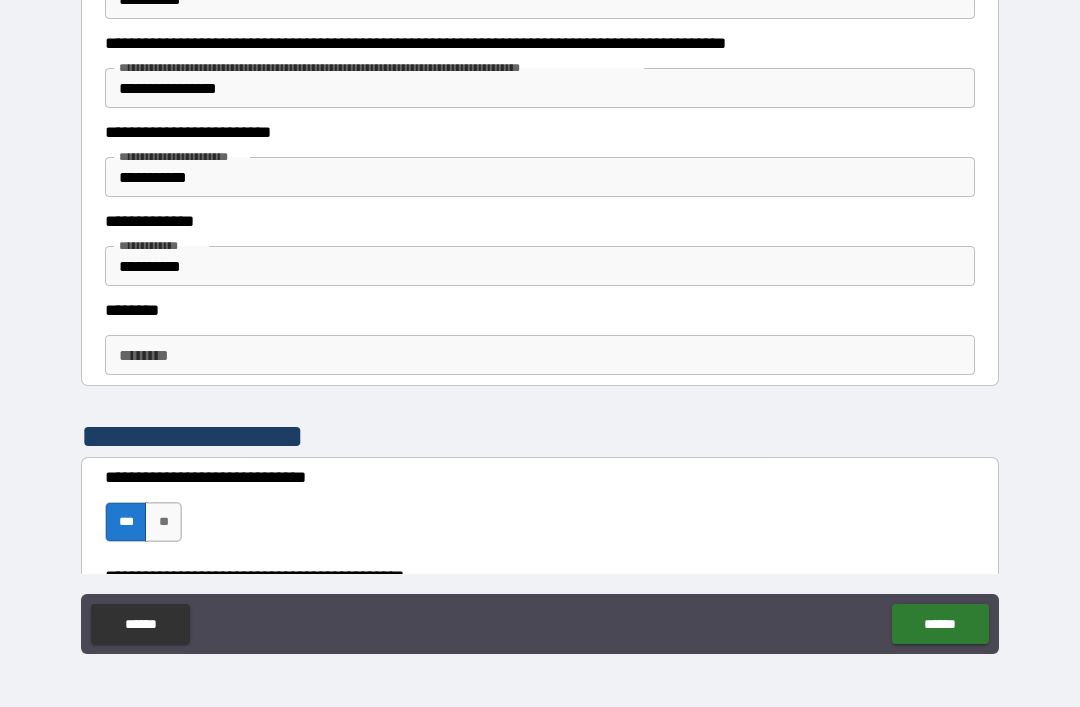 click on "******** ********" at bounding box center (540, 355) 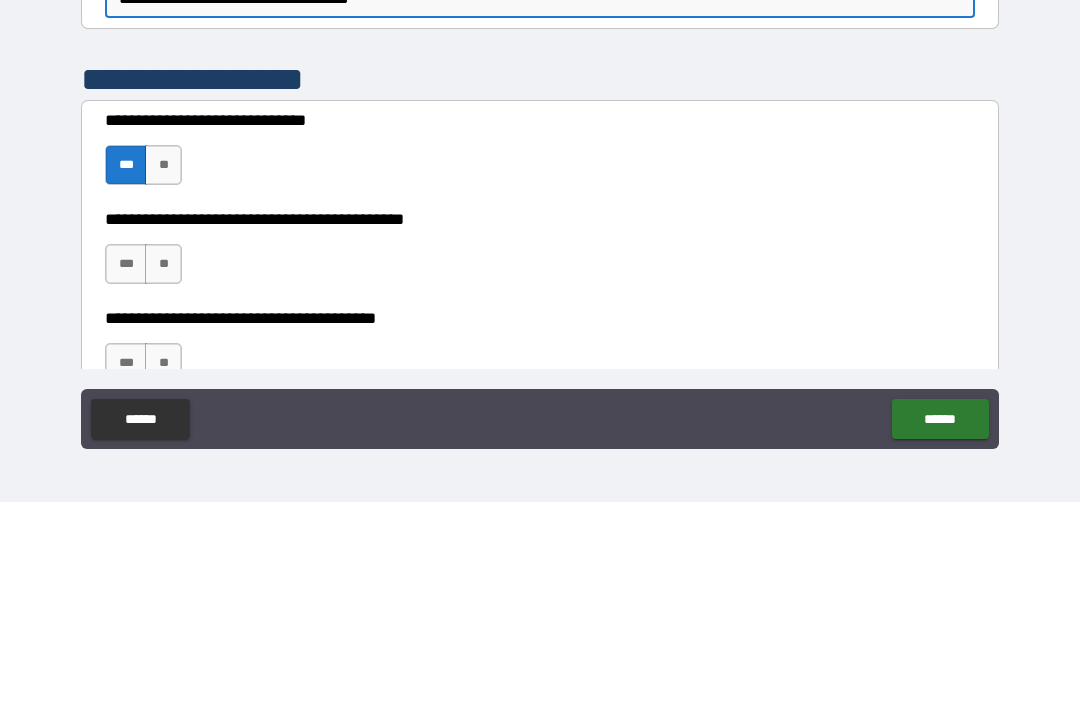 scroll, scrollTop: 2531, scrollLeft: 0, axis: vertical 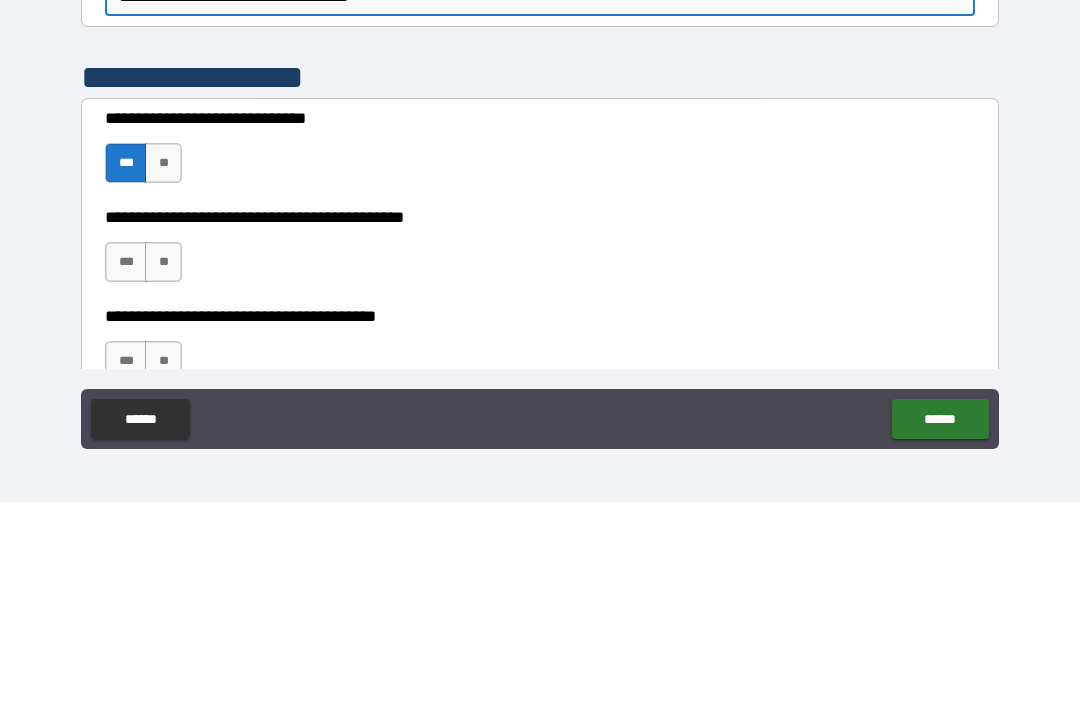 type on "**********" 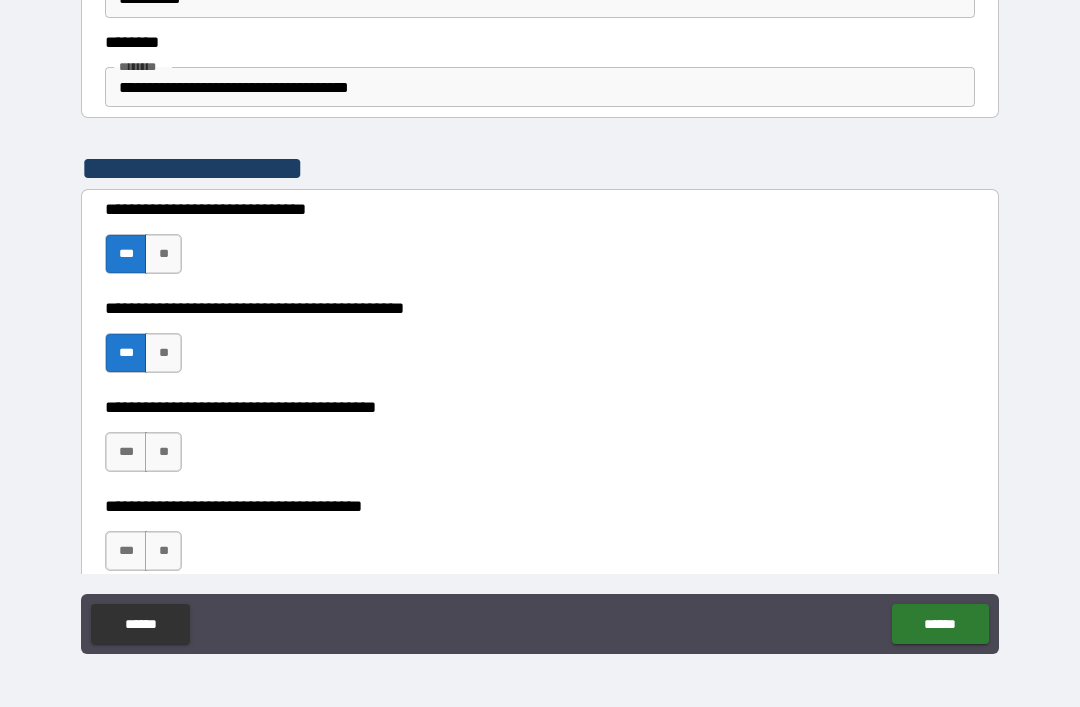 scroll, scrollTop: 2648, scrollLeft: 0, axis: vertical 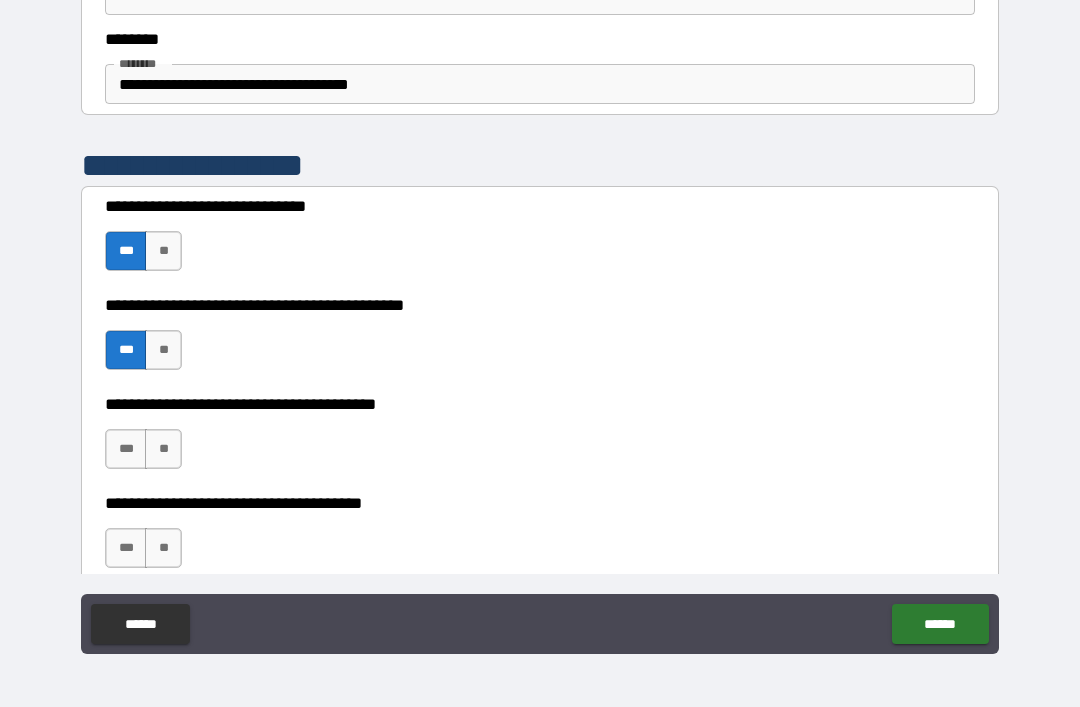 click on "***" at bounding box center (126, 449) 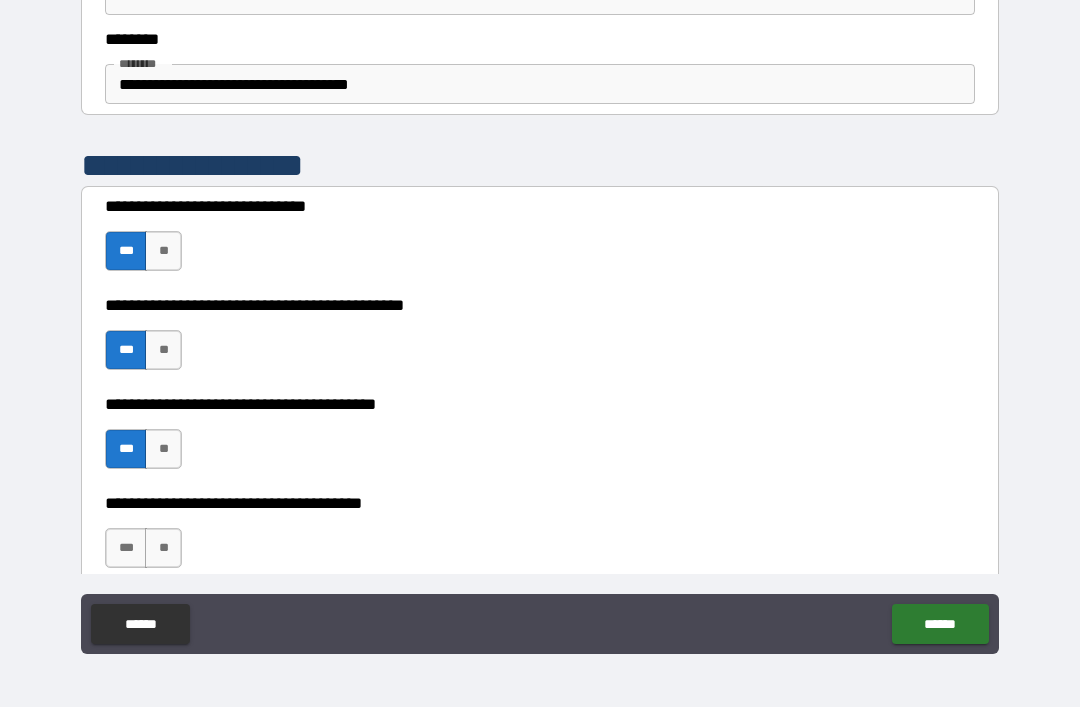 click on "**" at bounding box center (163, 548) 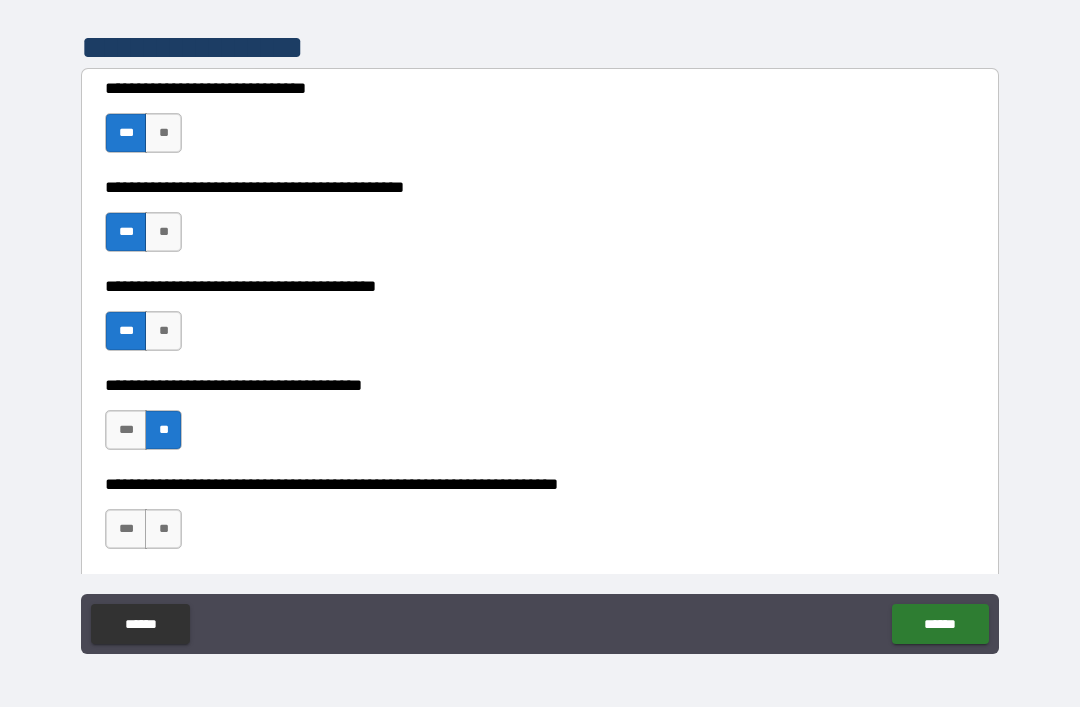 scroll, scrollTop: 2781, scrollLeft: 0, axis: vertical 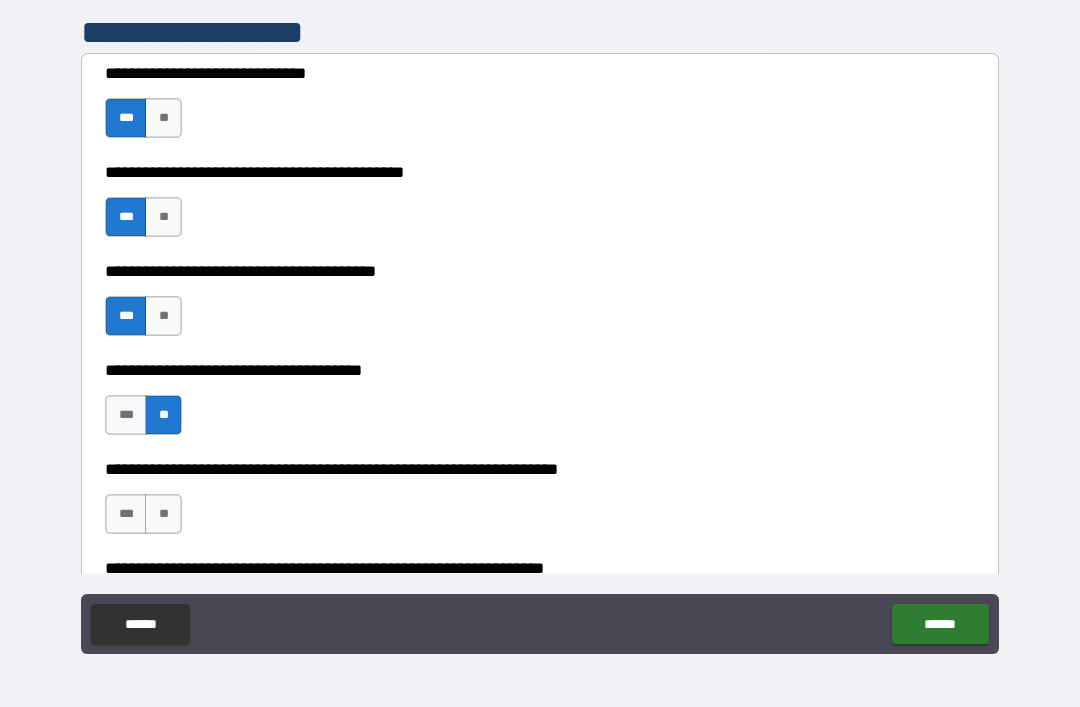 click on "***" at bounding box center (126, 514) 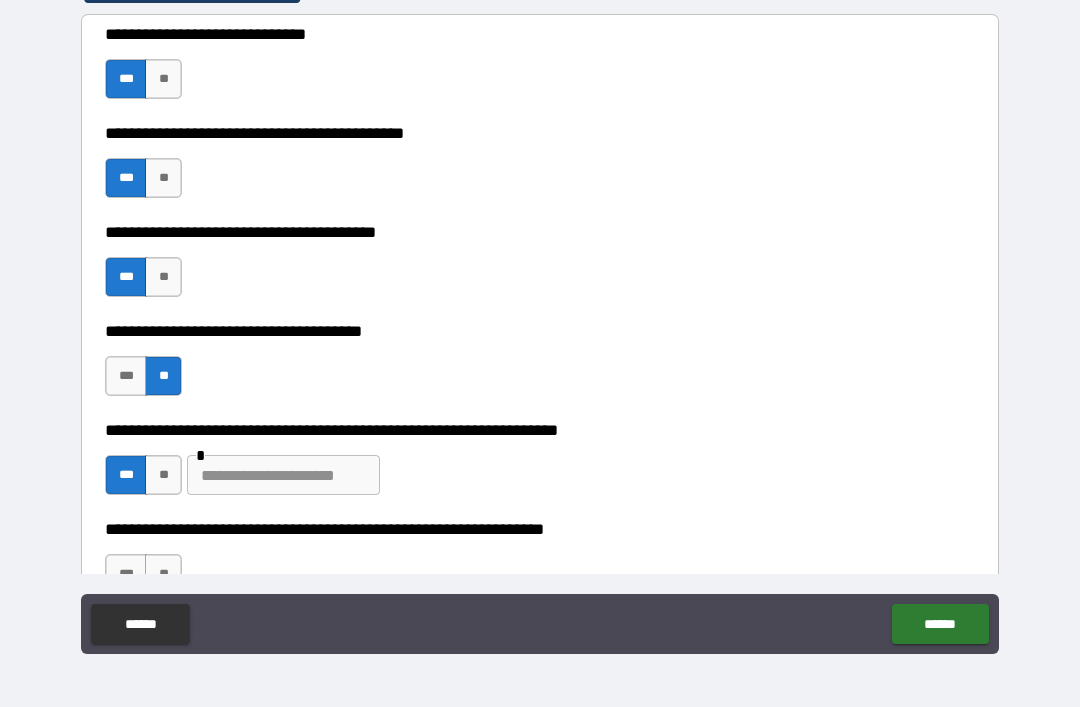 scroll, scrollTop: 2826, scrollLeft: 0, axis: vertical 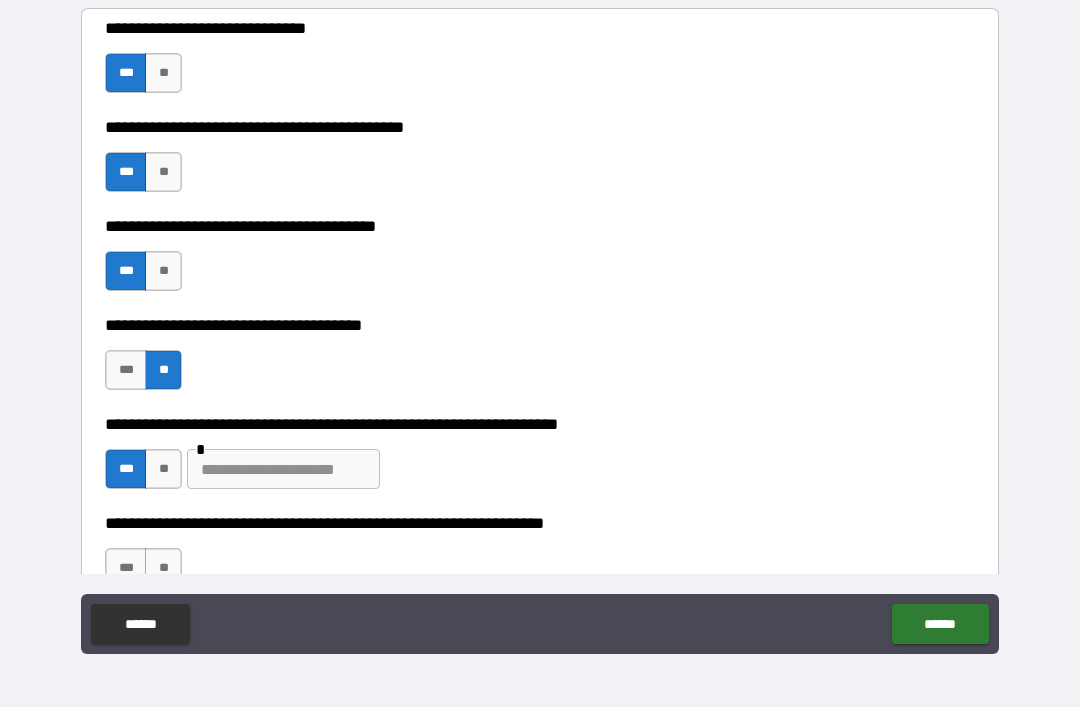 click at bounding box center [283, 469] 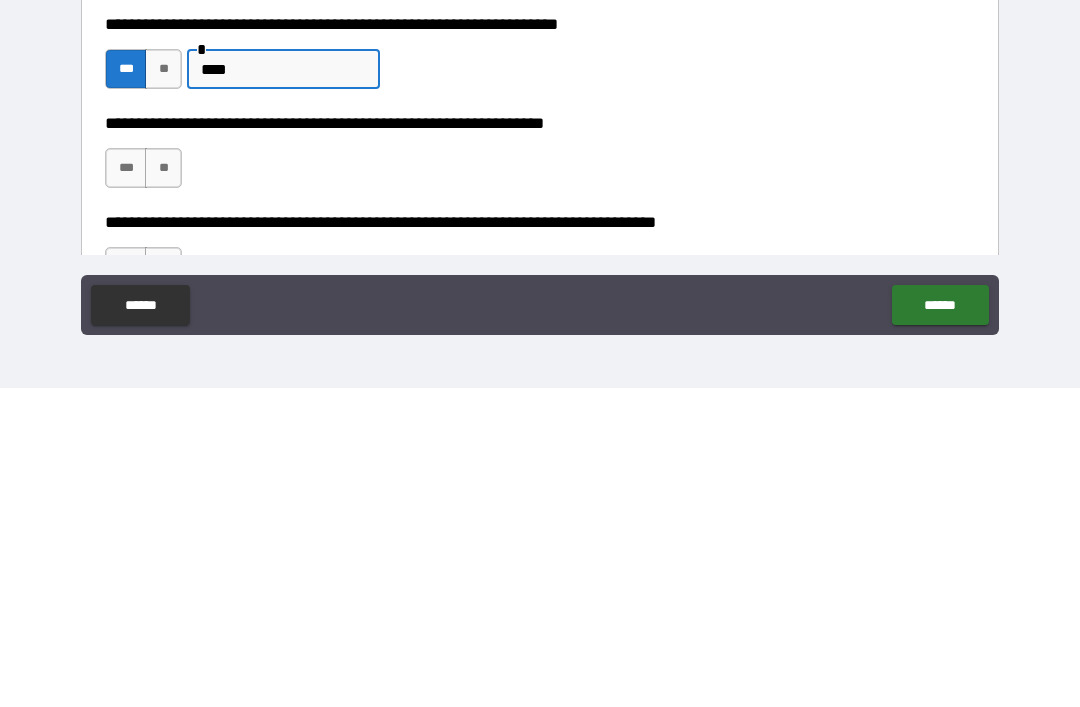 scroll, scrollTop: 2911, scrollLeft: 0, axis: vertical 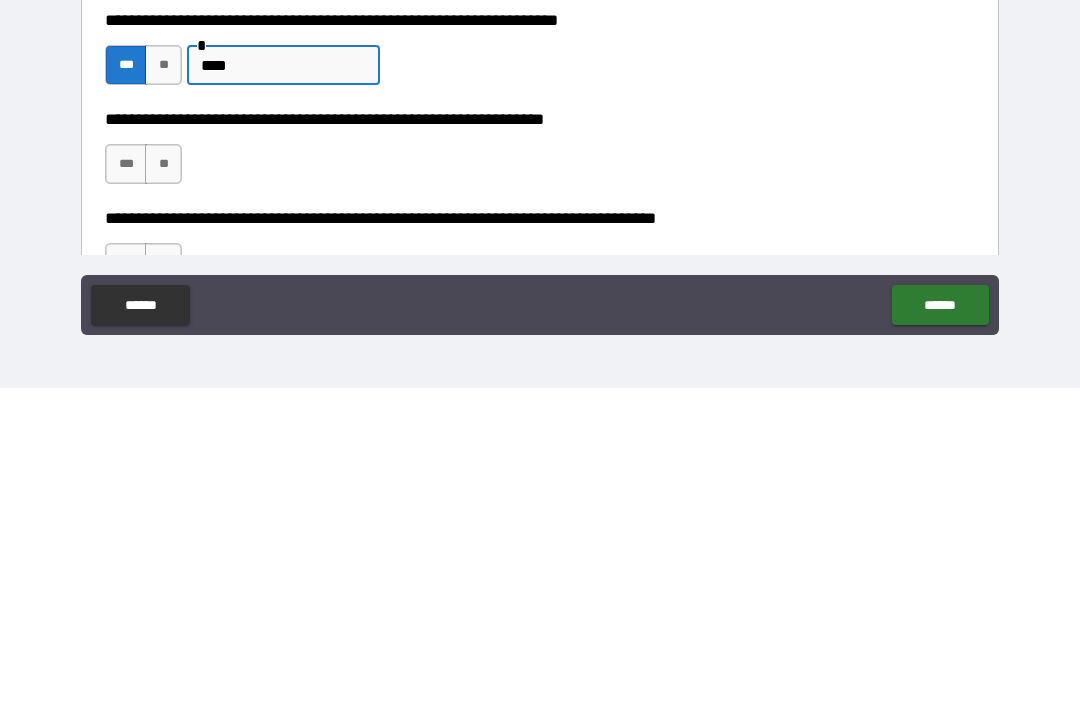 type on "****" 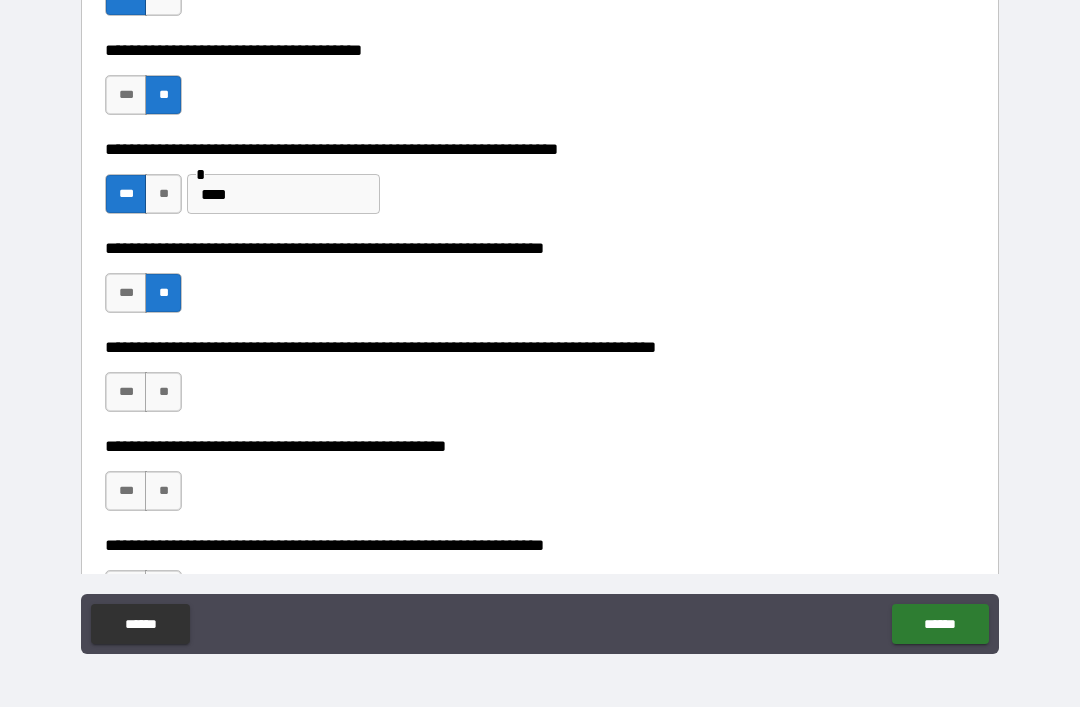 scroll, scrollTop: 3100, scrollLeft: 0, axis: vertical 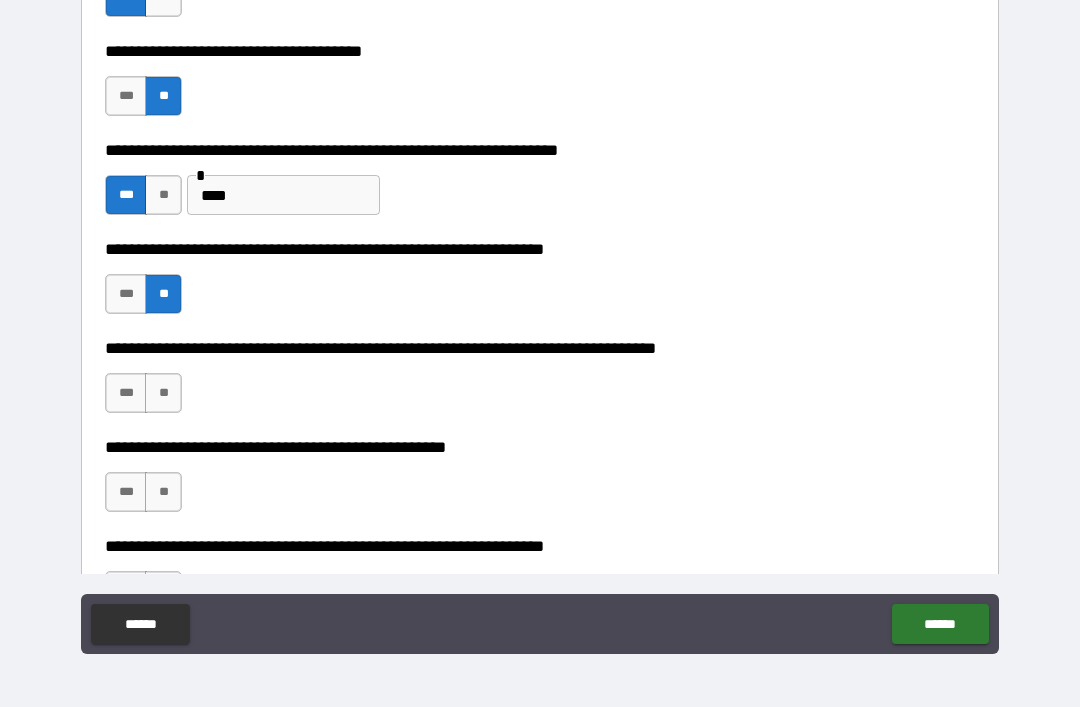 click on "**" at bounding box center (163, 393) 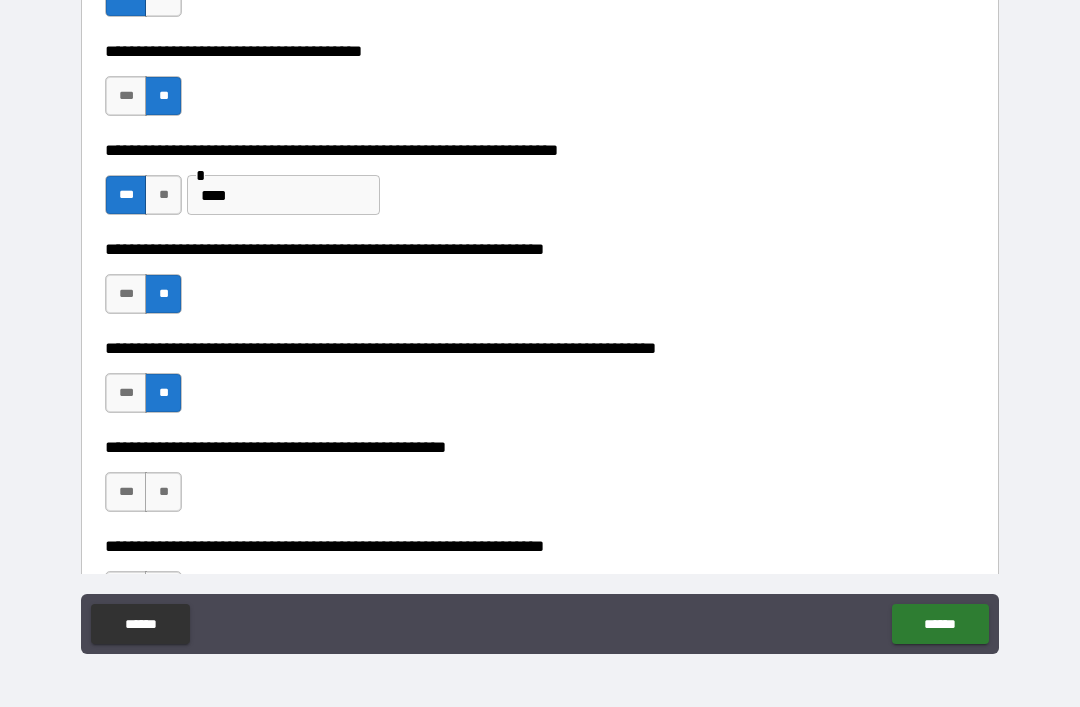 click on "**" at bounding box center (163, 492) 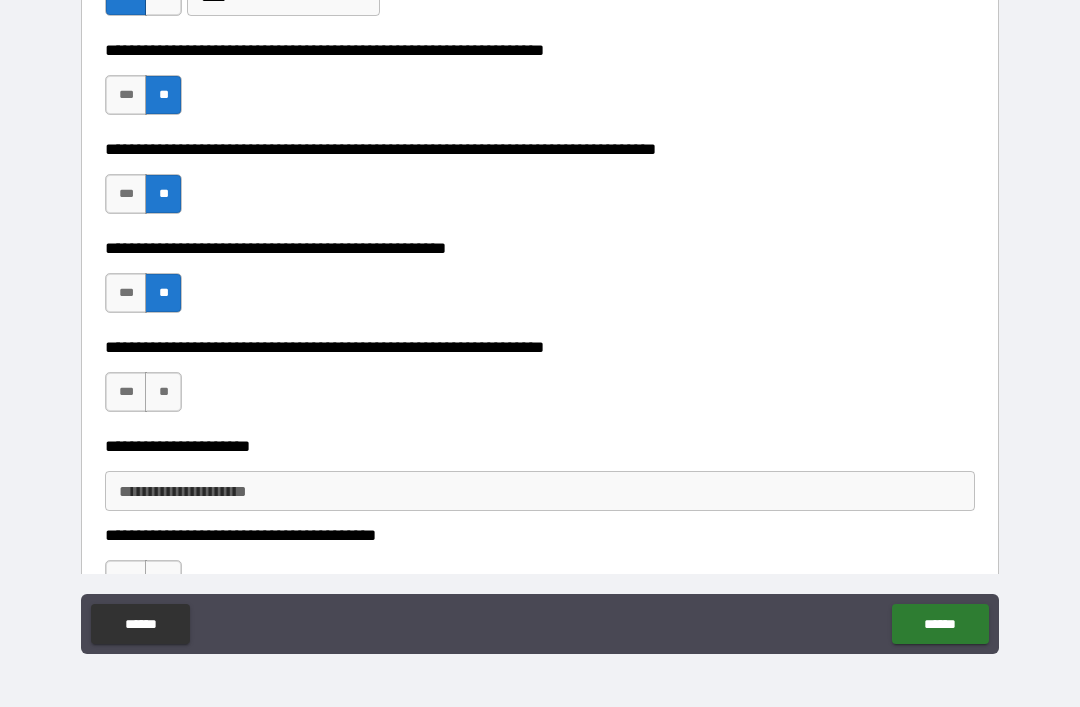 scroll, scrollTop: 3300, scrollLeft: 0, axis: vertical 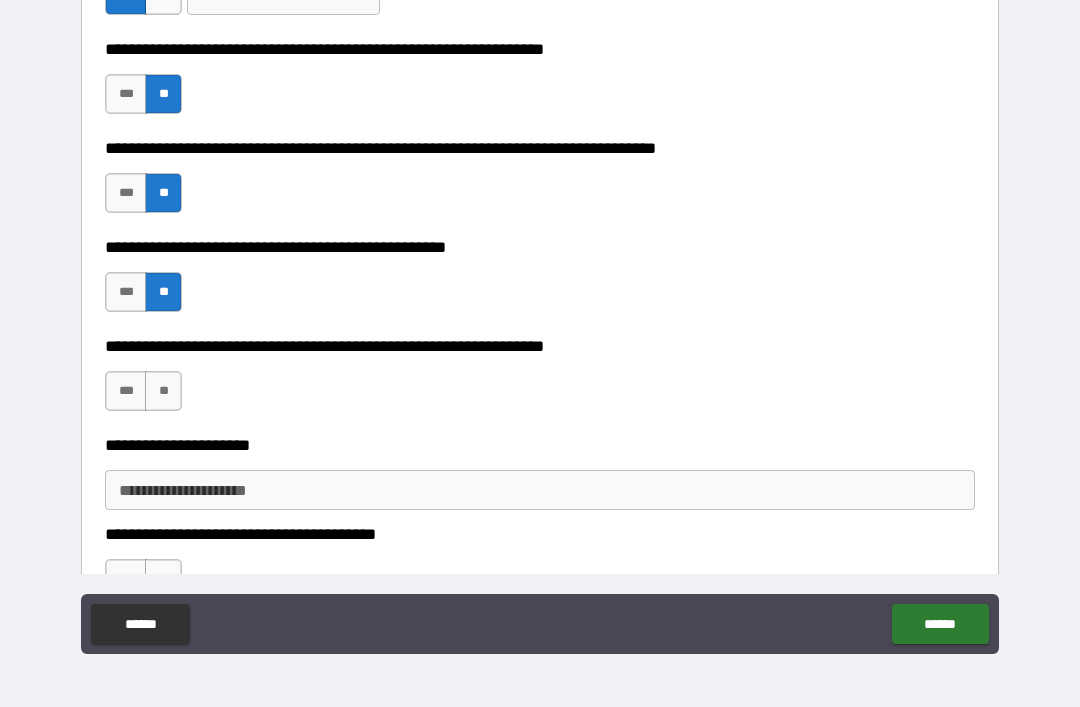 click on "**" at bounding box center (163, 391) 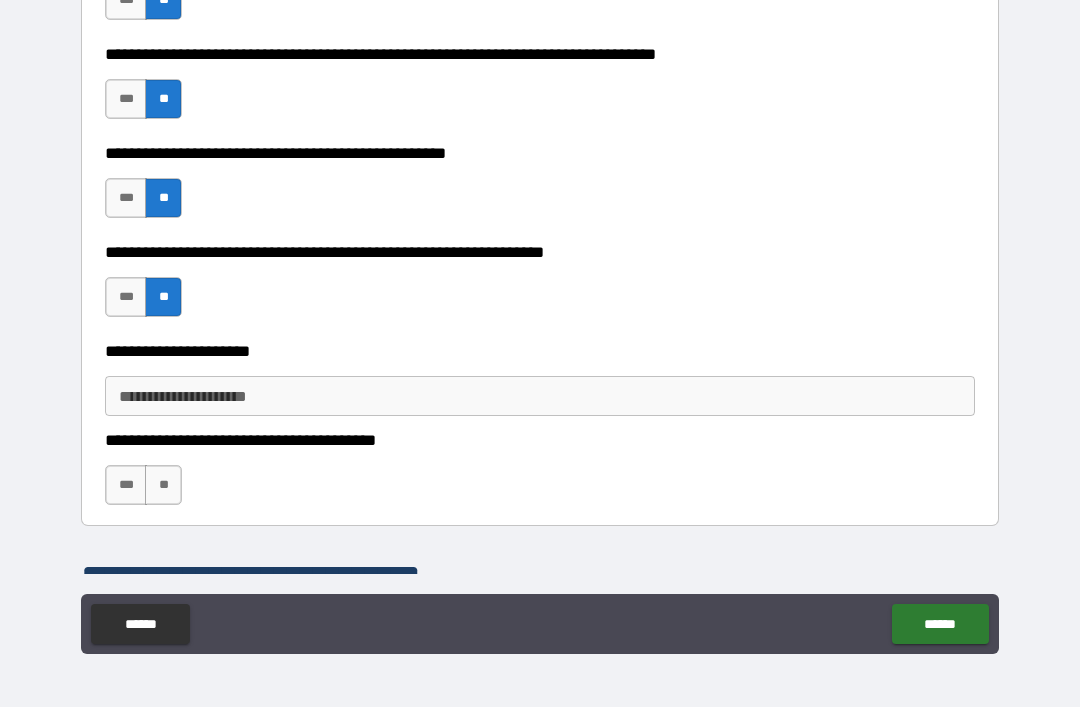 scroll, scrollTop: 3396, scrollLeft: 0, axis: vertical 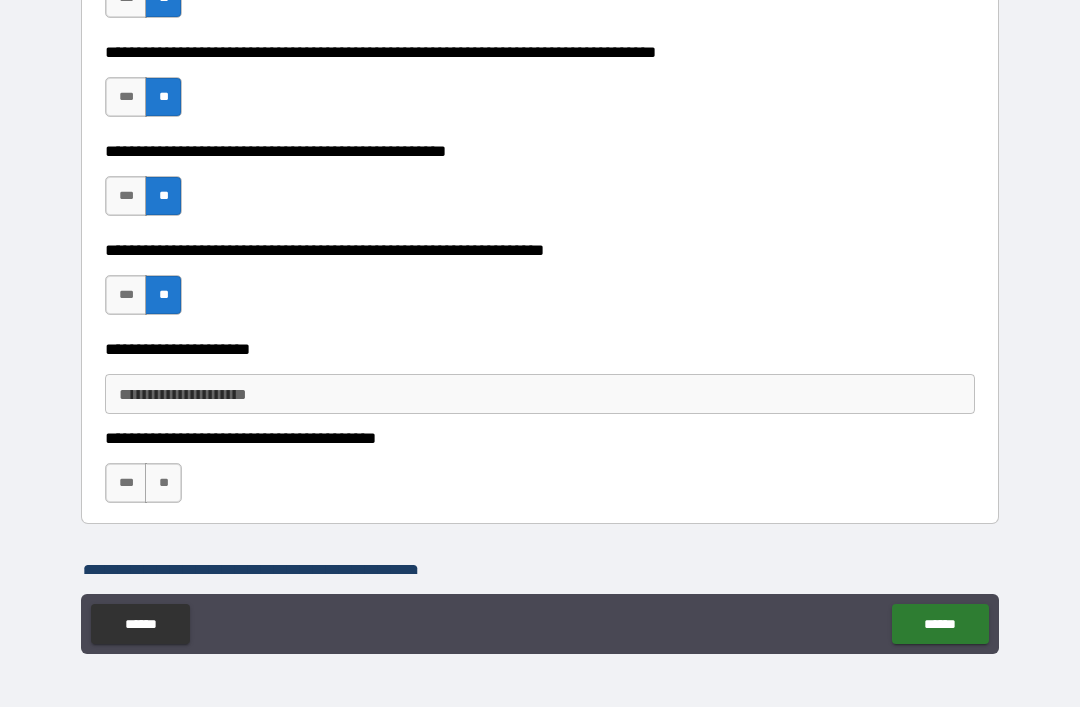 click on "***" at bounding box center [126, 483] 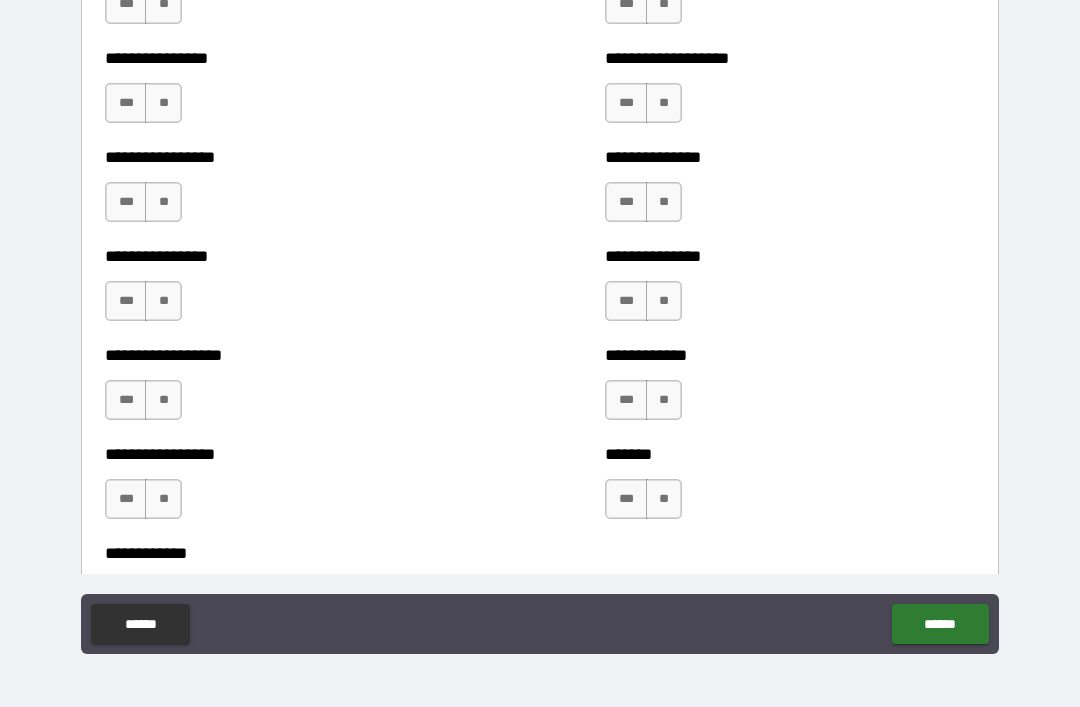 scroll, scrollTop: 4831, scrollLeft: 0, axis: vertical 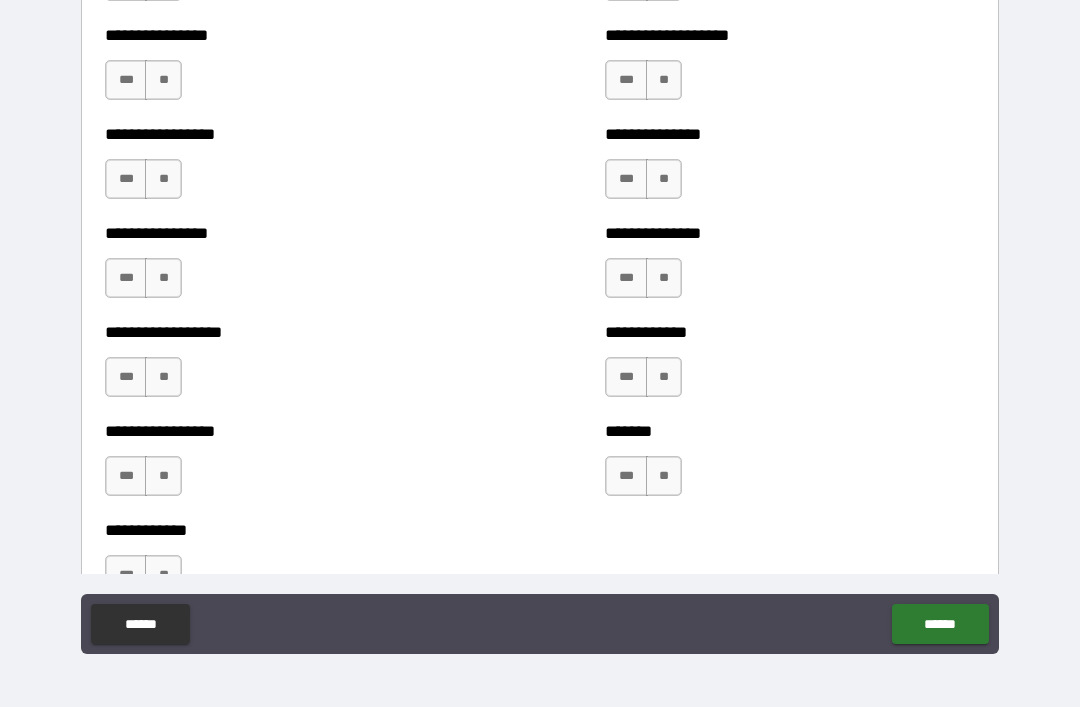 click on "***" at bounding box center [126, 476] 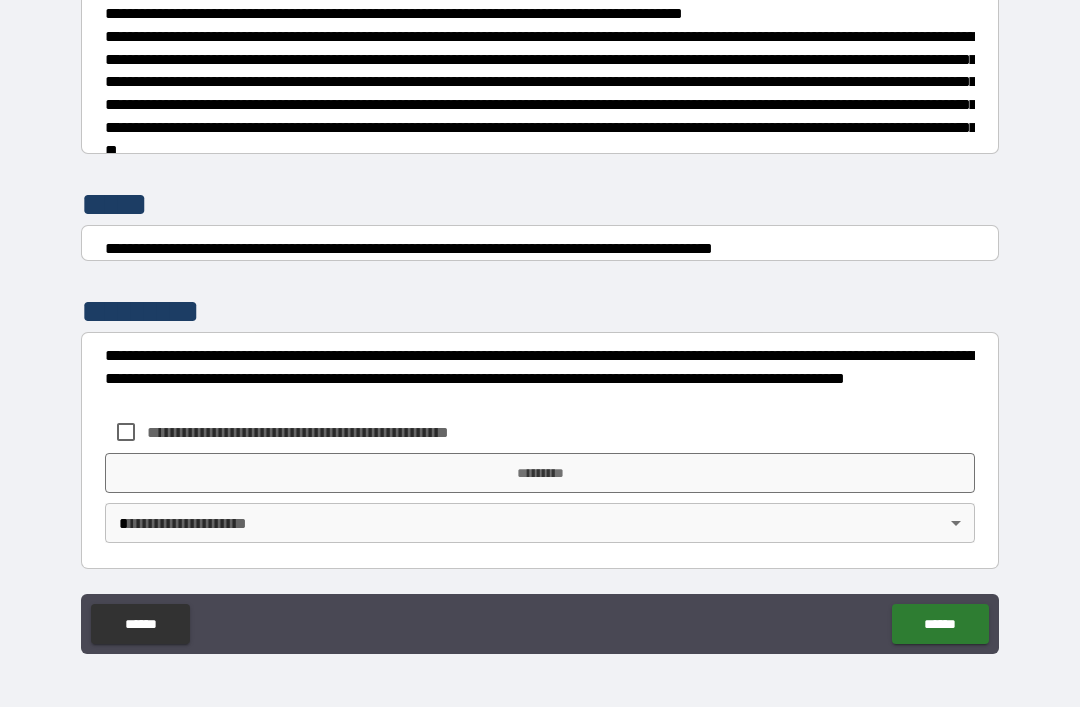 scroll, scrollTop: 7470, scrollLeft: 0, axis: vertical 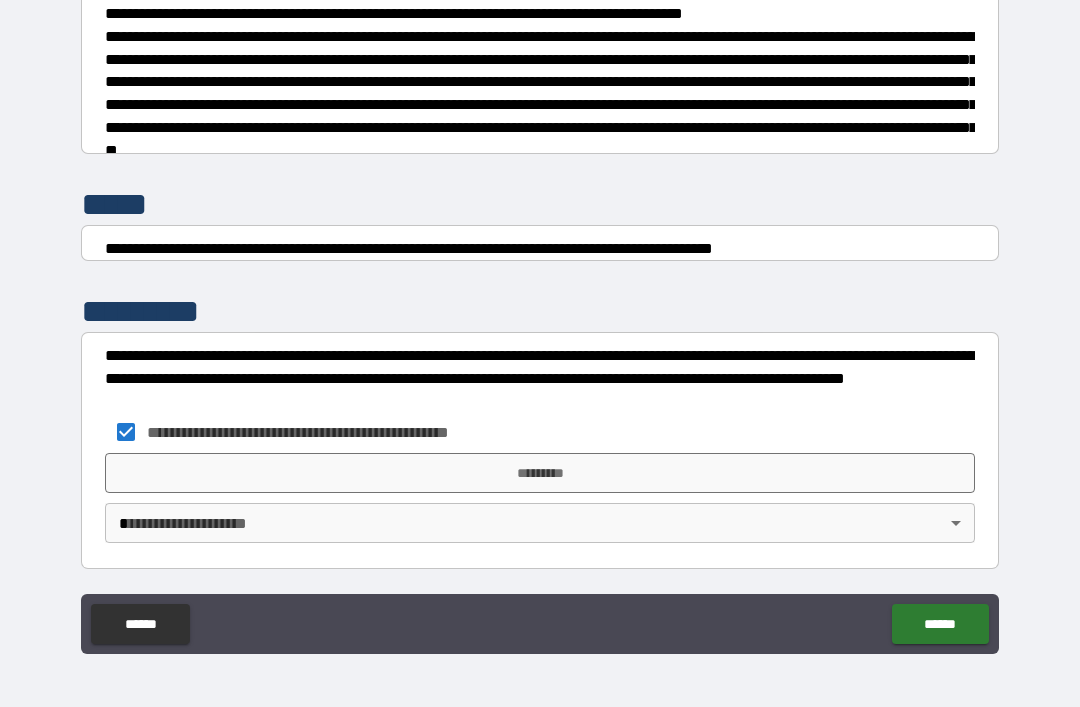click on "*********" at bounding box center [540, 473] 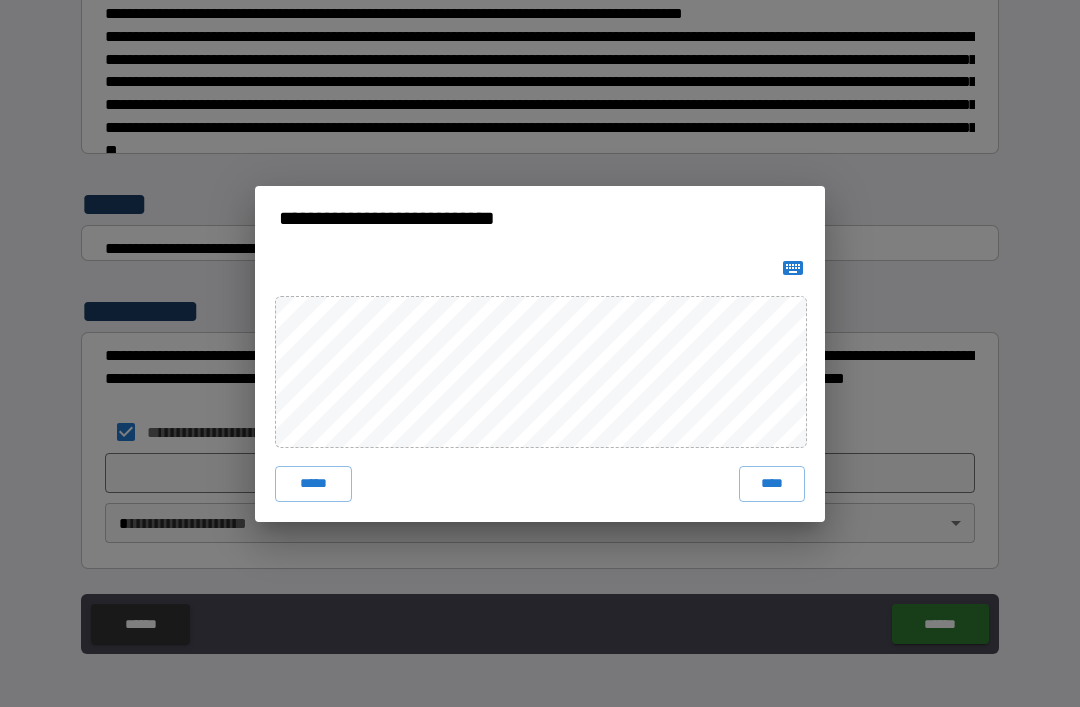 click on "****" at bounding box center (772, 484) 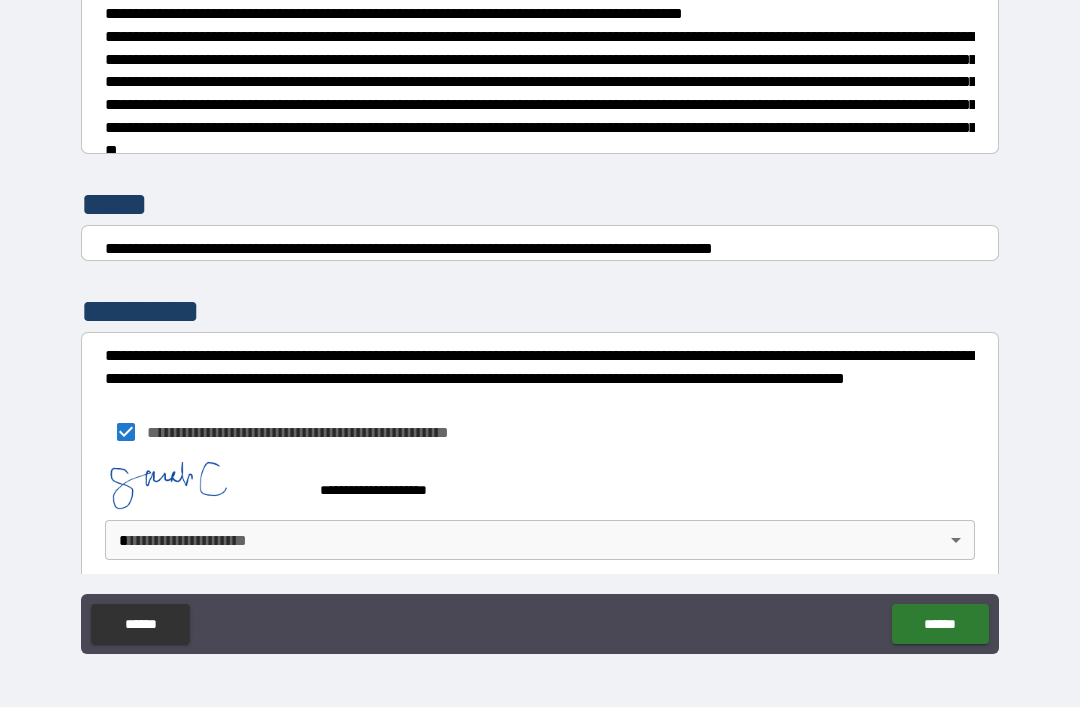 click on "**********" at bounding box center (540, 321) 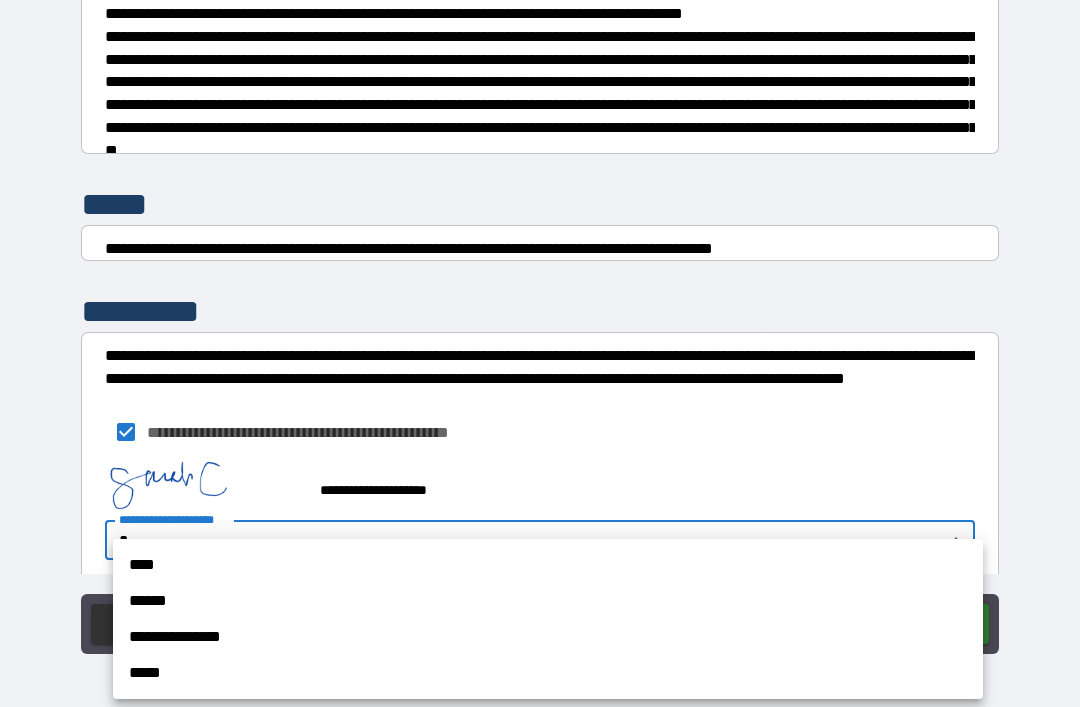click on "**********" at bounding box center (548, 637) 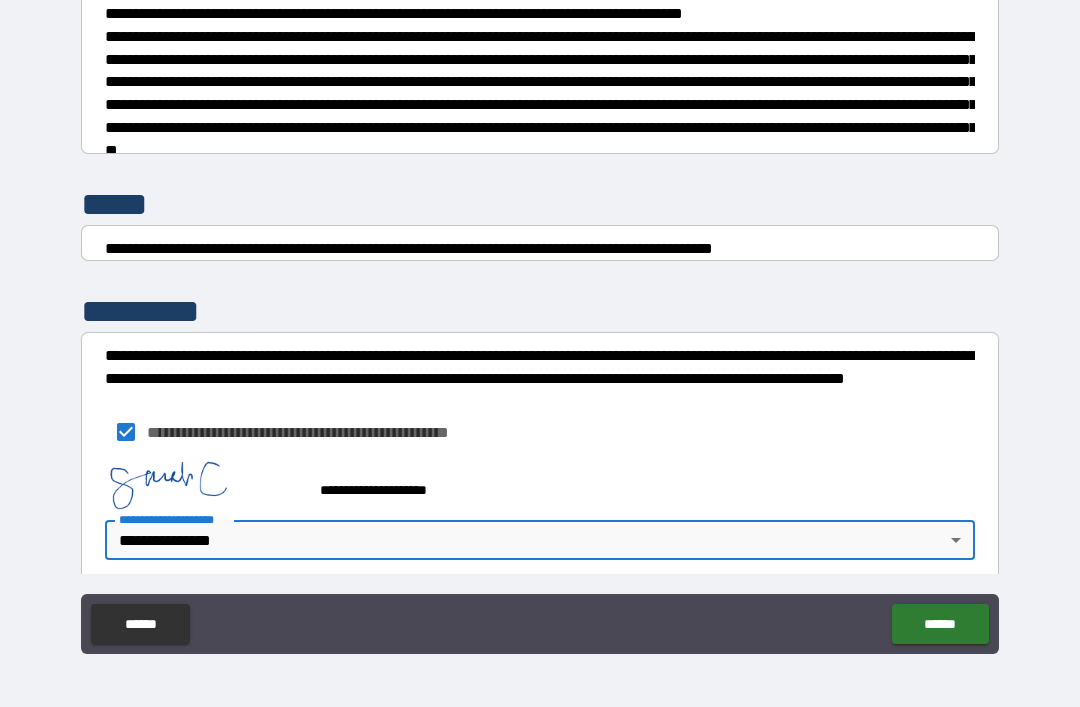 click on "**********" at bounding box center [540, 324] 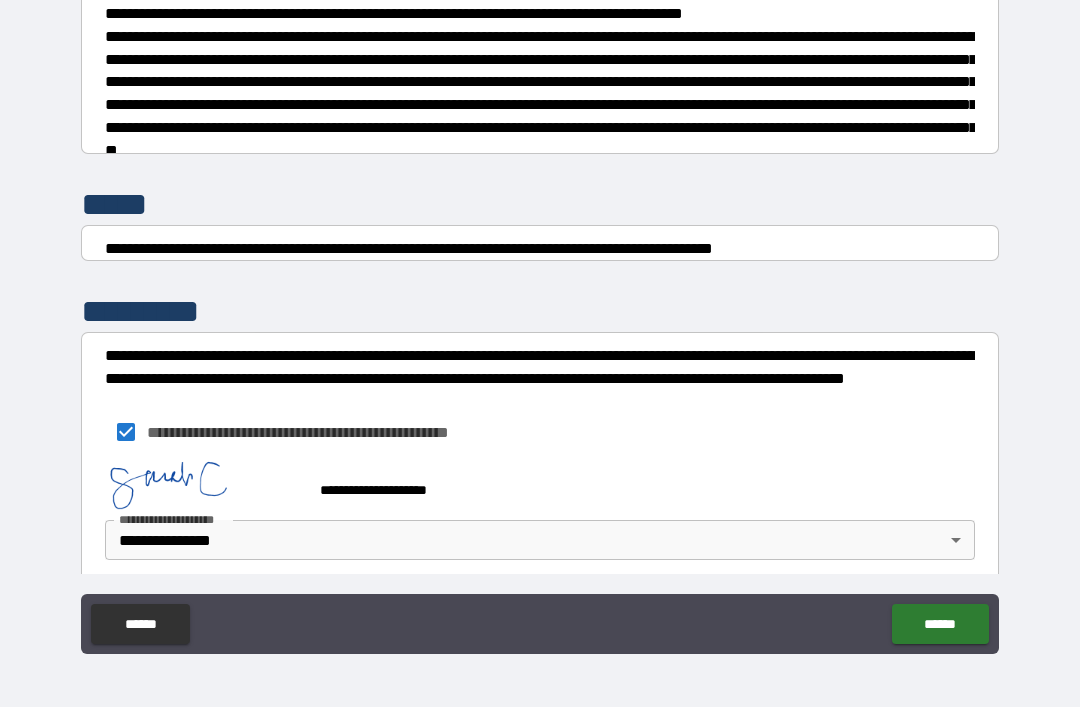 click on "******" at bounding box center (940, 624) 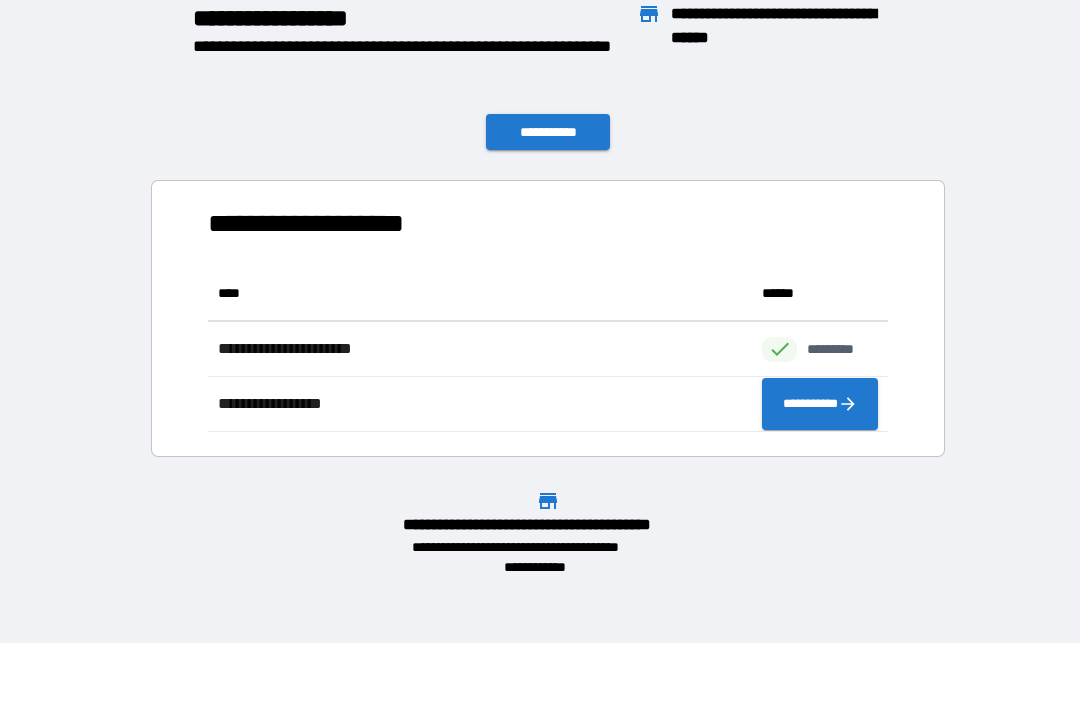 scroll, scrollTop: 166, scrollLeft: 680, axis: both 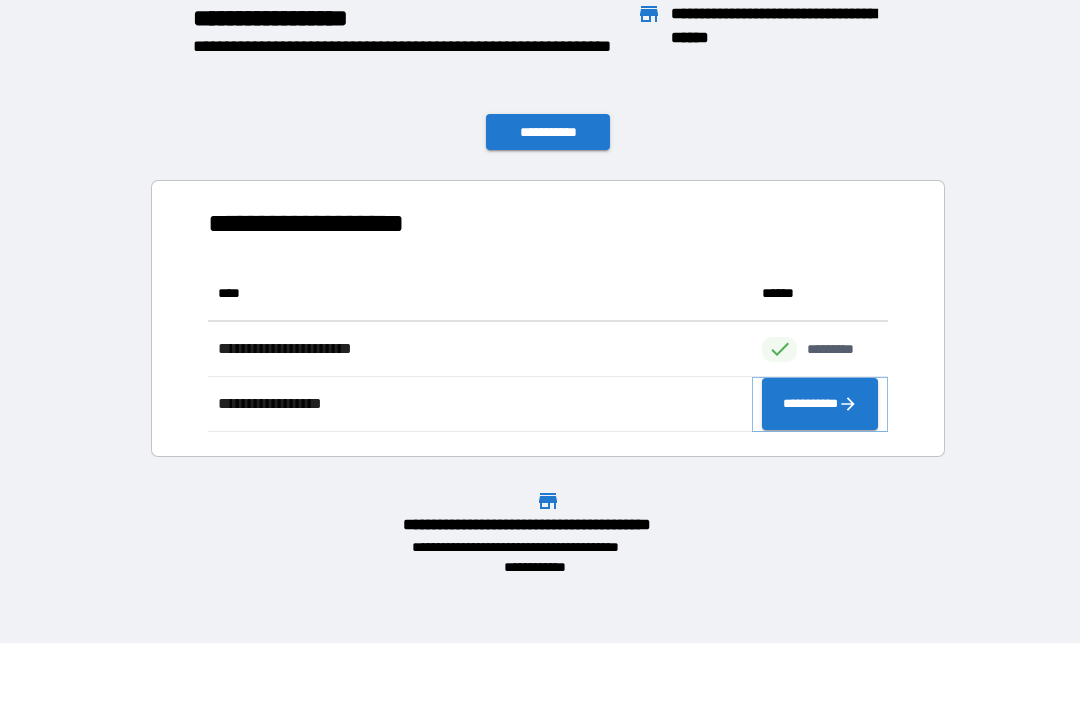 click 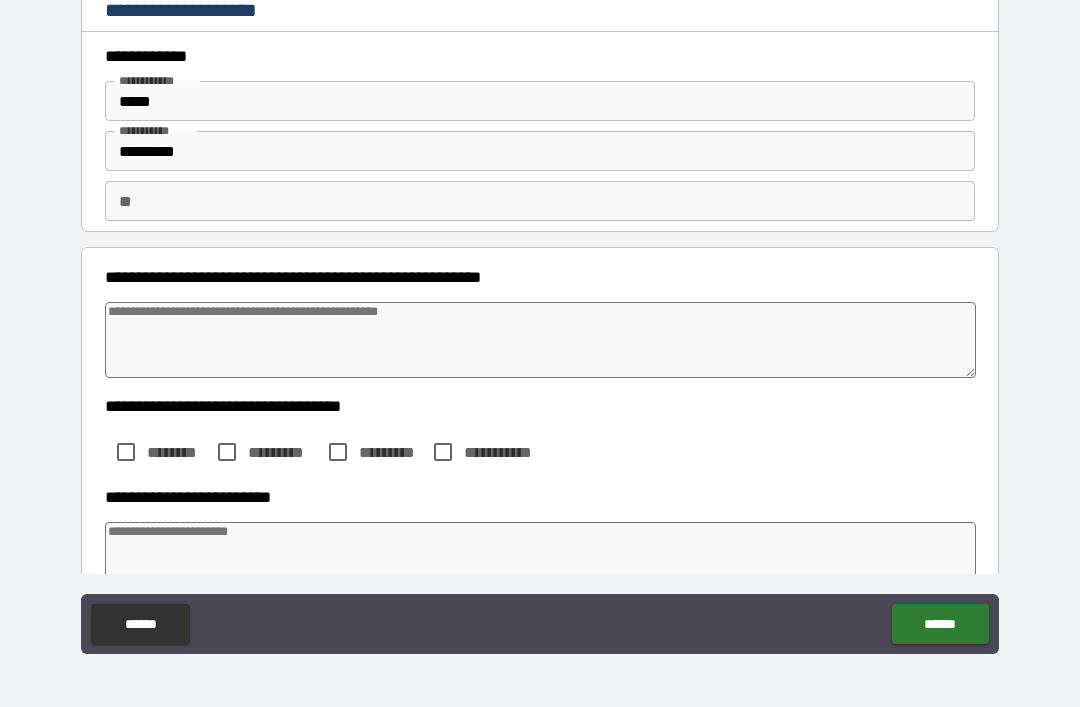 type on "*" 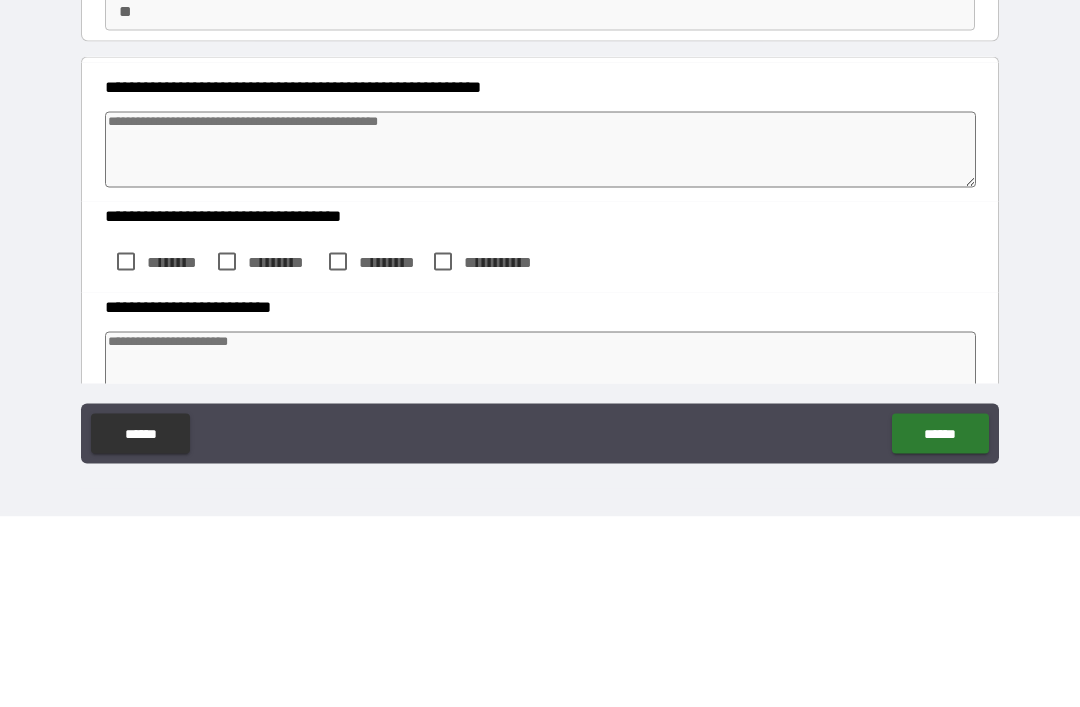 type on "*" 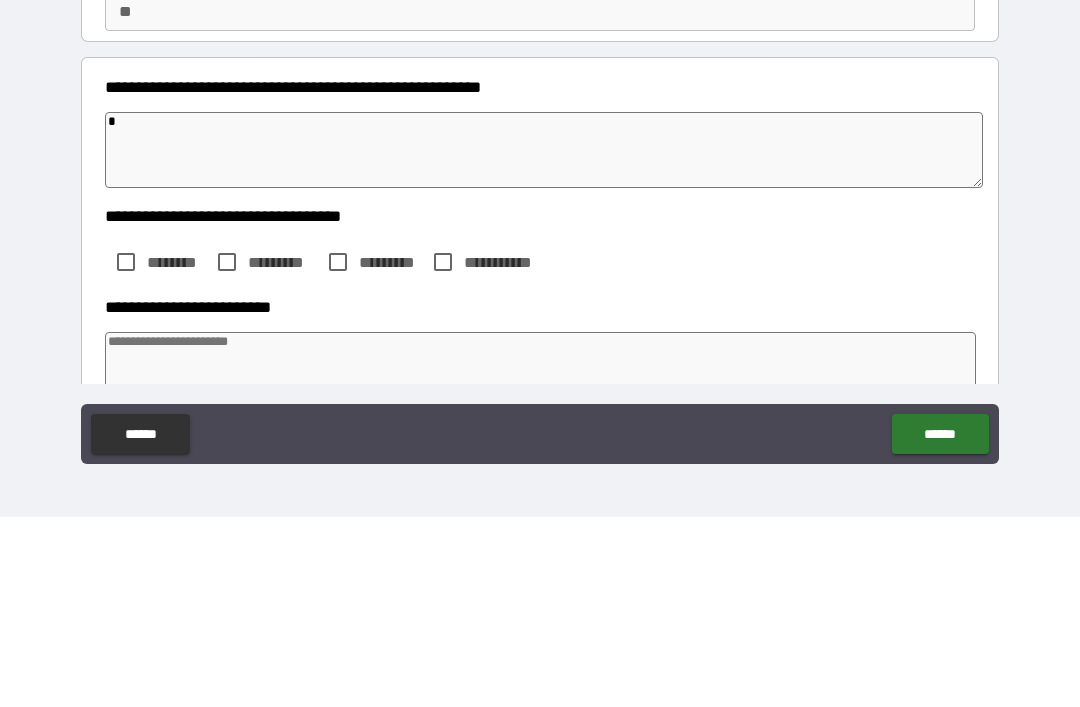 type on "*" 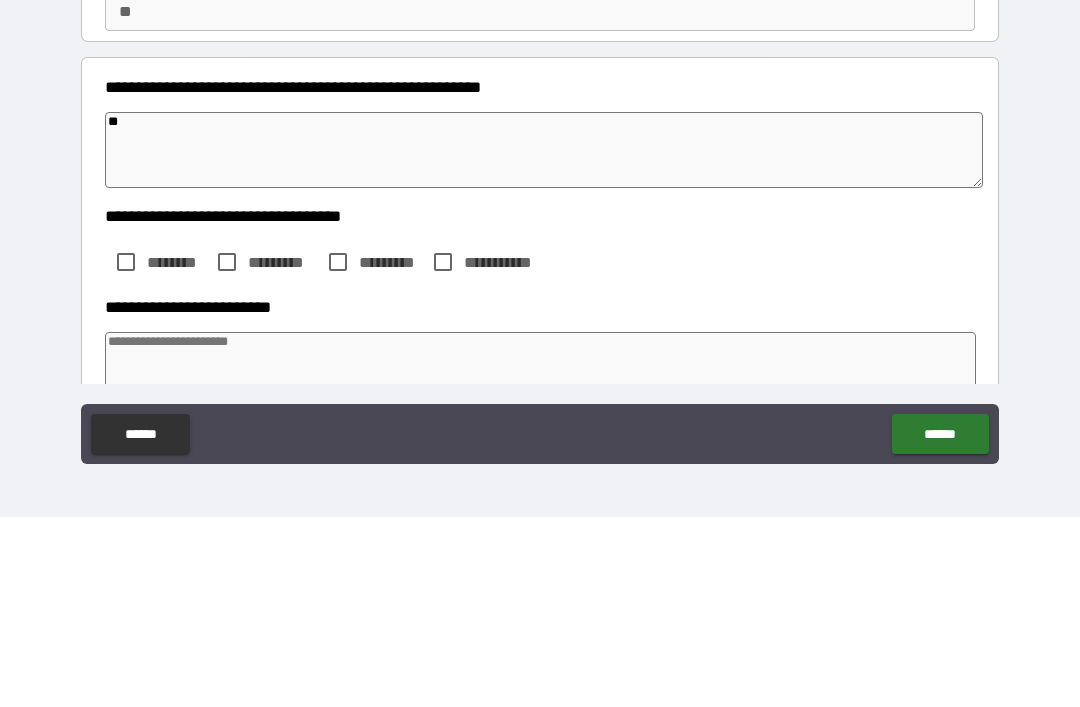 type on "***" 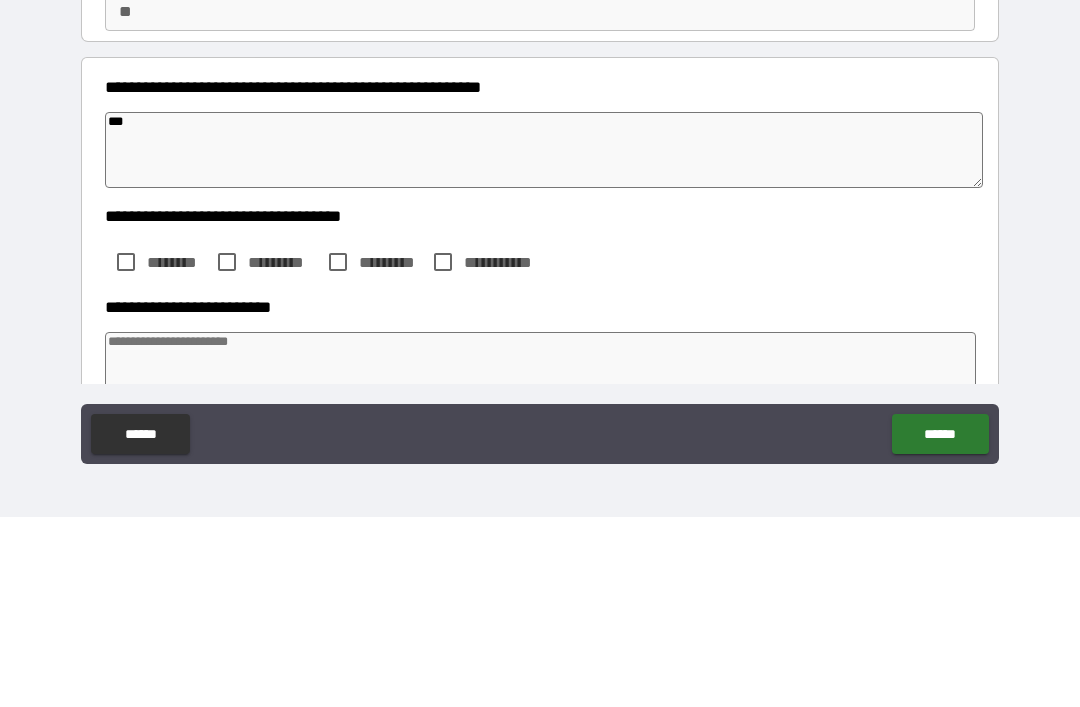 type on "*" 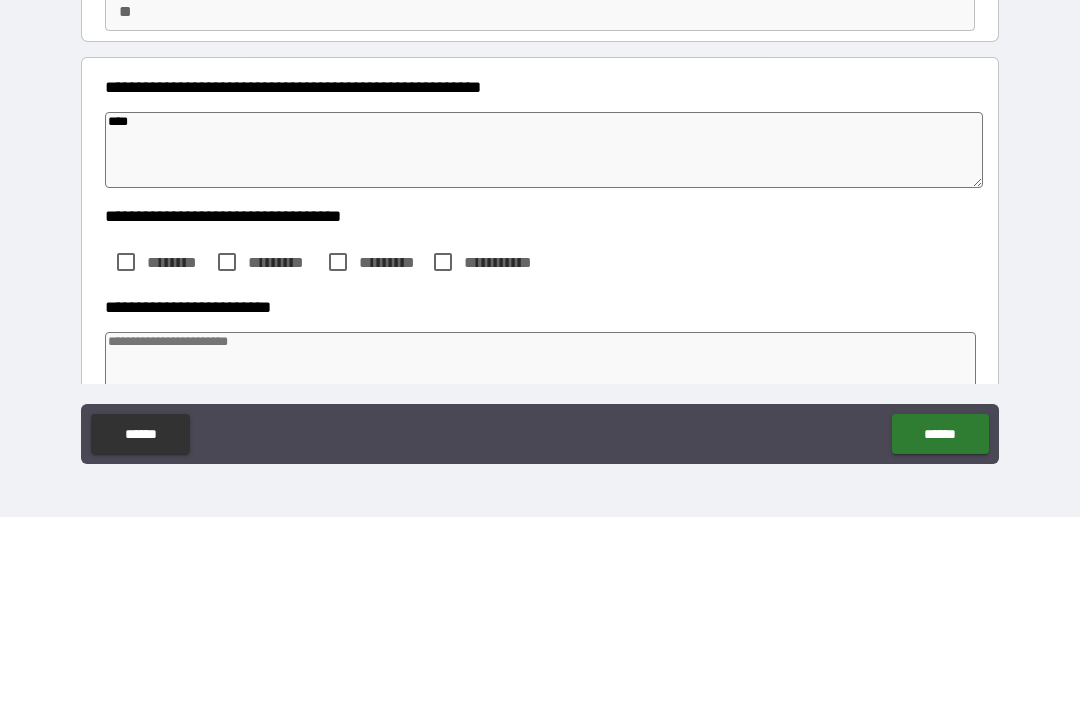 type on "*****" 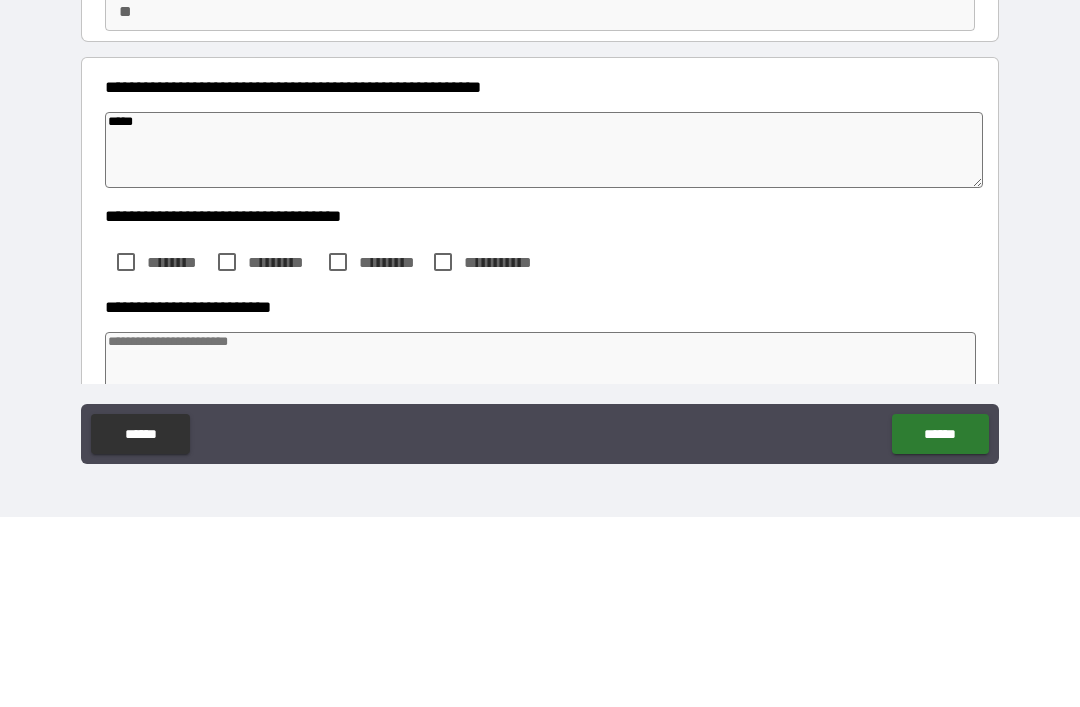 type on "*" 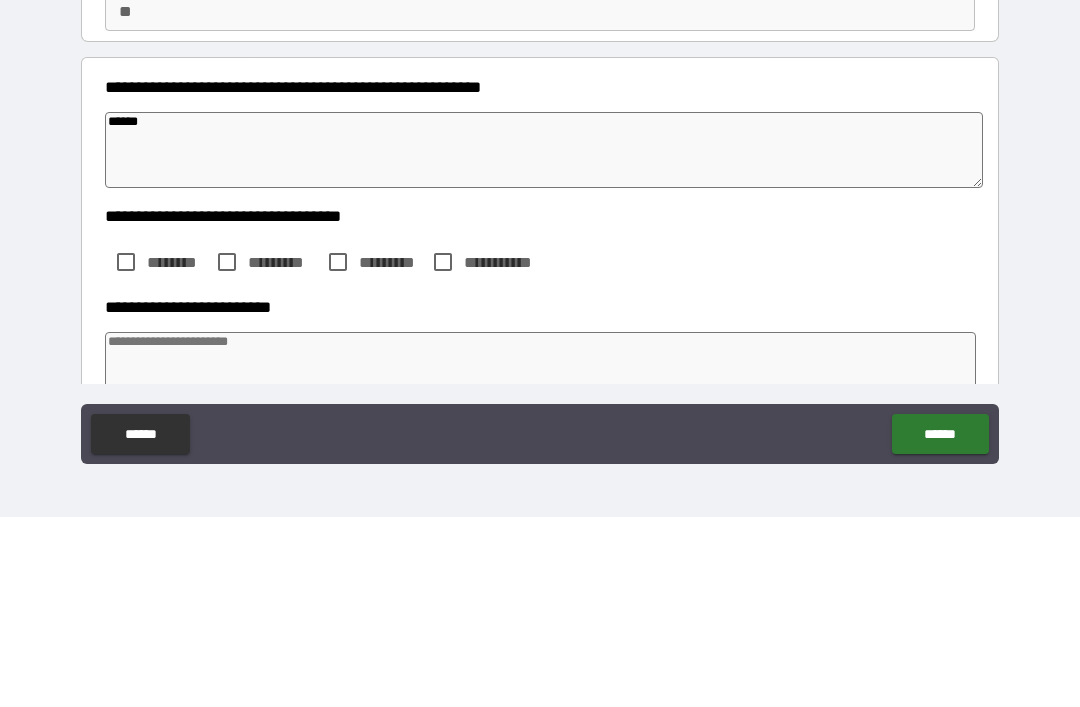 type on "*******" 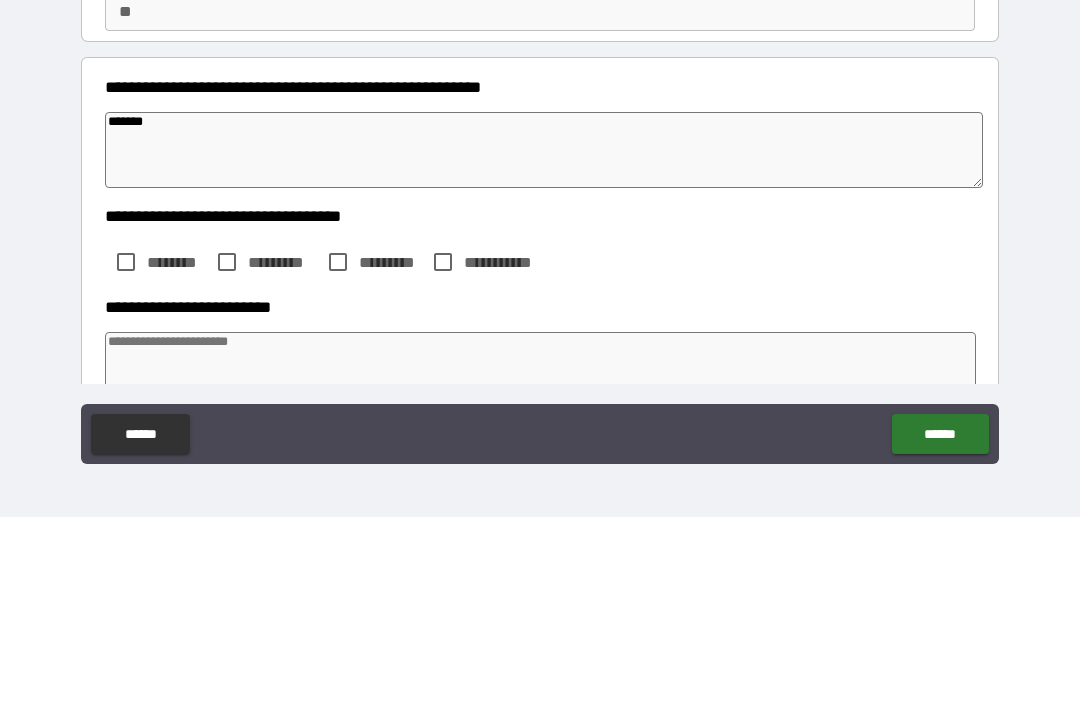 type on "*" 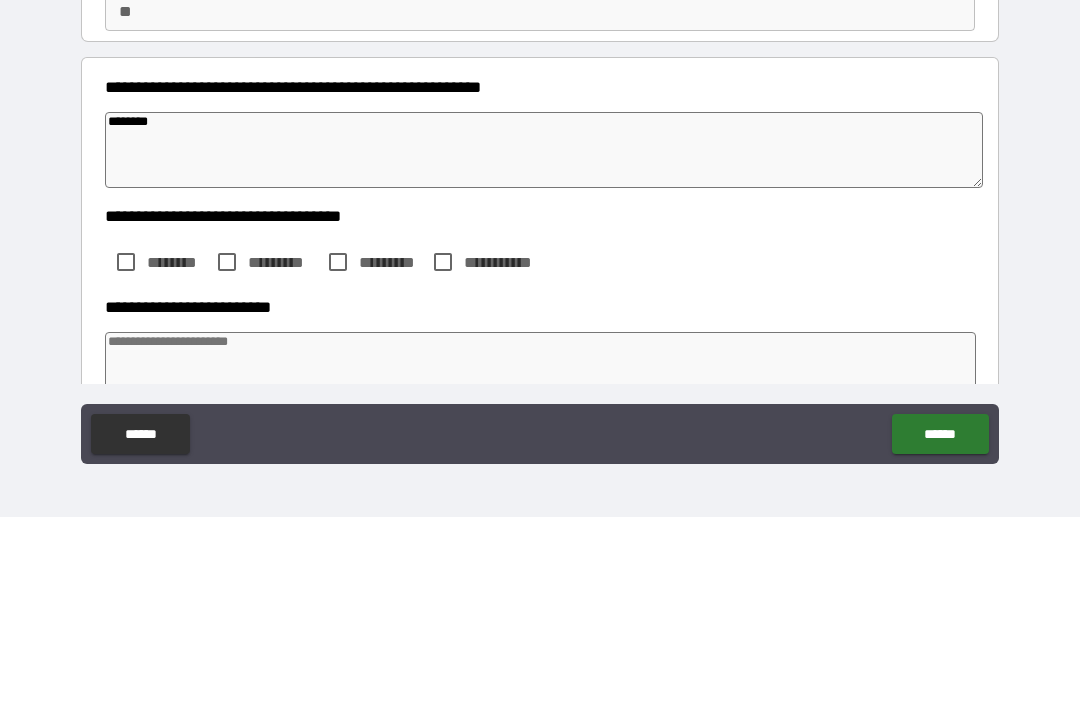 type on "*" 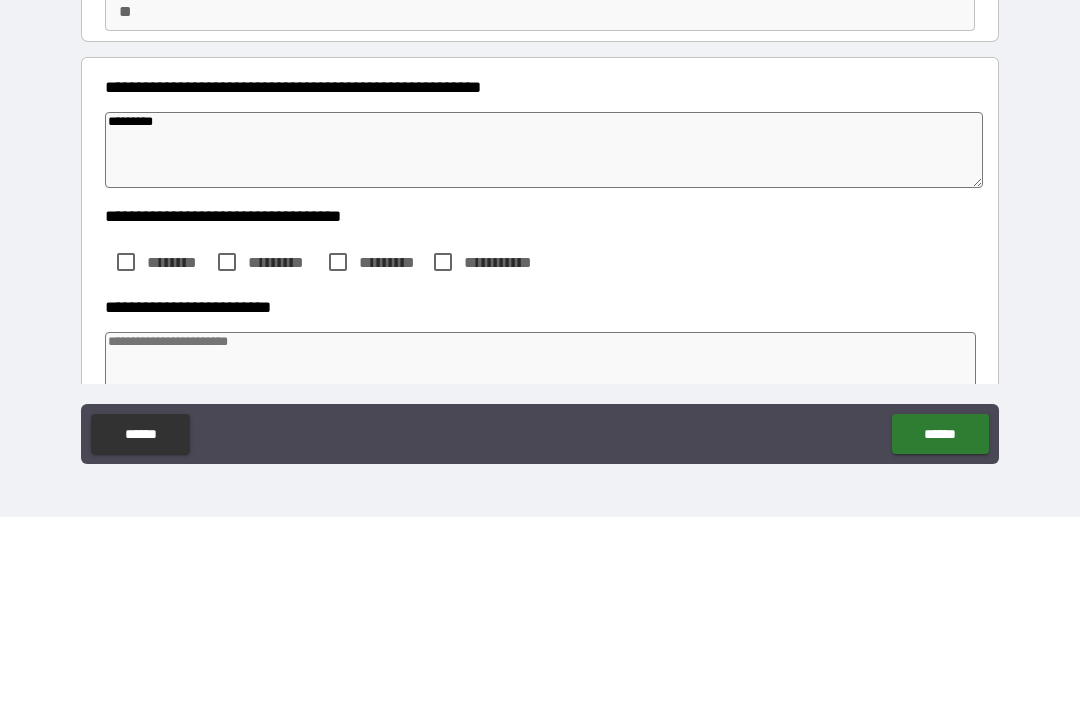 type on "*" 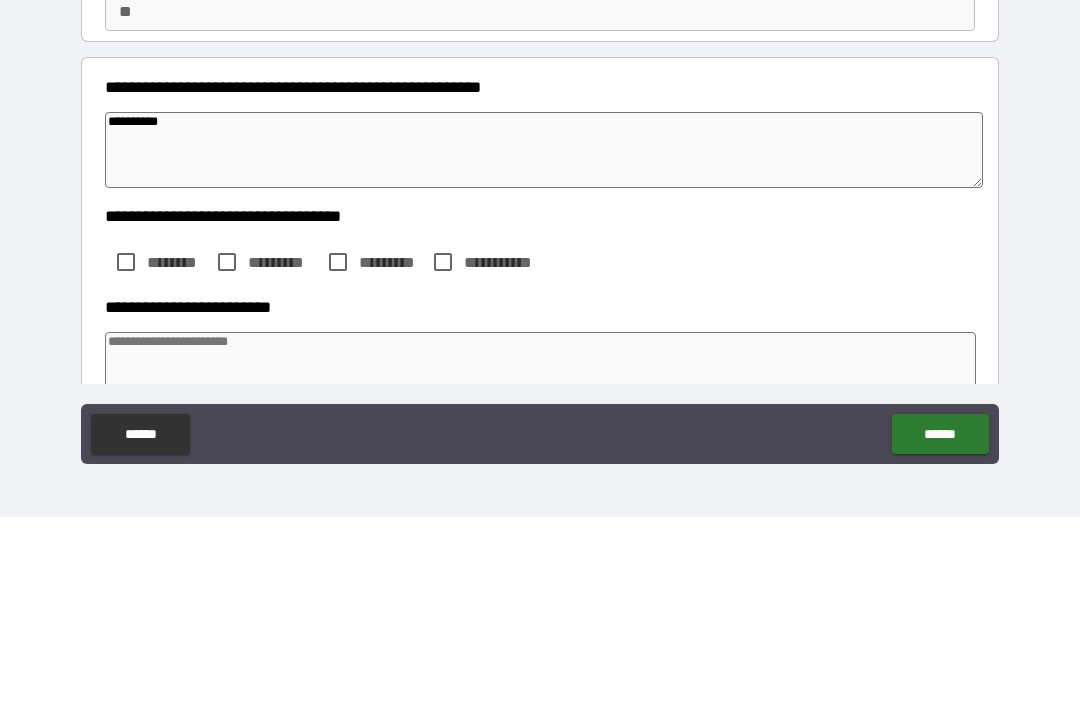 type on "*" 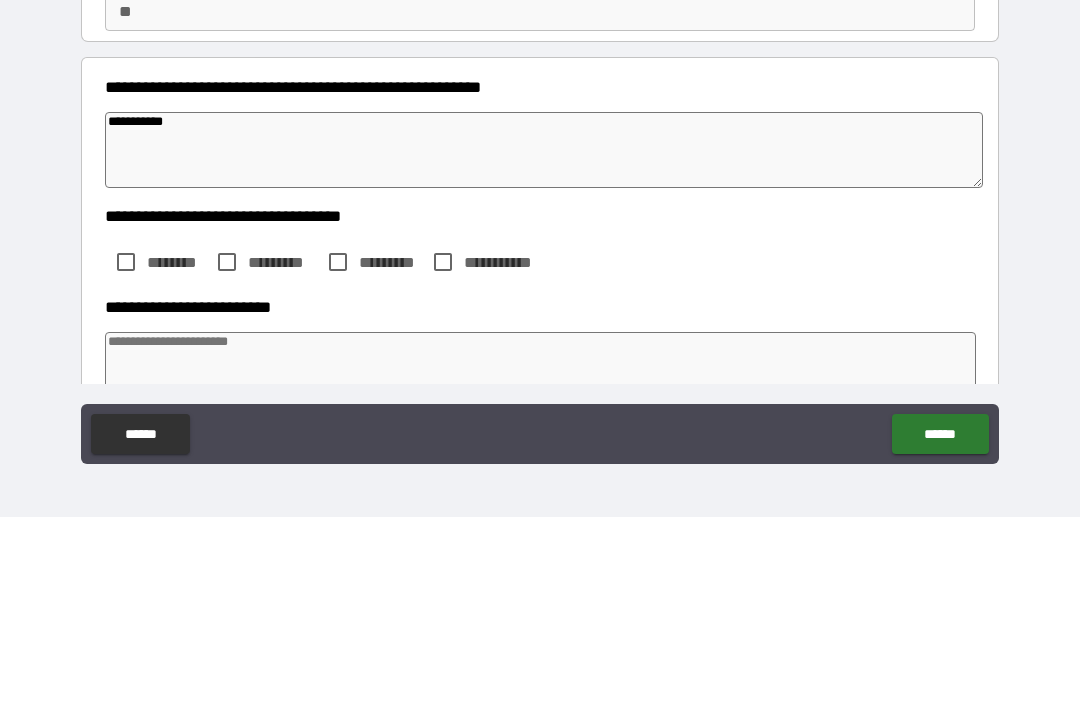 type on "*" 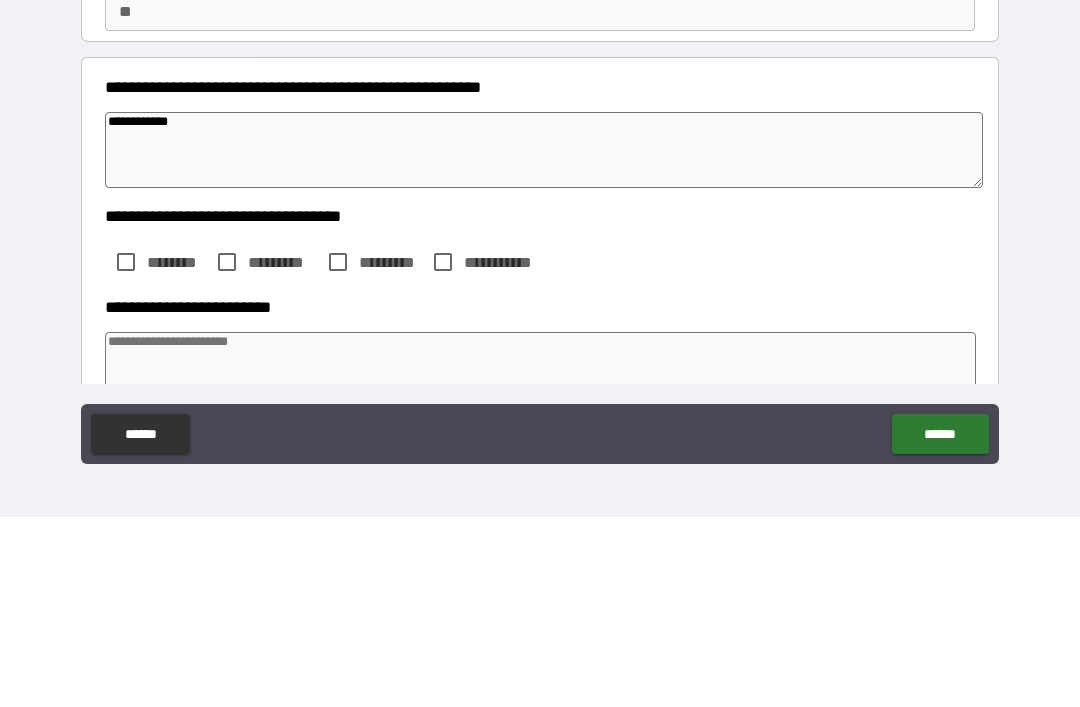 type on "*" 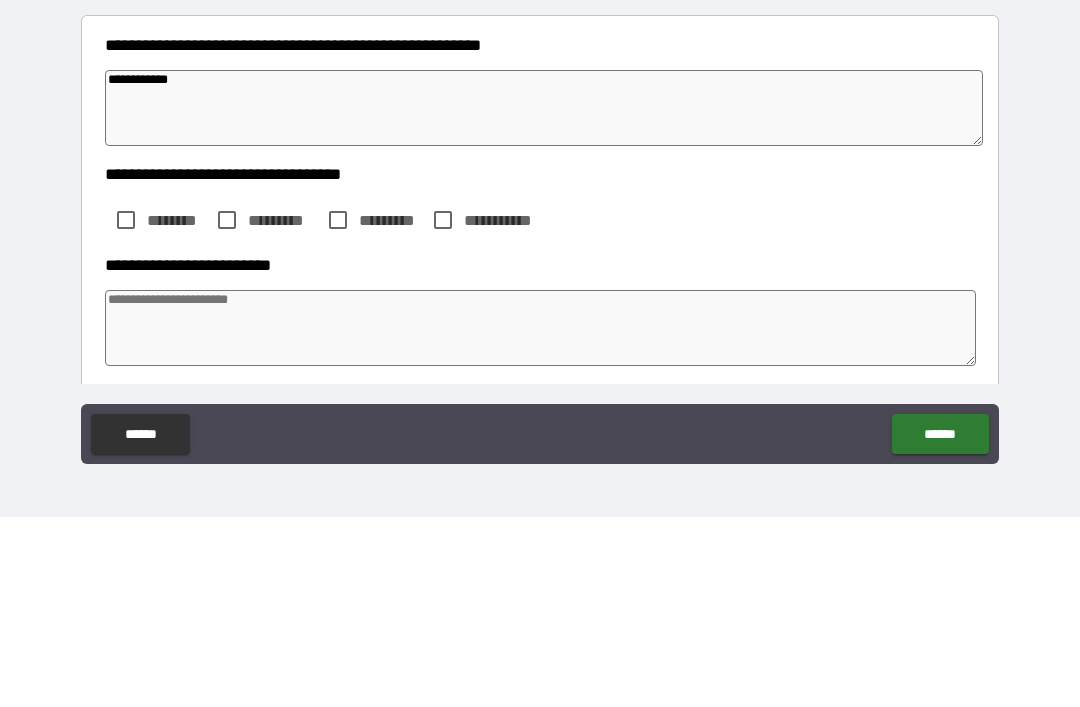 scroll, scrollTop: 45, scrollLeft: 0, axis: vertical 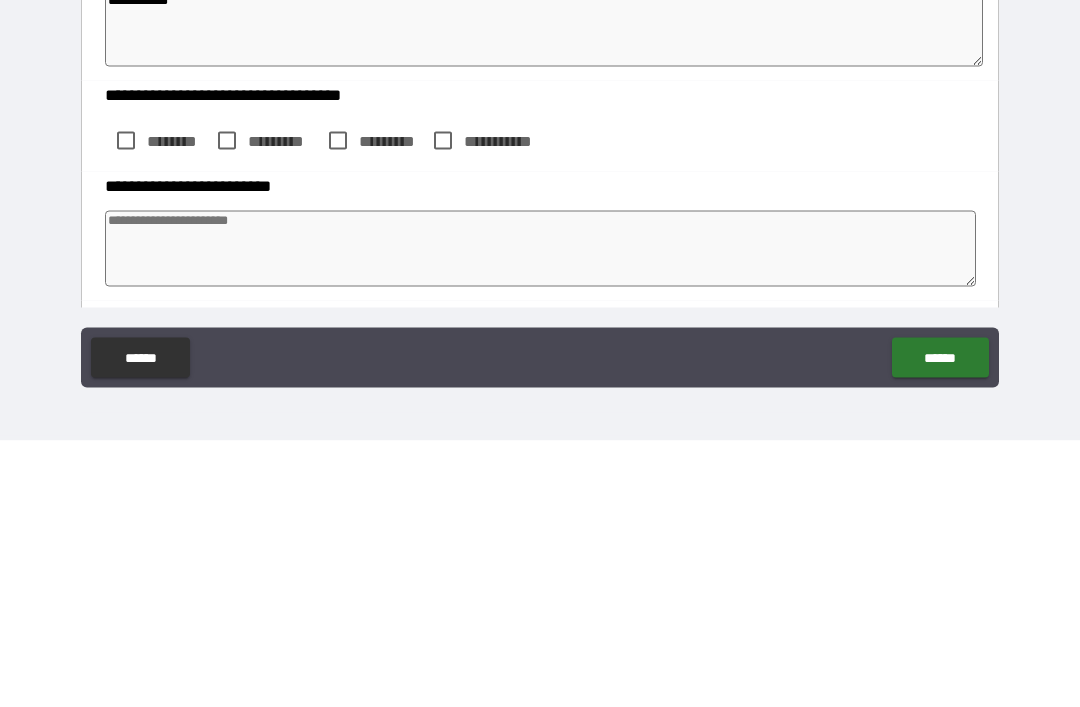 type on "**********" 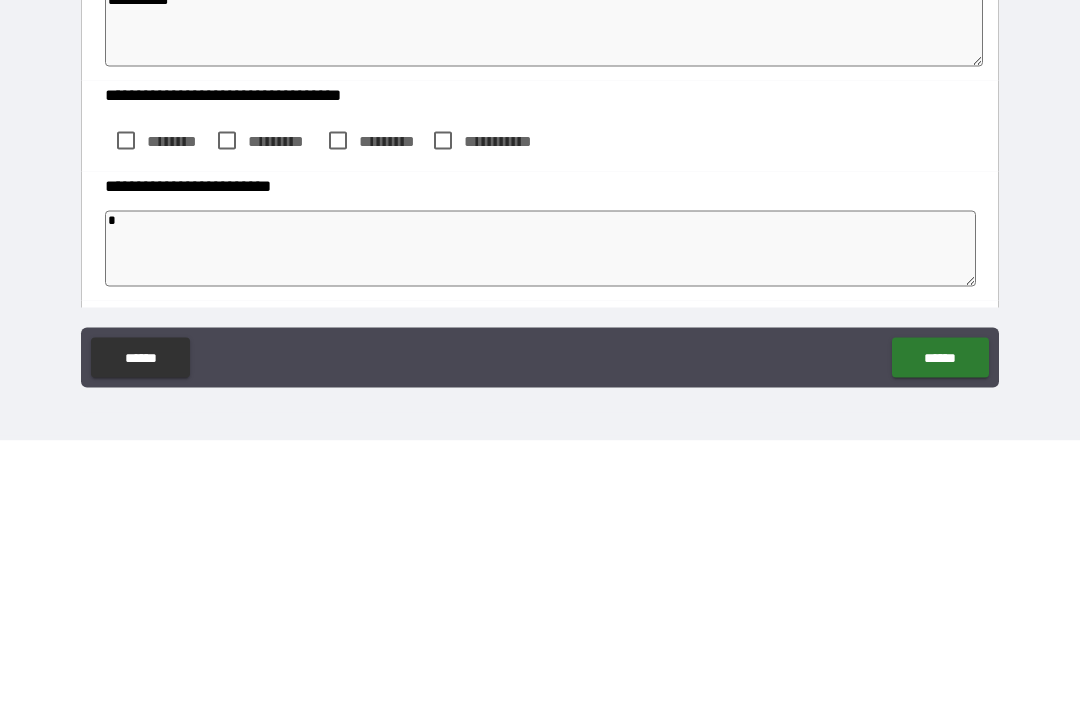 type on "*" 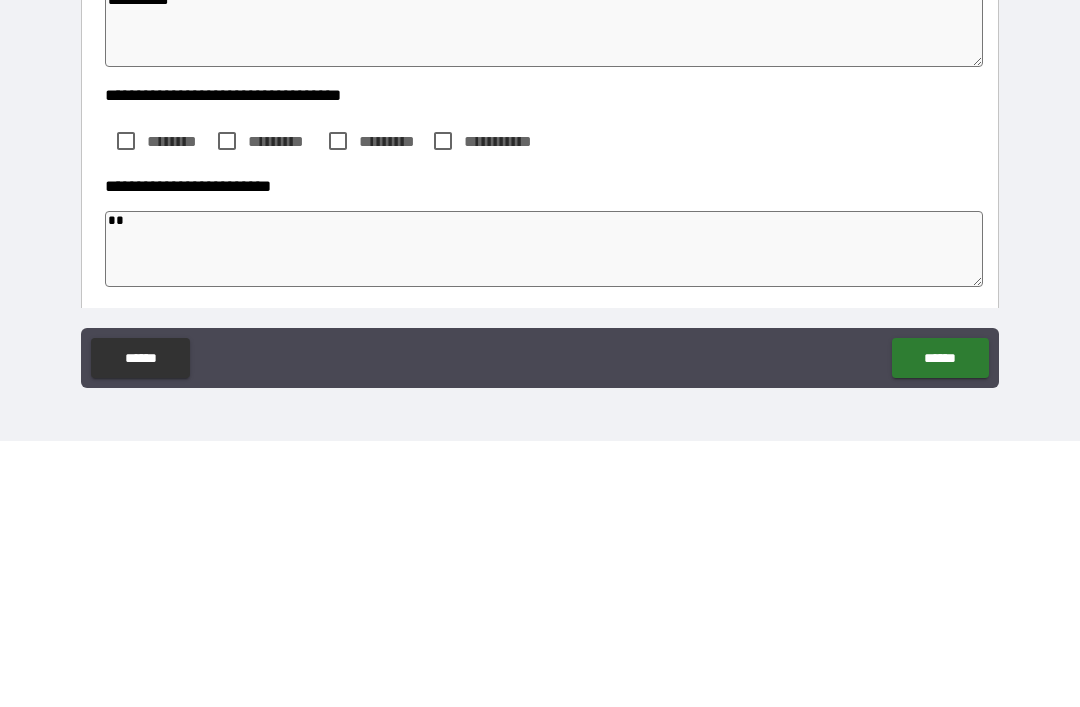 type on "**" 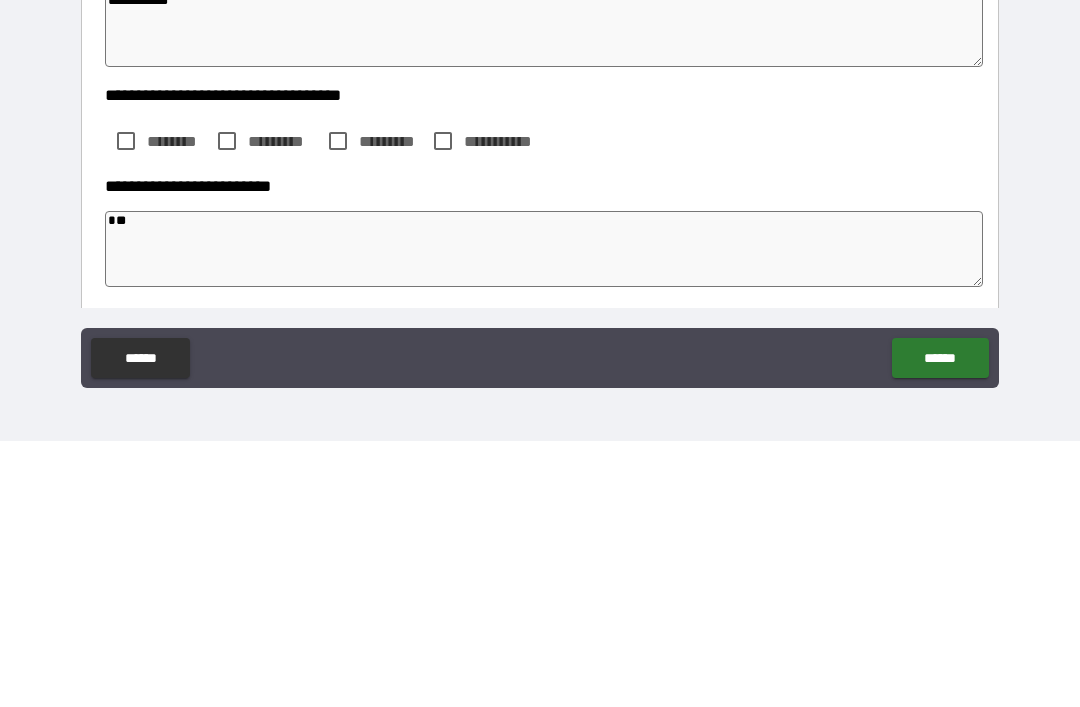type on "*" 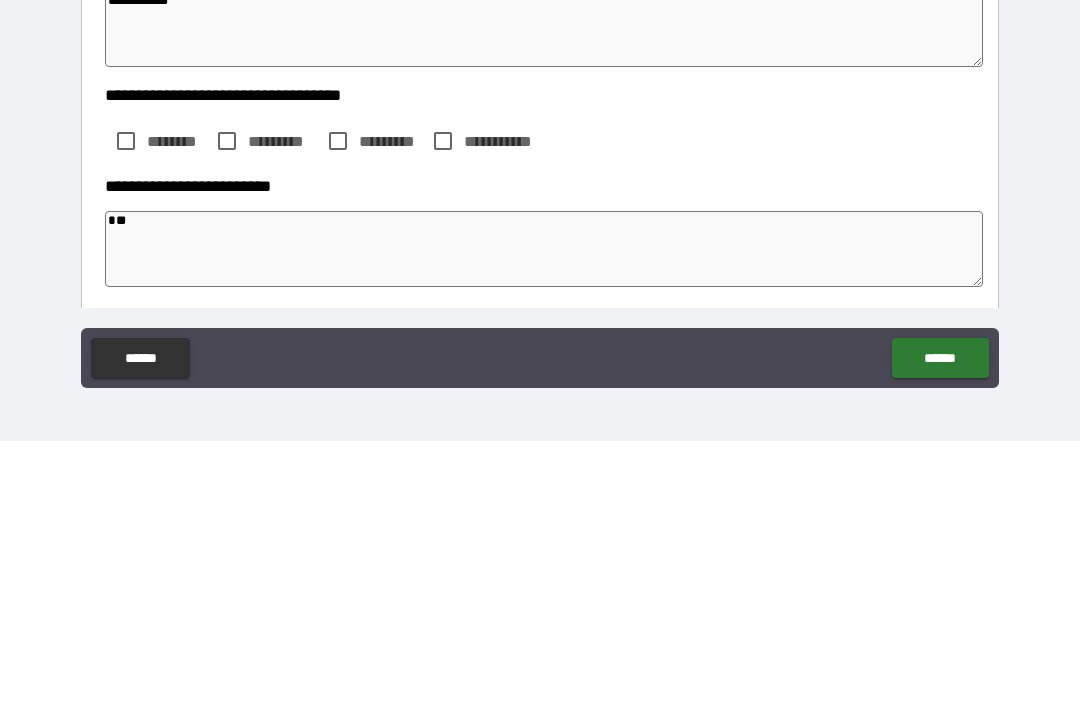 type on "*" 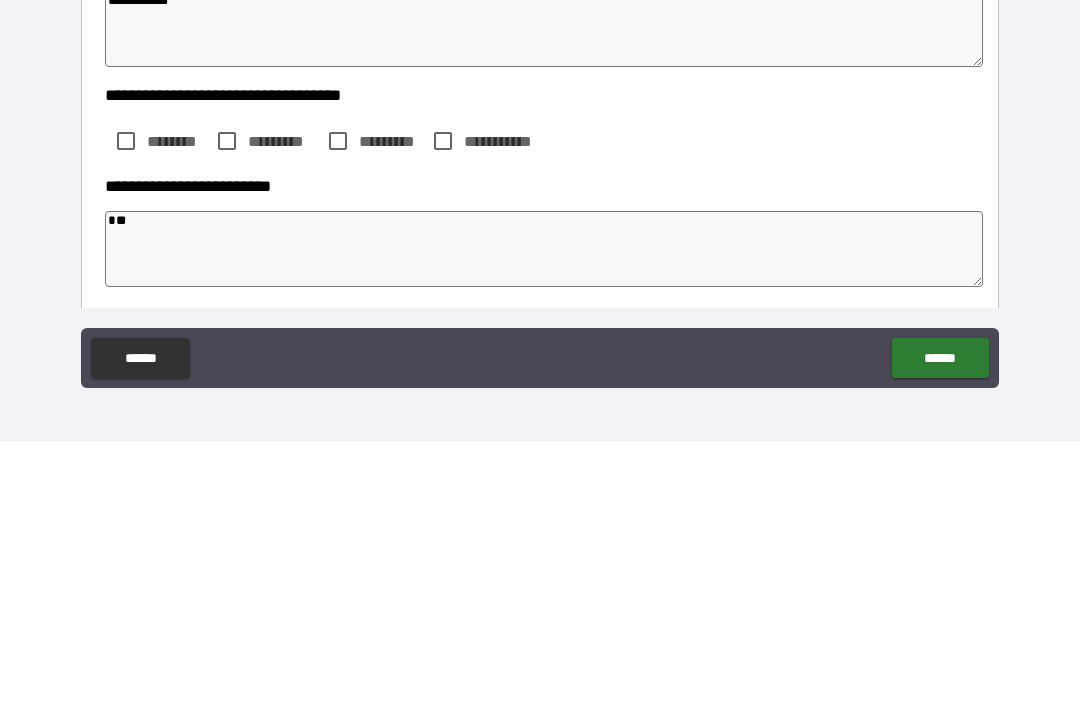 type on "*" 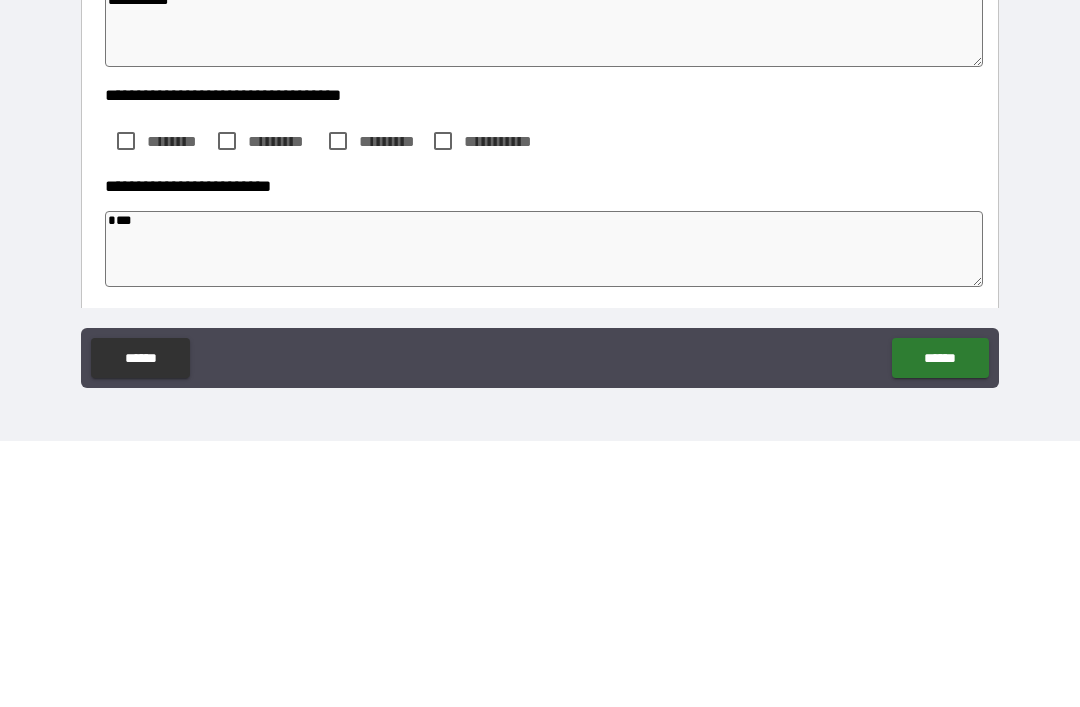 type on "*" 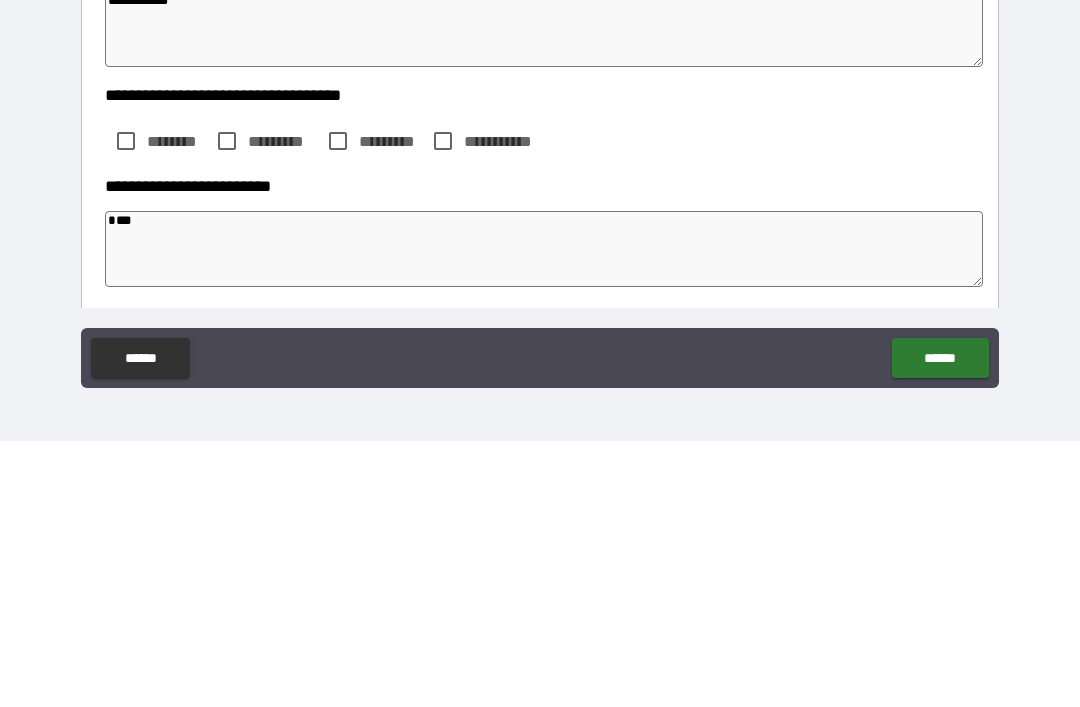 type on "****" 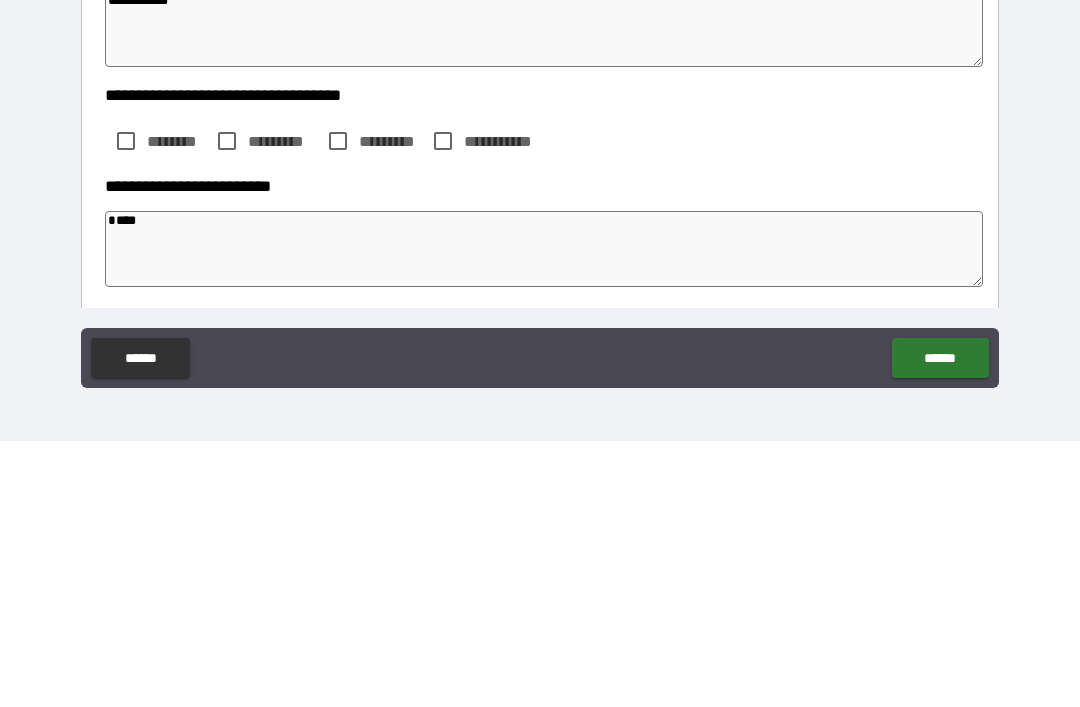 type on "*****" 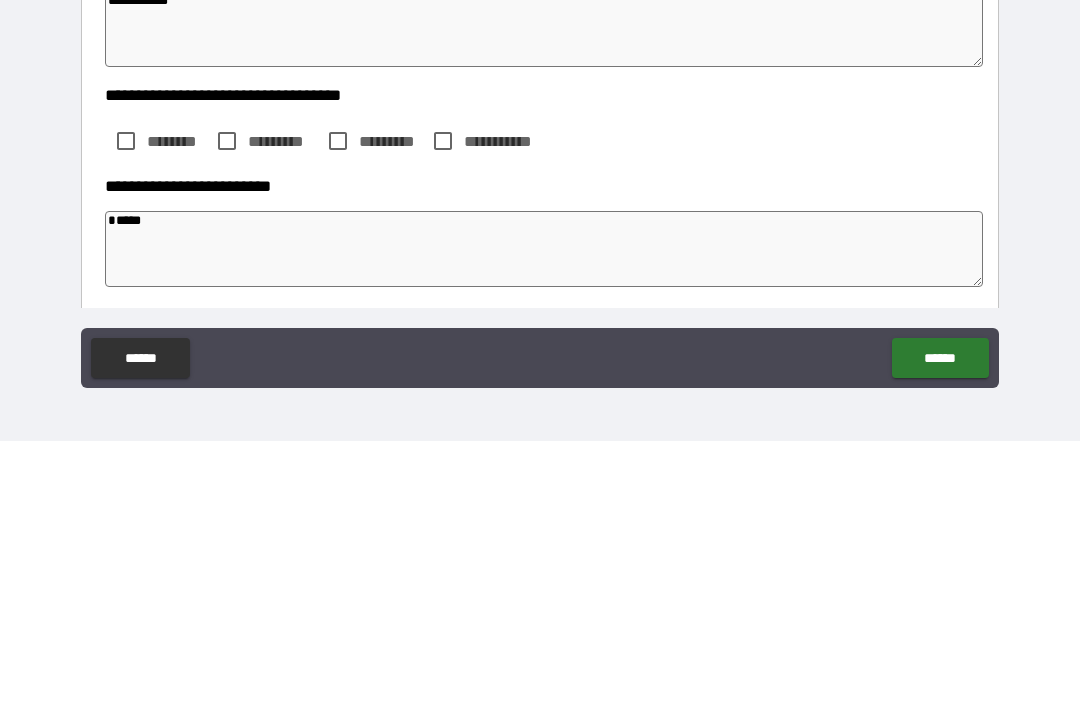 type on "*" 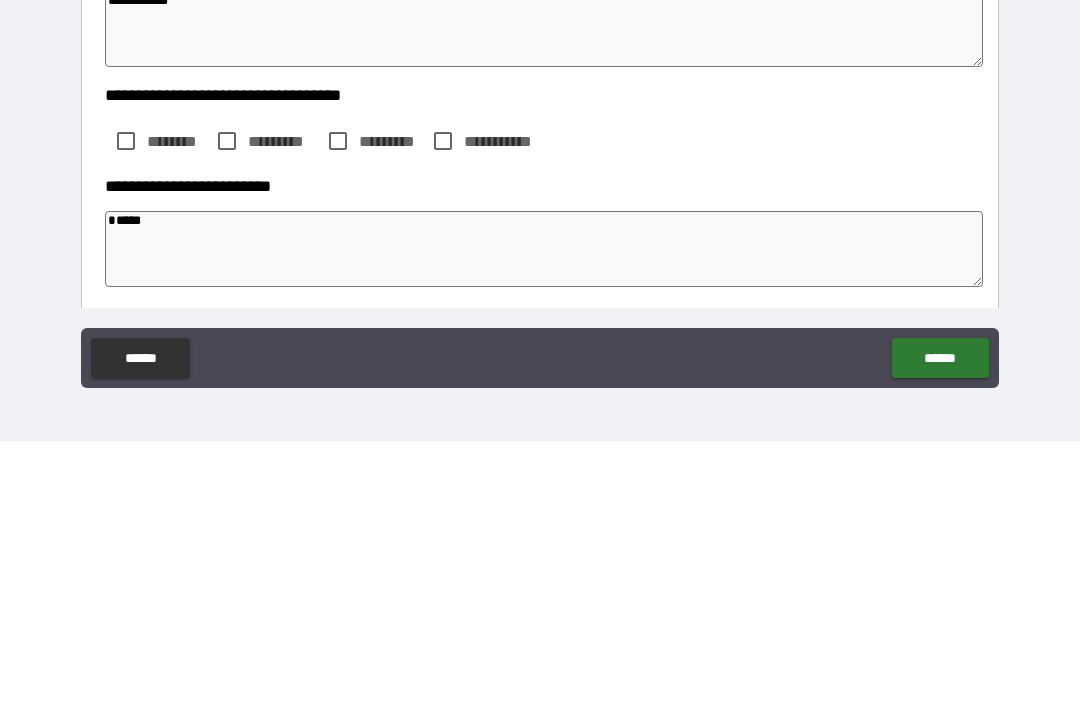 type on "*" 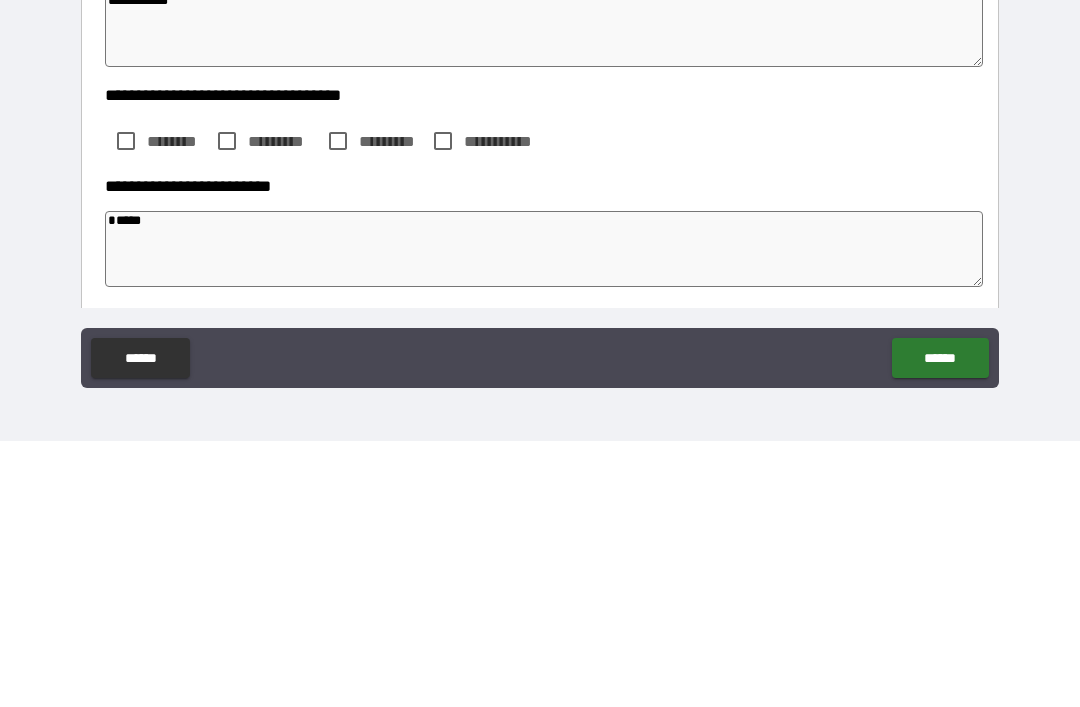 type on "*" 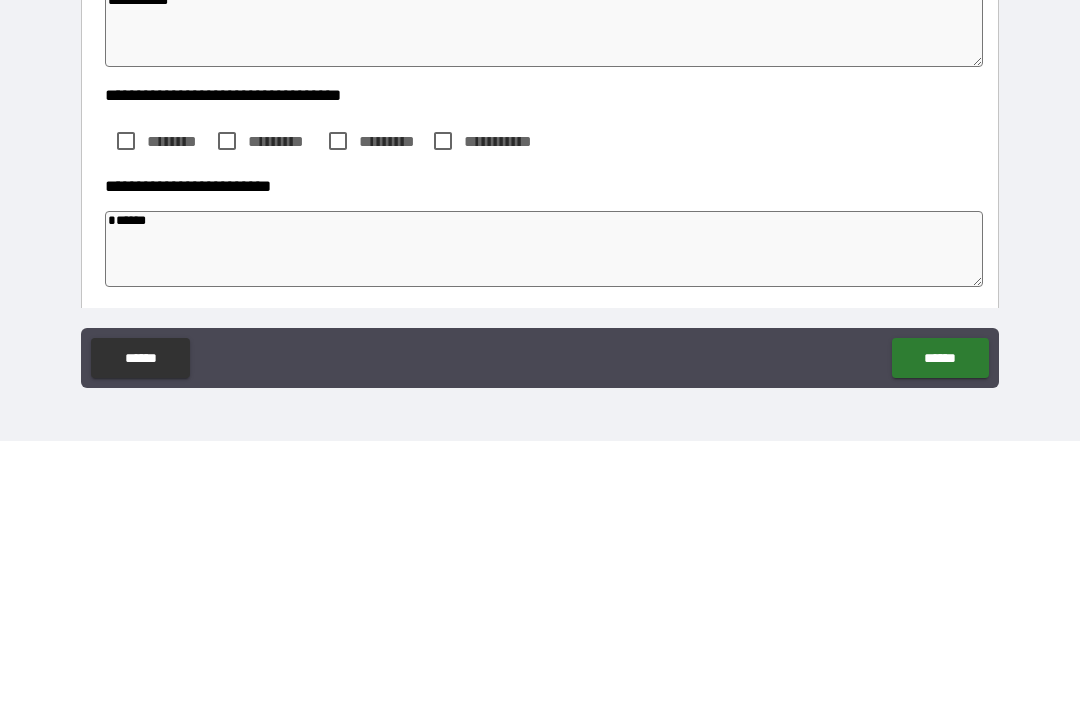 type on "*" 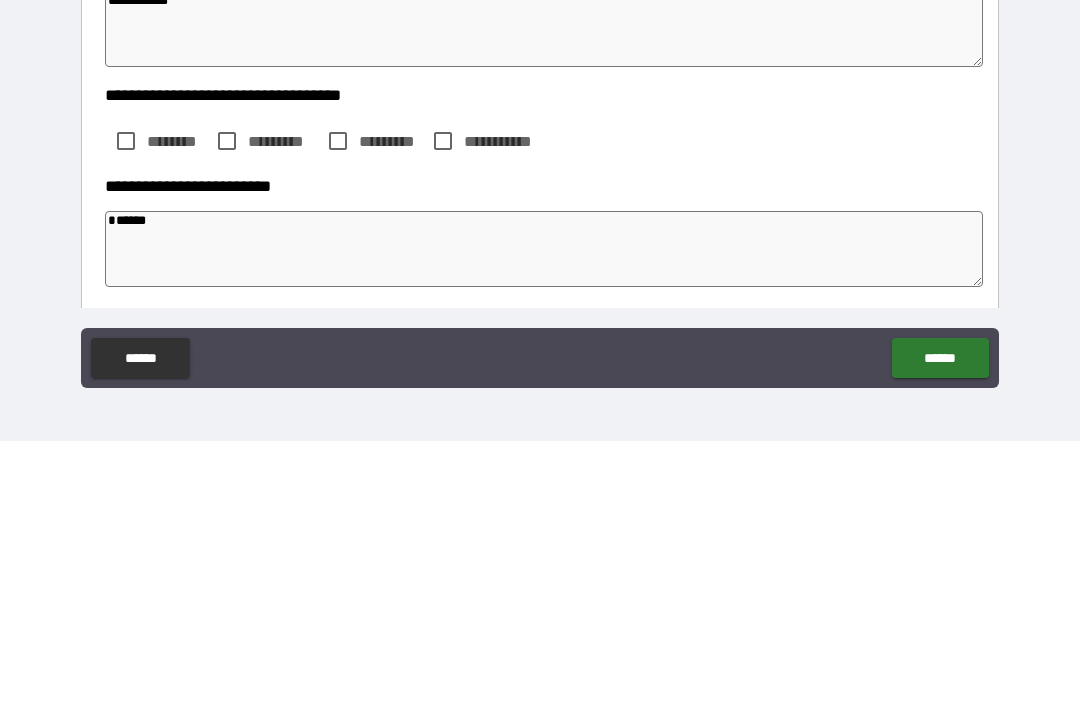 type on "*" 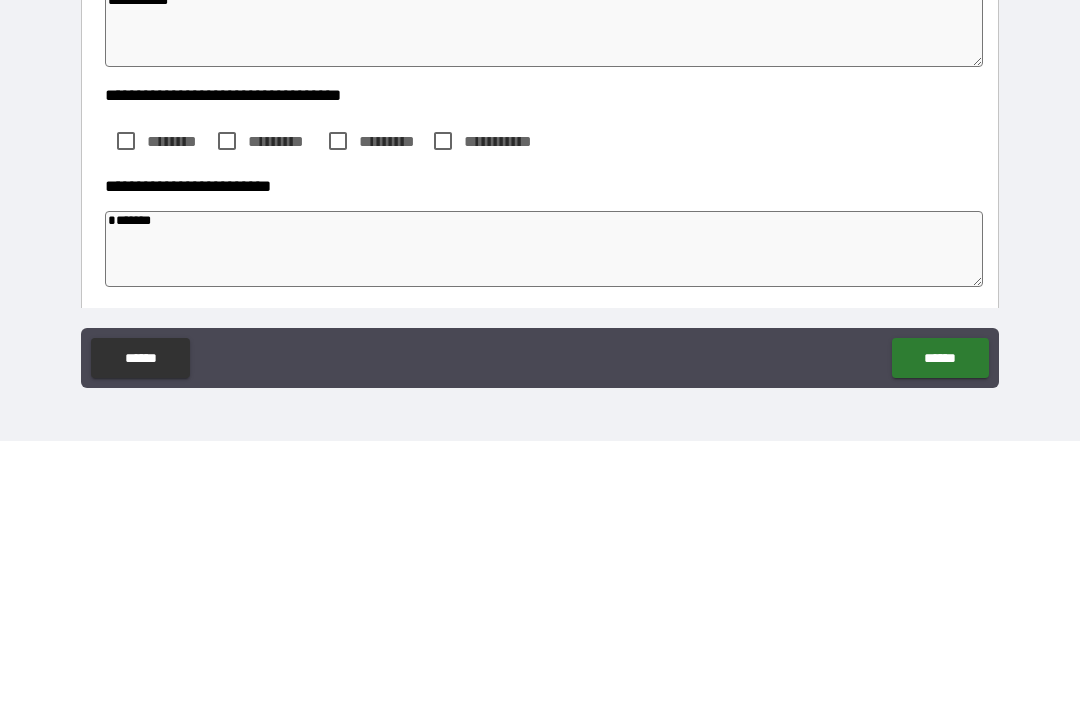 type on "*" 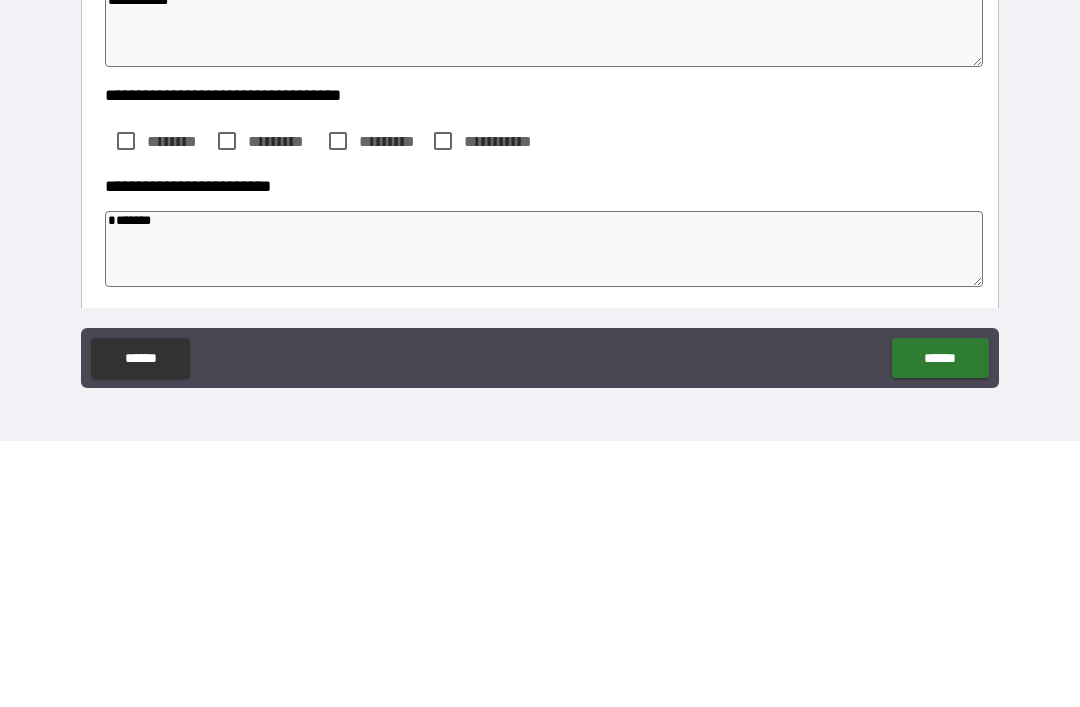type on "*" 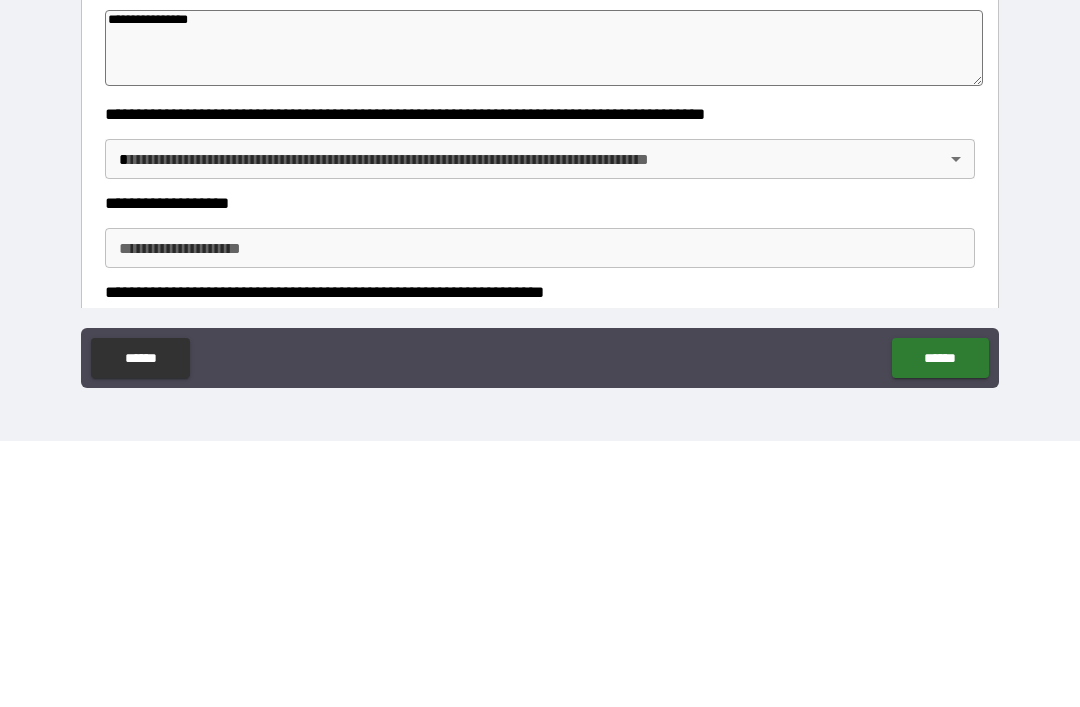scroll, scrollTop: 247, scrollLeft: 0, axis: vertical 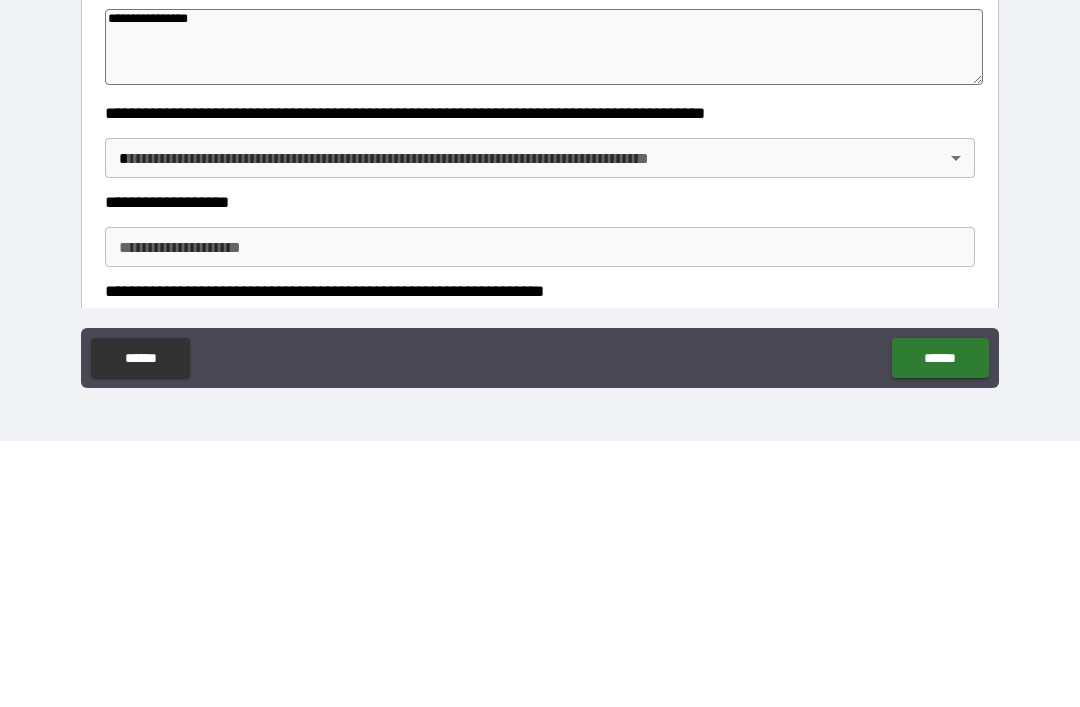 click on "**********" at bounding box center (540, 321) 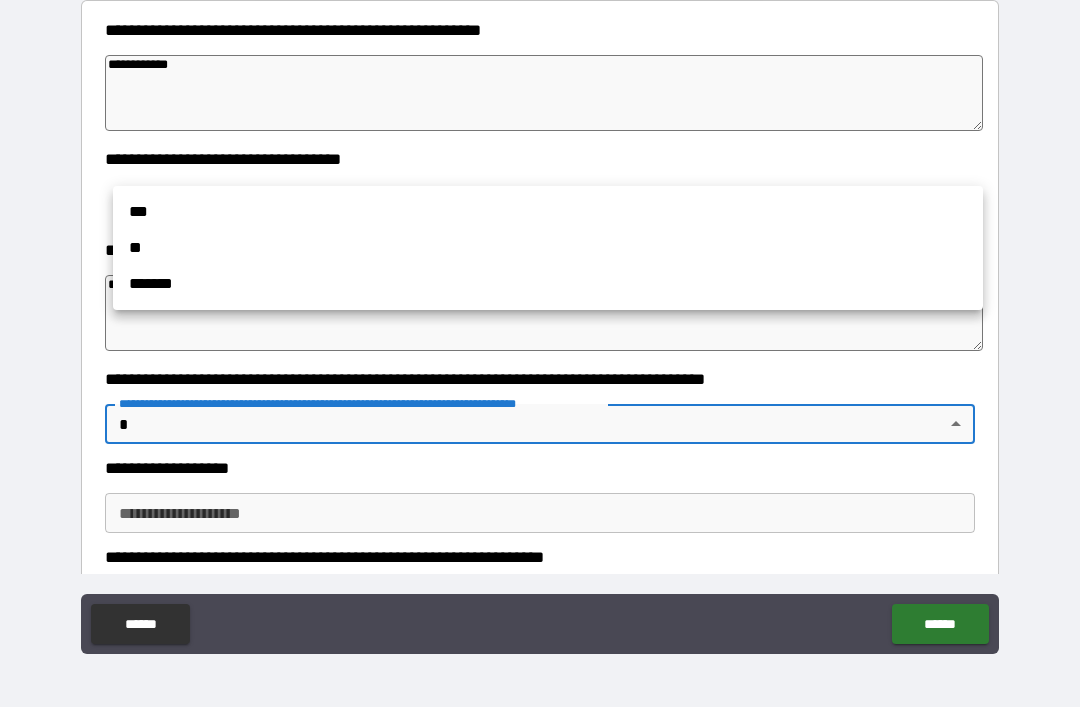 click on "**" at bounding box center (548, 248) 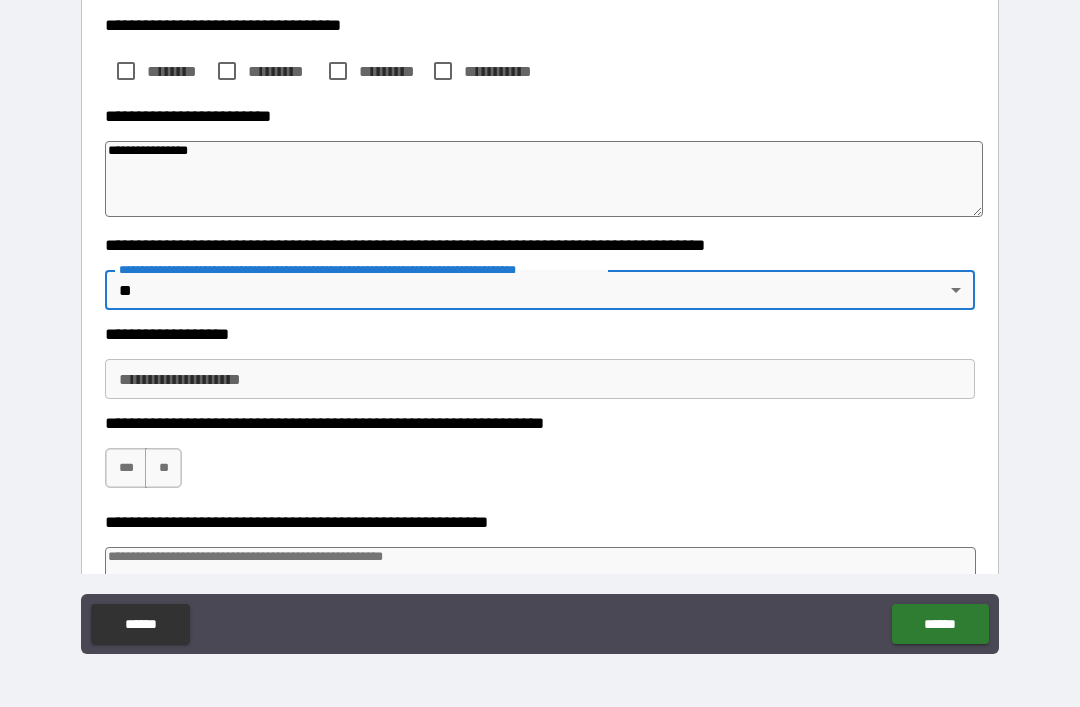 scroll, scrollTop: 401, scrollLeft: 0, axis: vertical 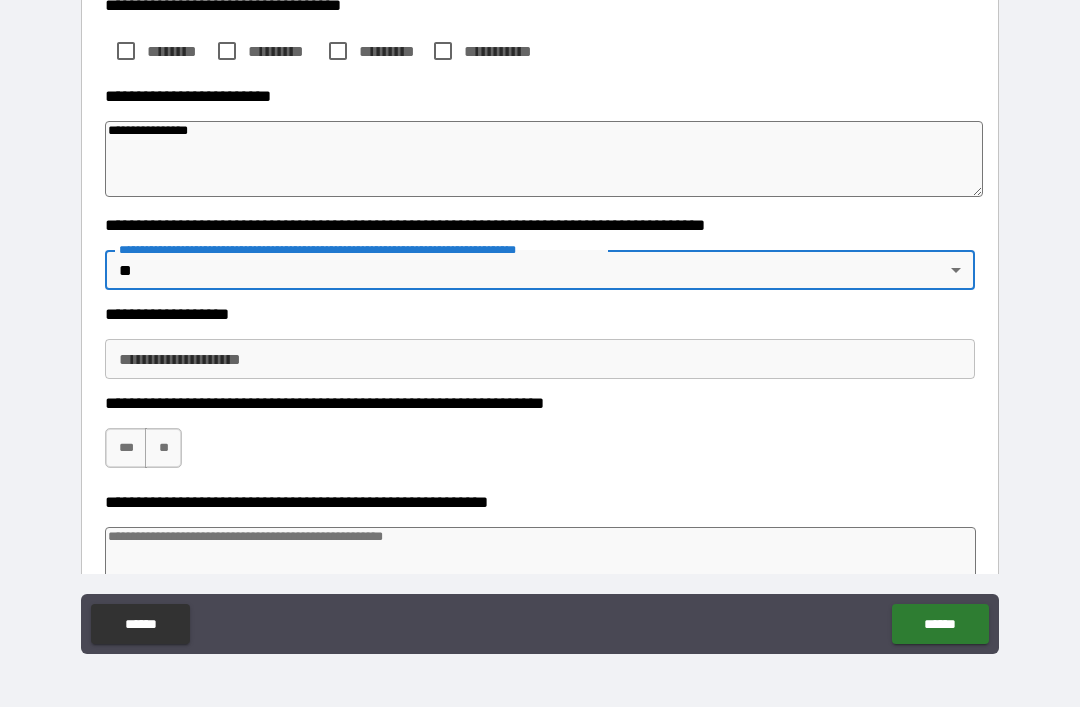 click on "**********" at bounding box center (540, 359) 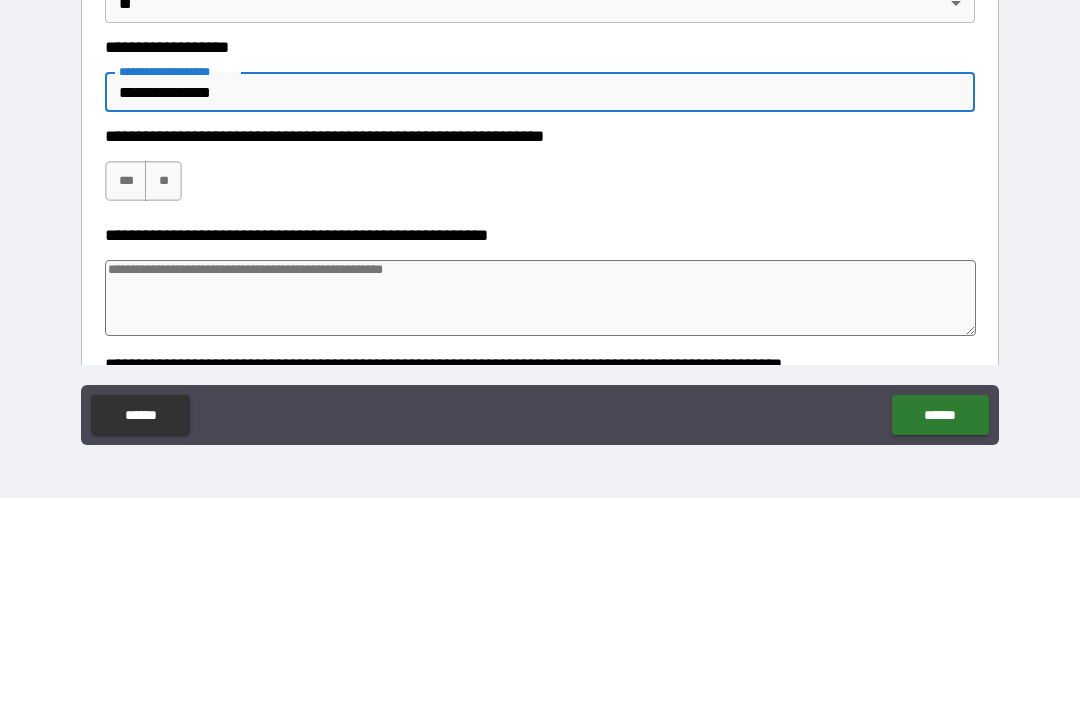 scroll, scrollTop: 481, scrollLeft: 0, axis: vertical 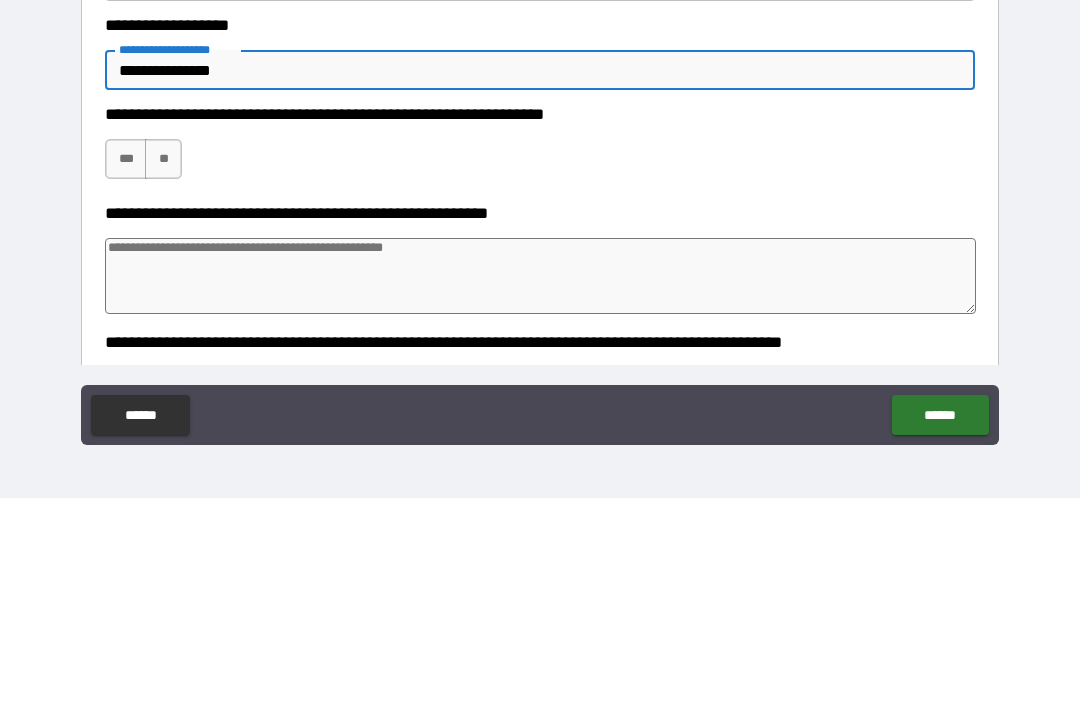 click on "***" at bounding box center [126, 368] 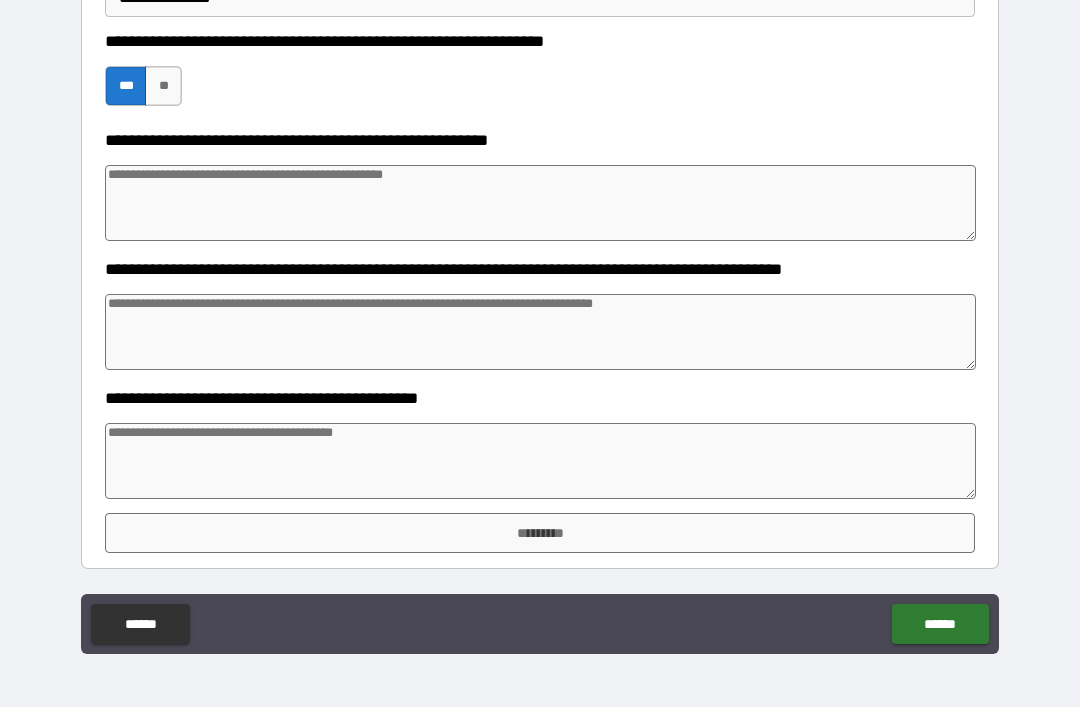 click at bounding box center (540, 461) 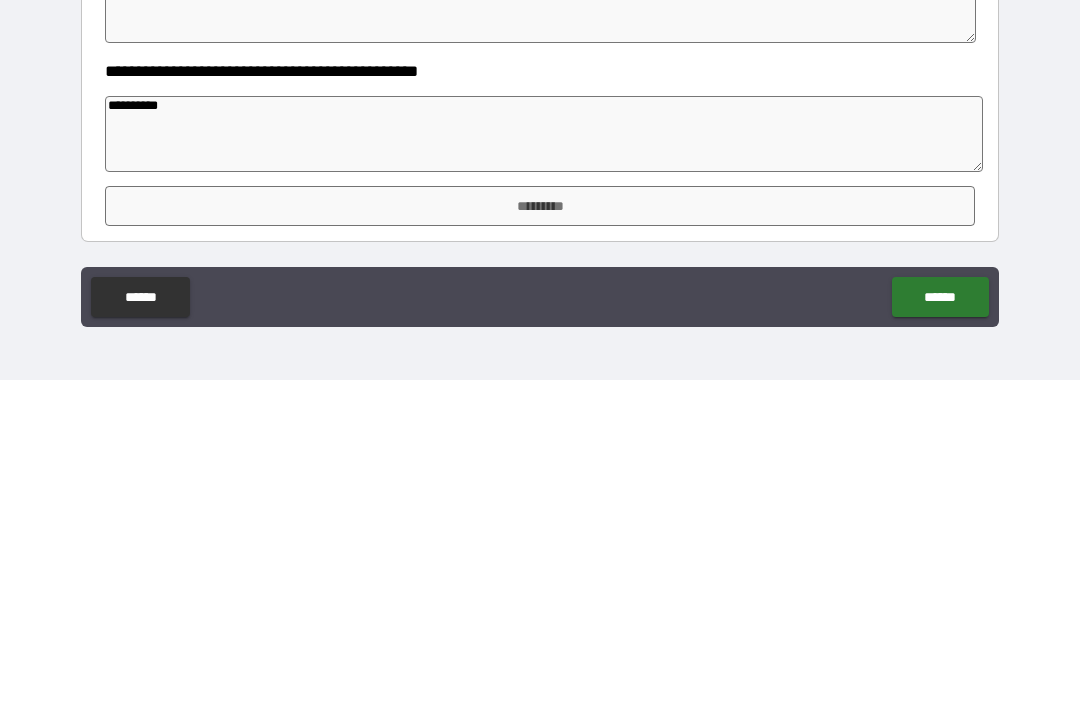 click on "*********" at bounding box center [540, 533] 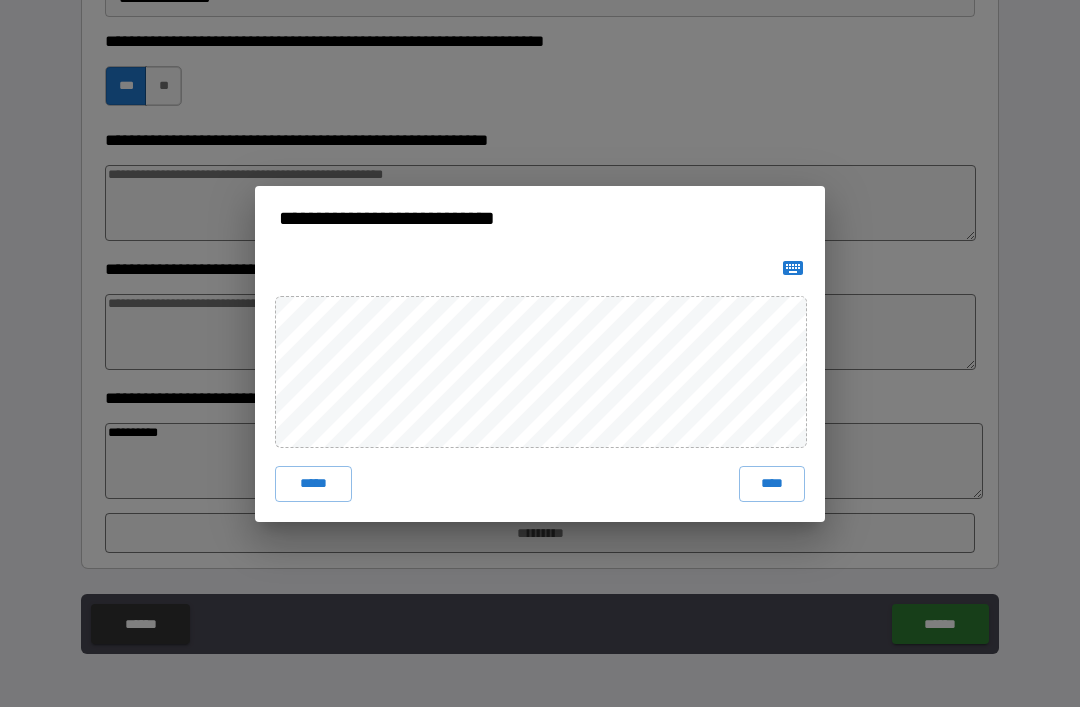 click on "****" at bounding box center [772, 484] 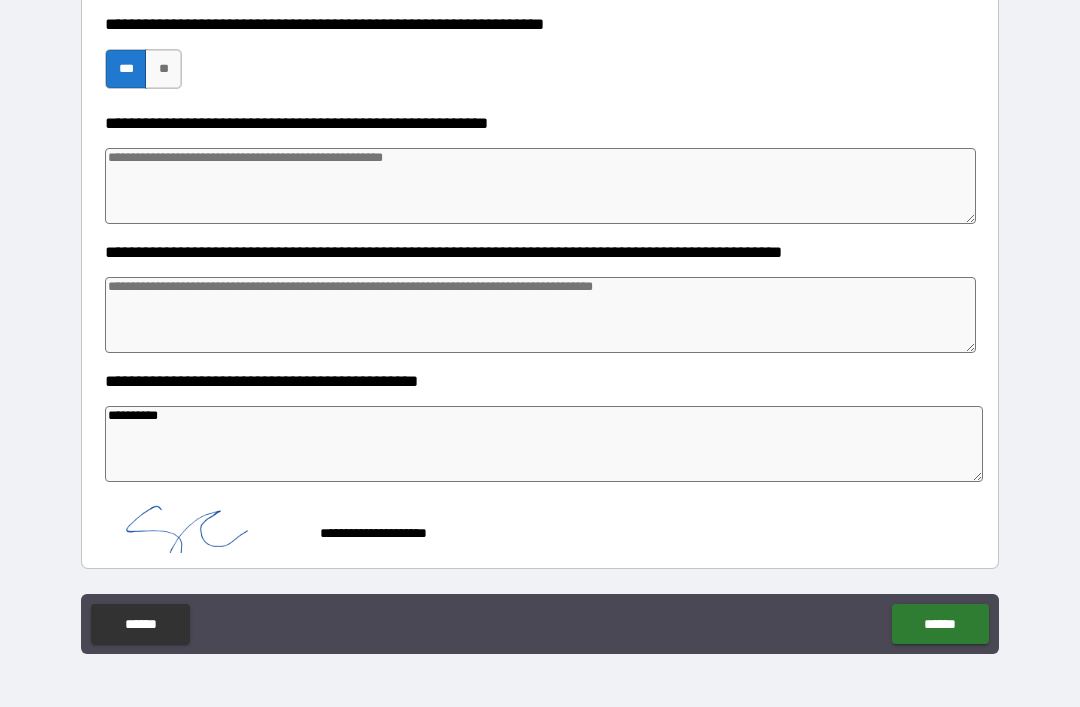 scroll, scrollTop: 780, scrollLeft: 0, axis: vertical 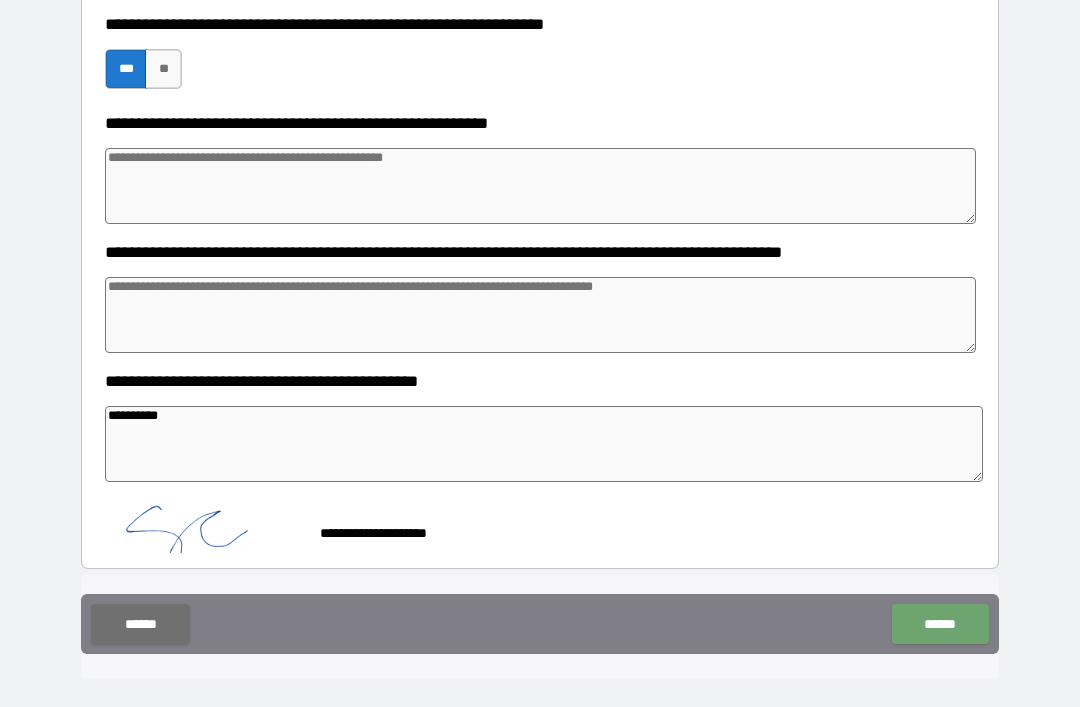 click on "******" at bounding box center (940, 624) 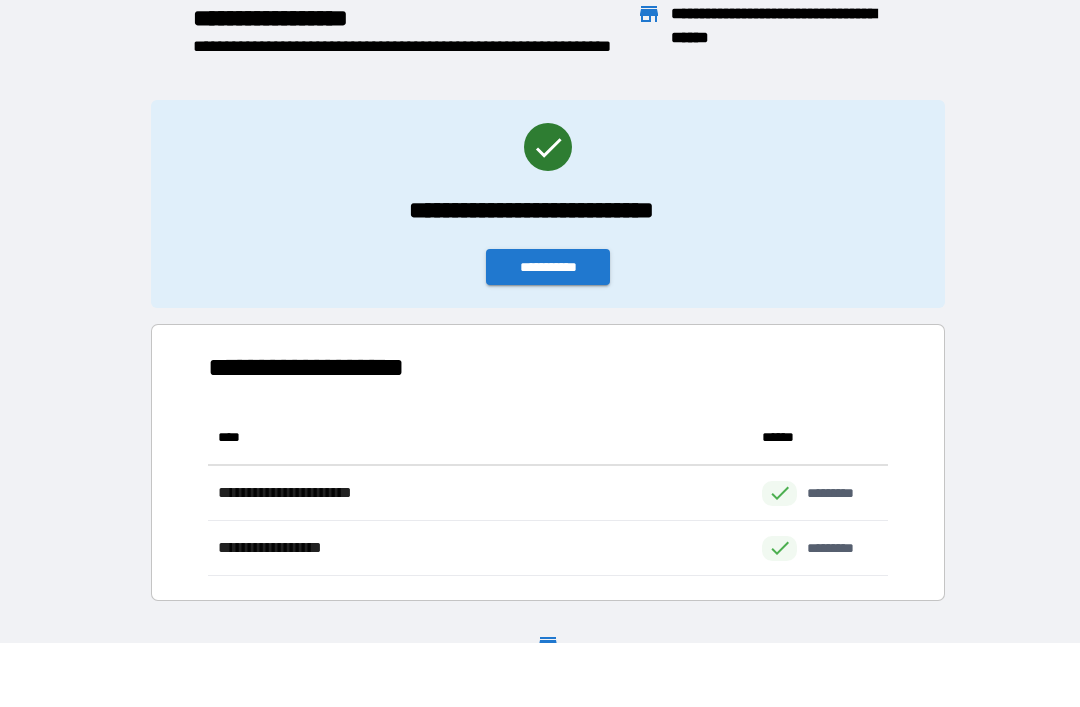 scroll, scrollTop: 1, scrollLeft: 1, axis: both 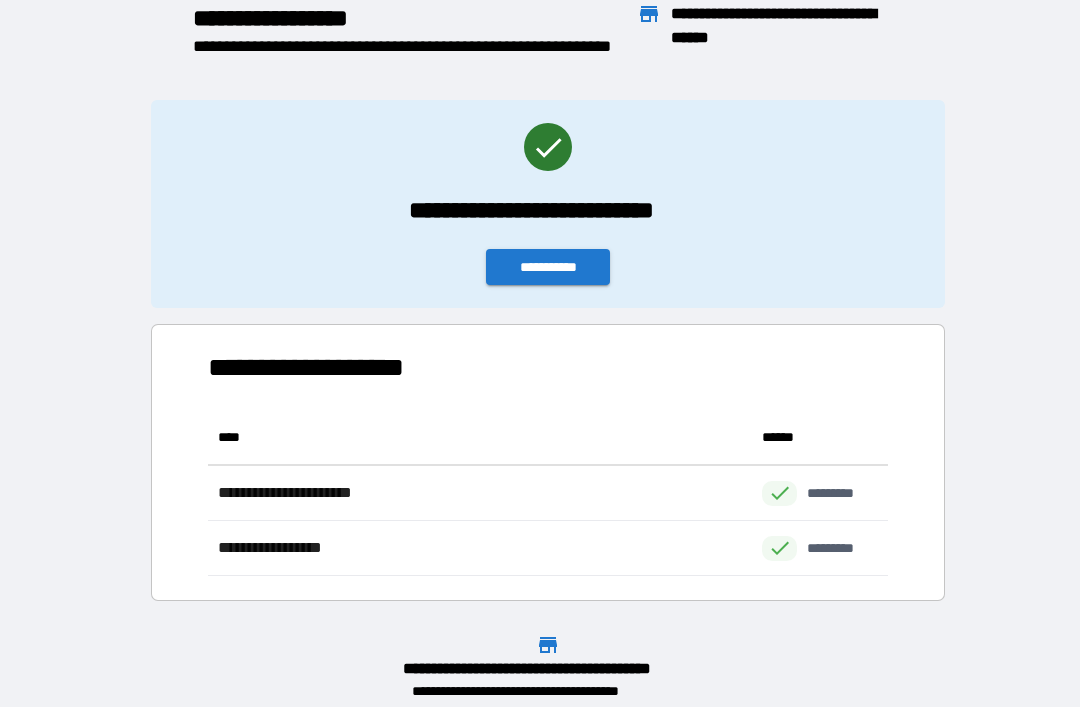 click on "**********" at bounding box center [548, 267] 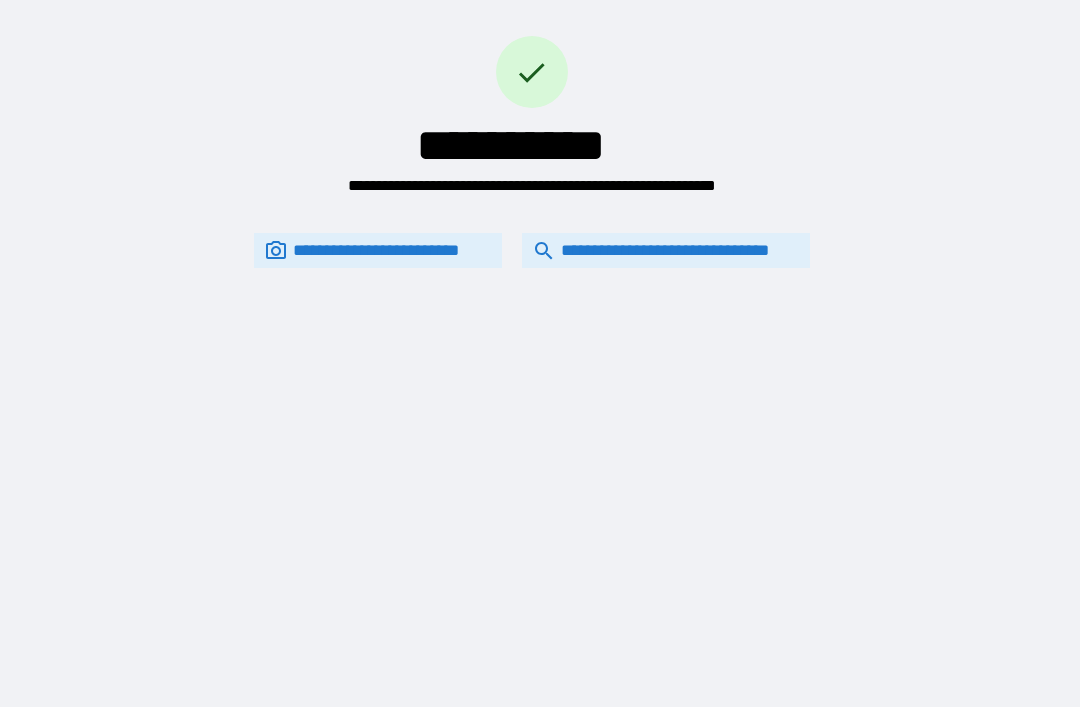 click on "**********" at bounding box center [666, 250] 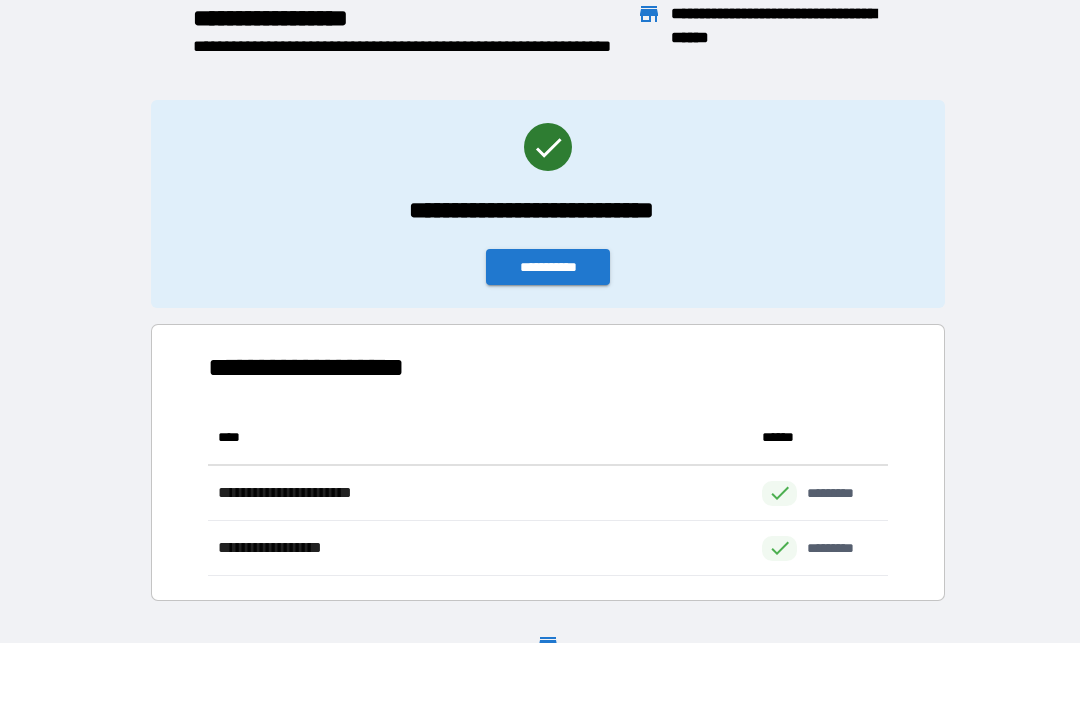 scroll, scrollTop: 166, scrollLeft: 680, axis: both 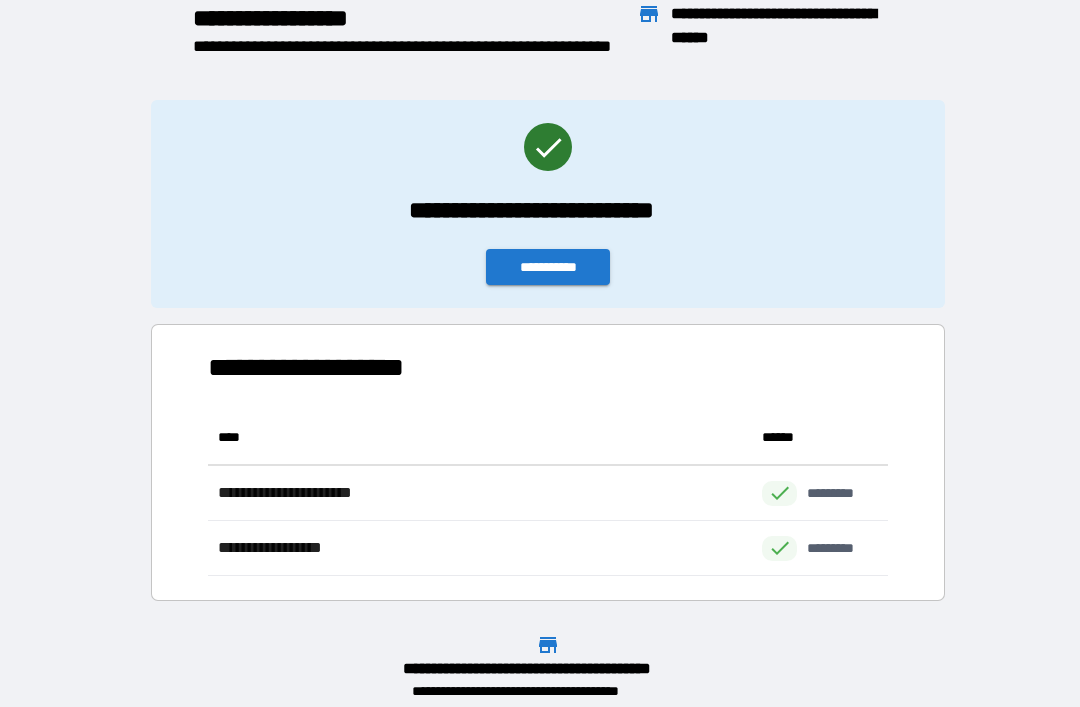 click on "**********" at bounding box center [548, 267] 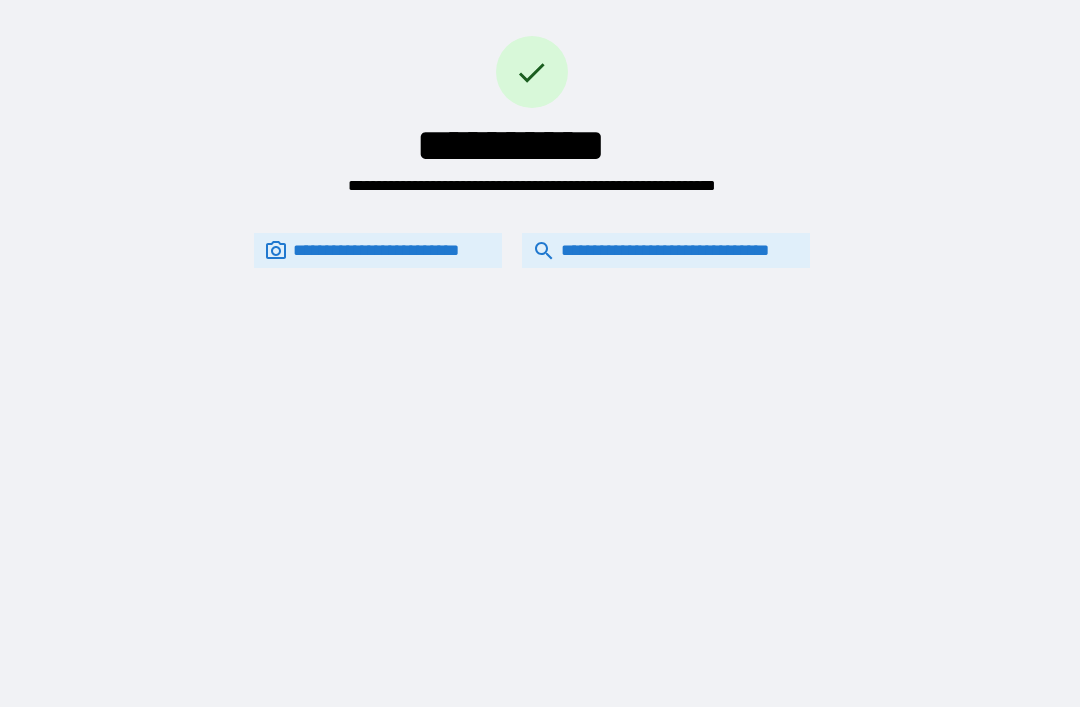 click on "**********" at bounding box center (666, 250) 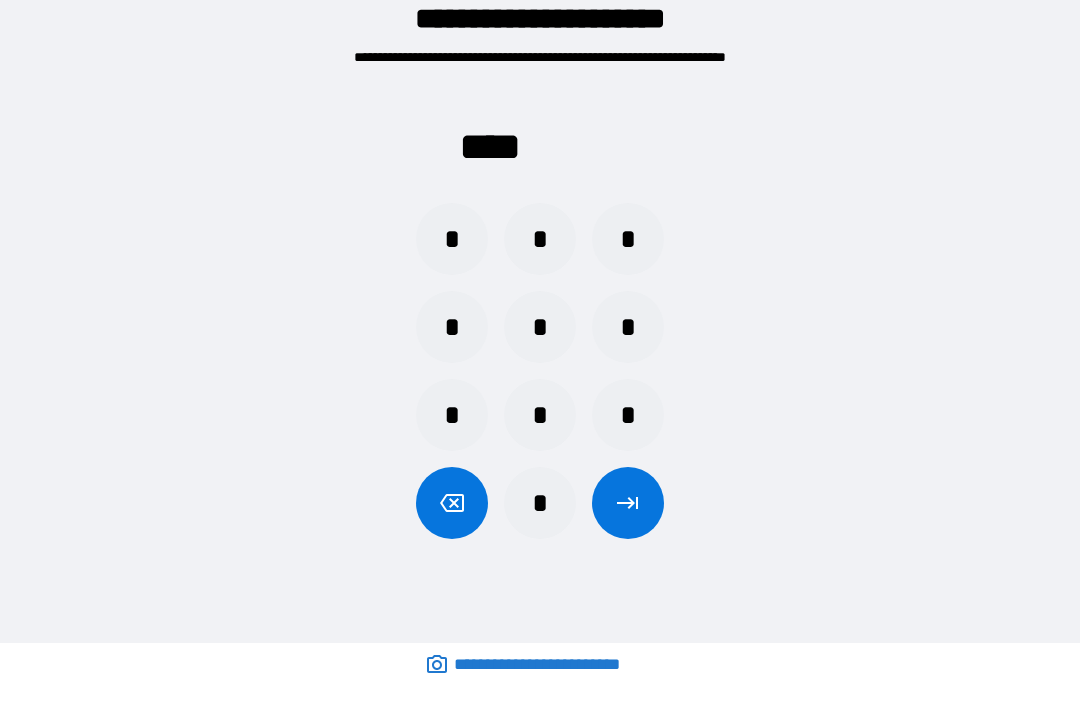 click on "*" at bounding box center [628, 327] 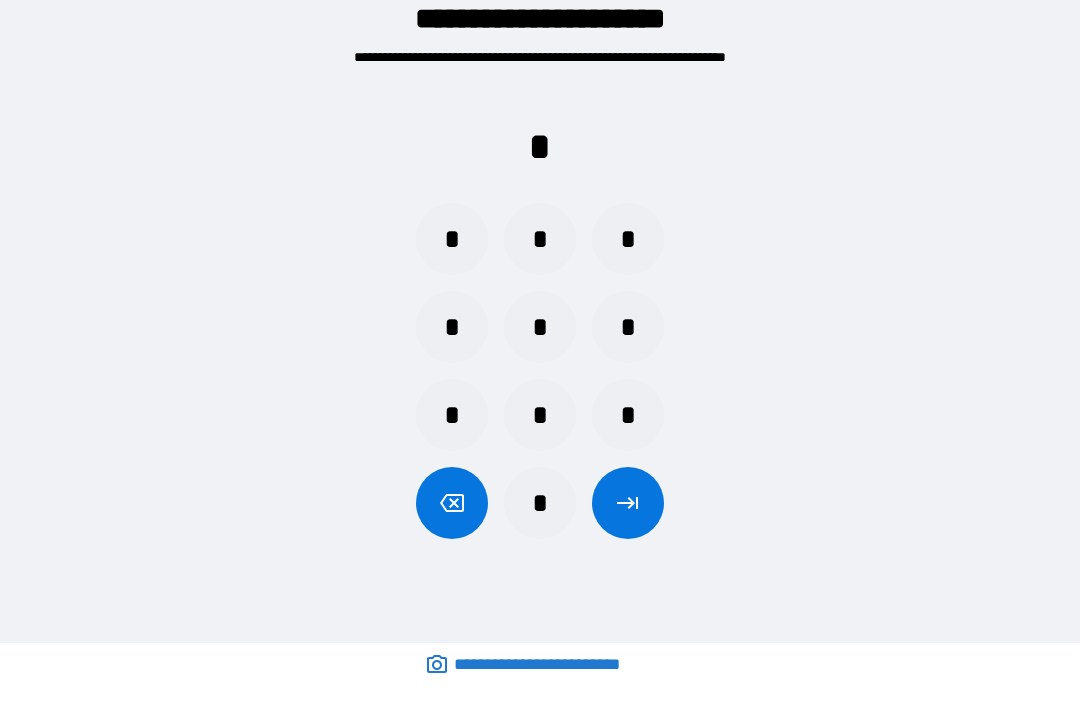 click on "*" at bounding box center [540, 327] 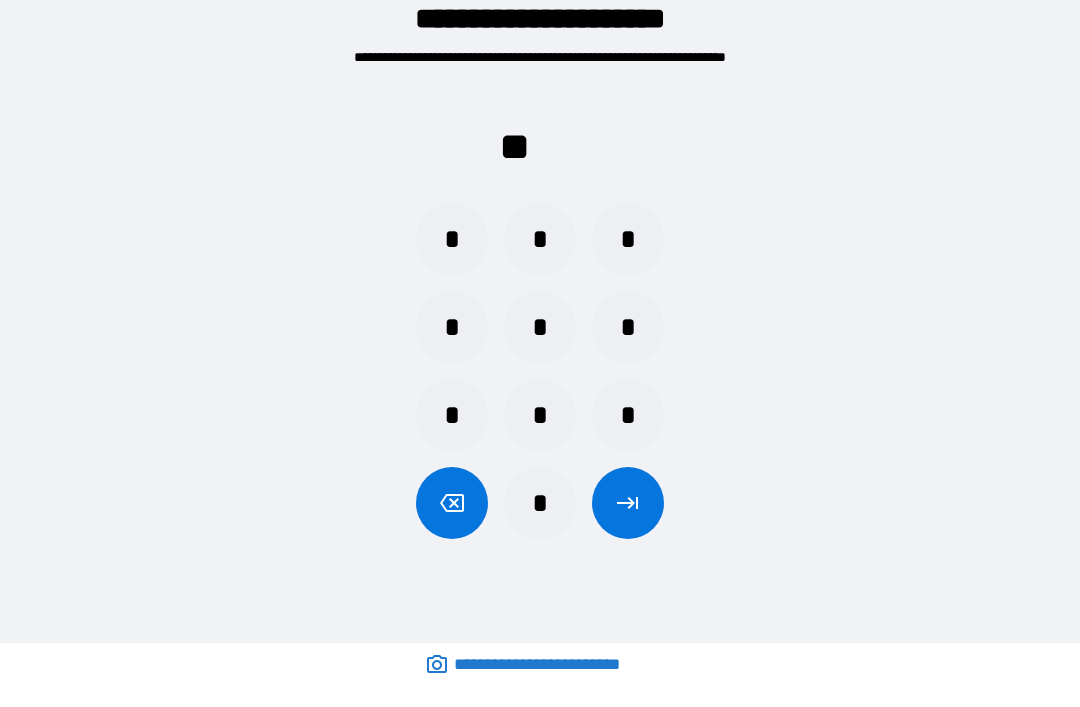 click on "*" at bounding box center (628, 327) 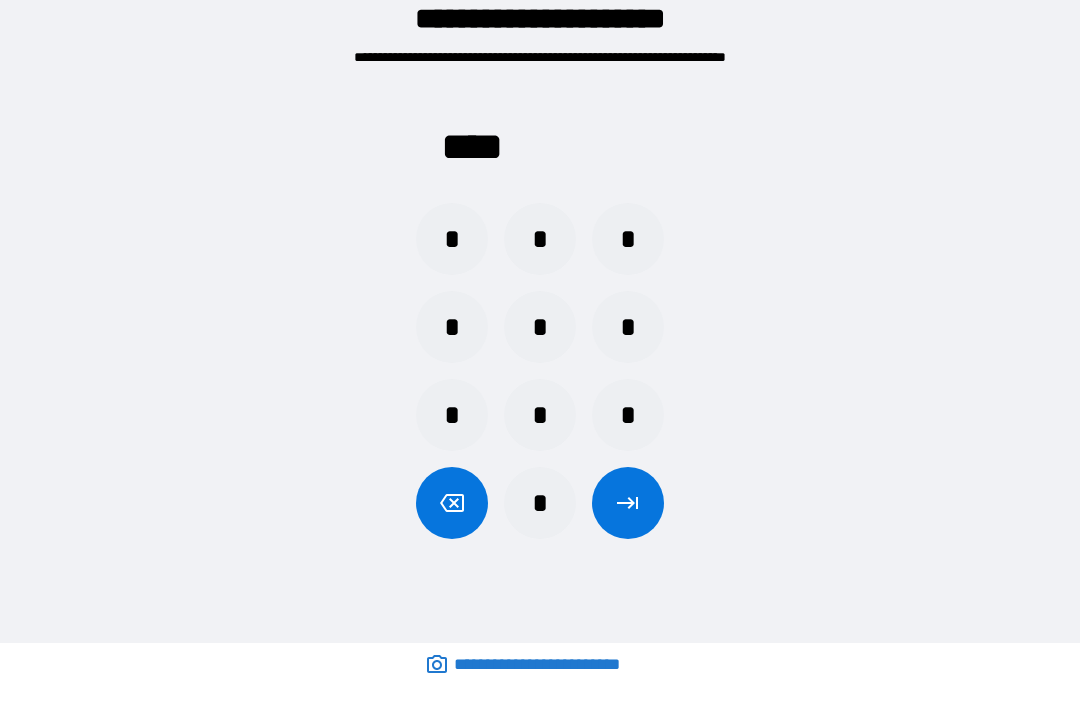 click at bounding box center (628, 503) 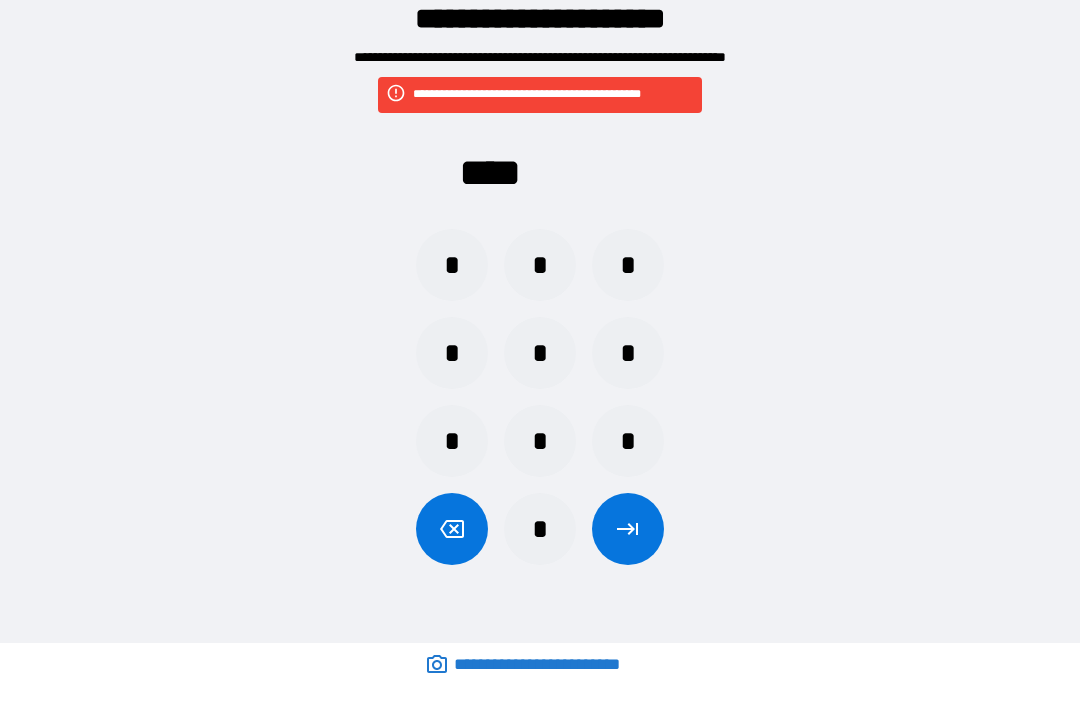 click on "**********" at bounding box center (540, 664) 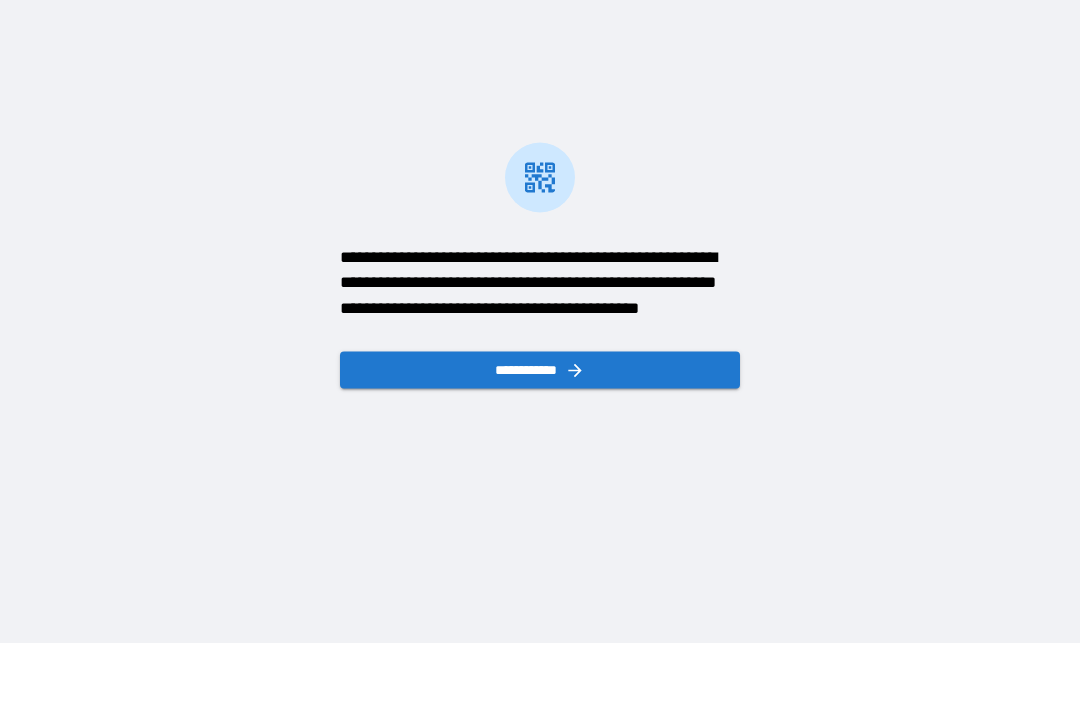 click on "**********" at bounding box center [540, 369] 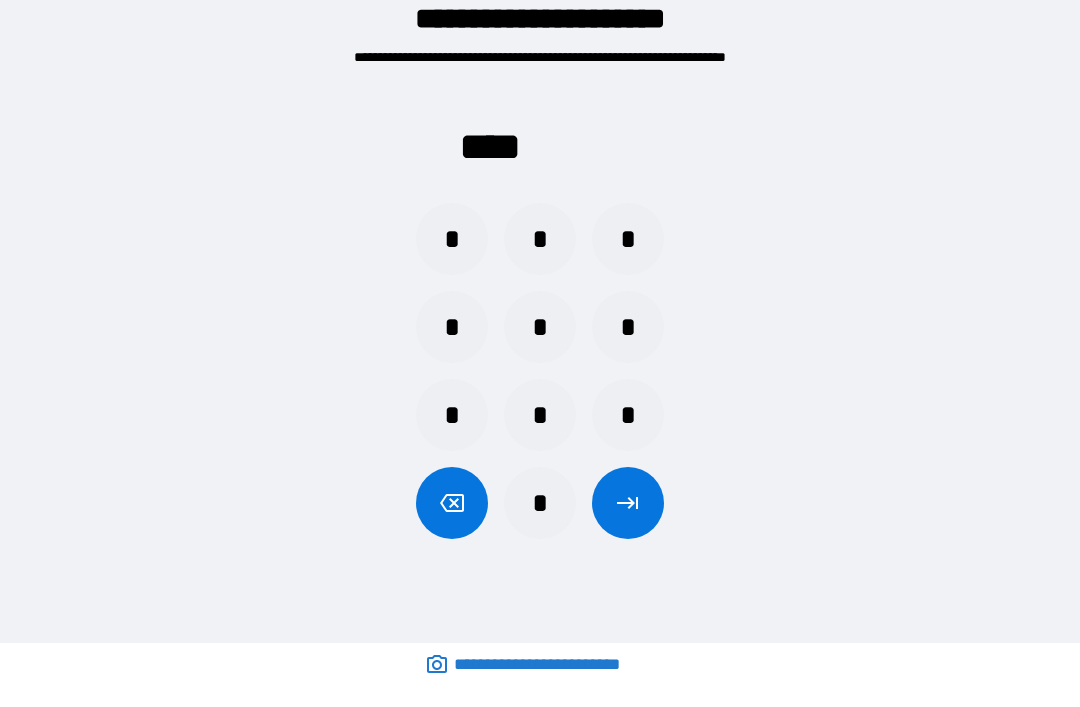 click on "**********" at bounding box center [540, 664] 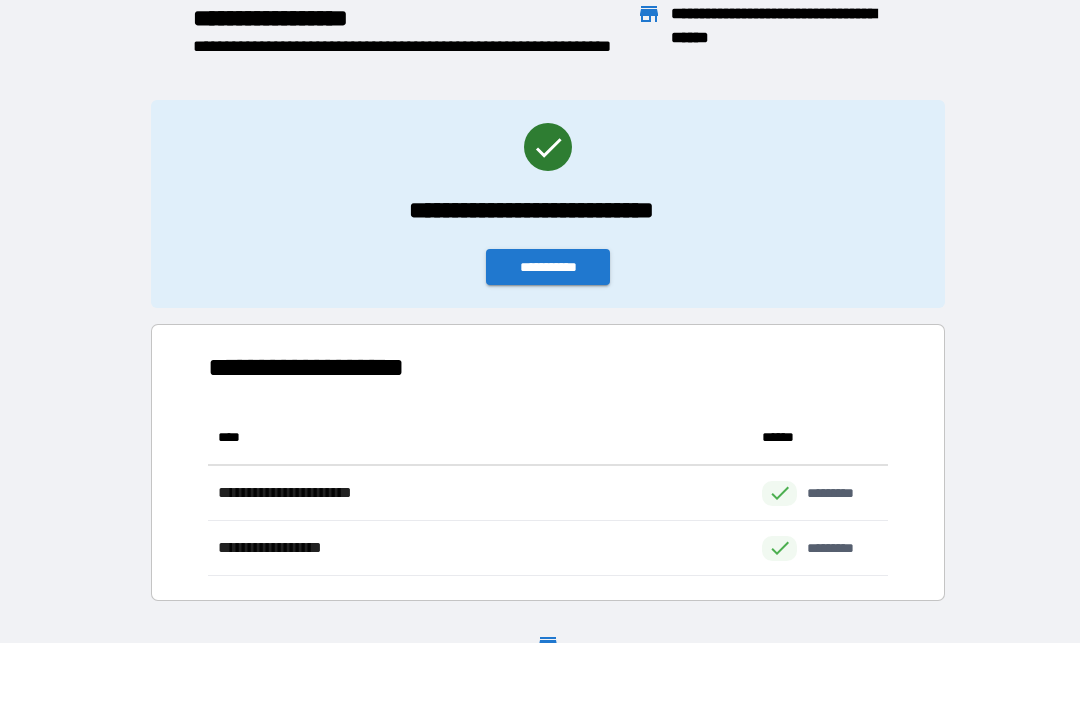 scroll, scrollTop: 1, scrollLeft: 1, axis: both 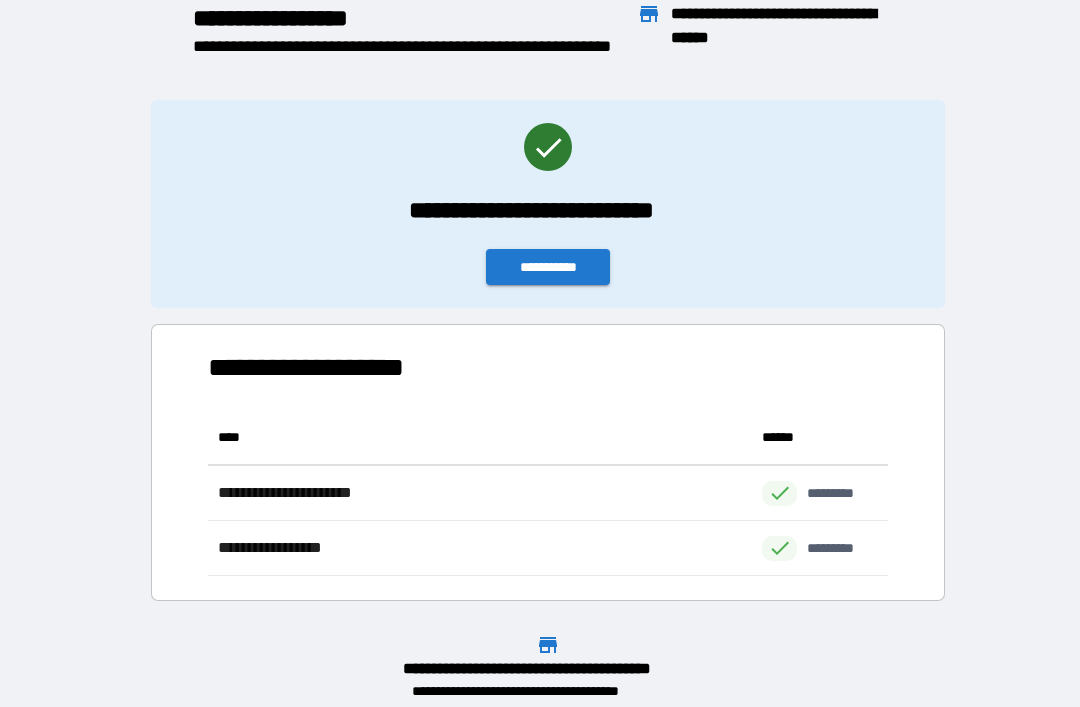 click on "**********" at bounding box center (548, 267) 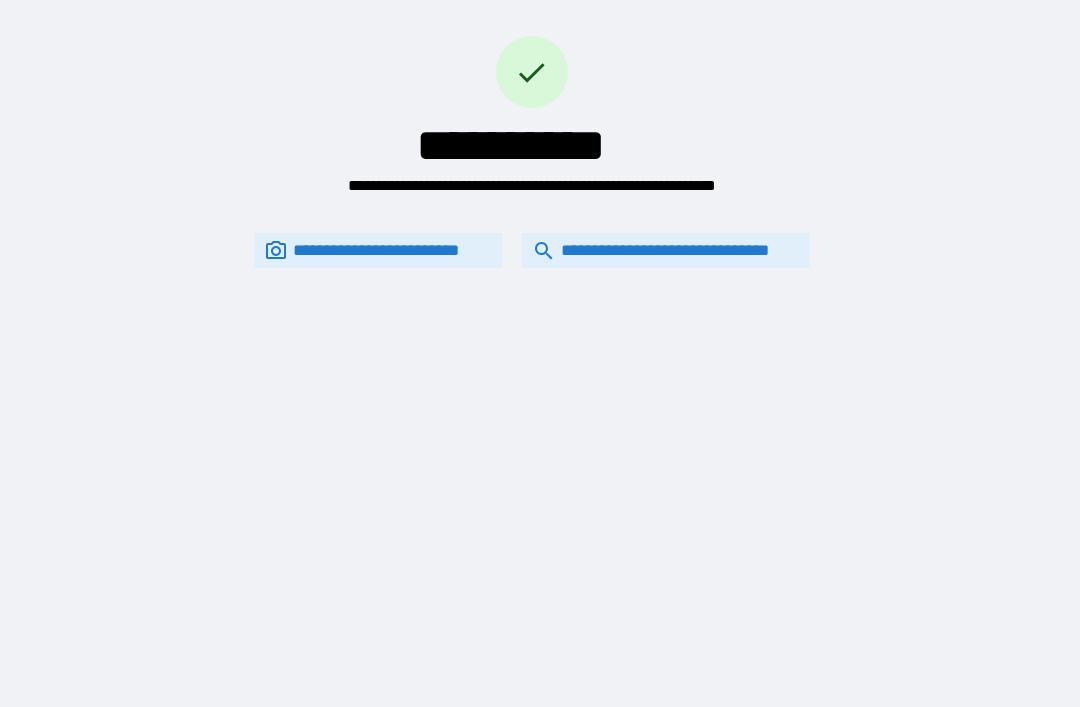 click on "**********" at bounding box center [666, 250] 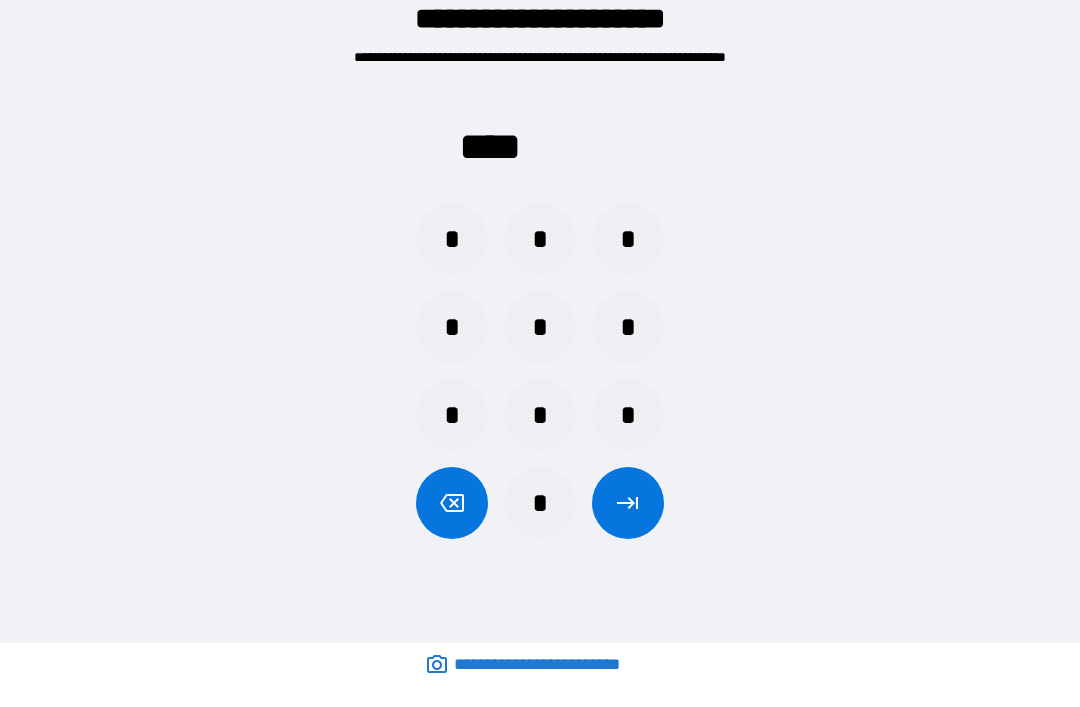 click on "*" at bounding box center (628, 327) 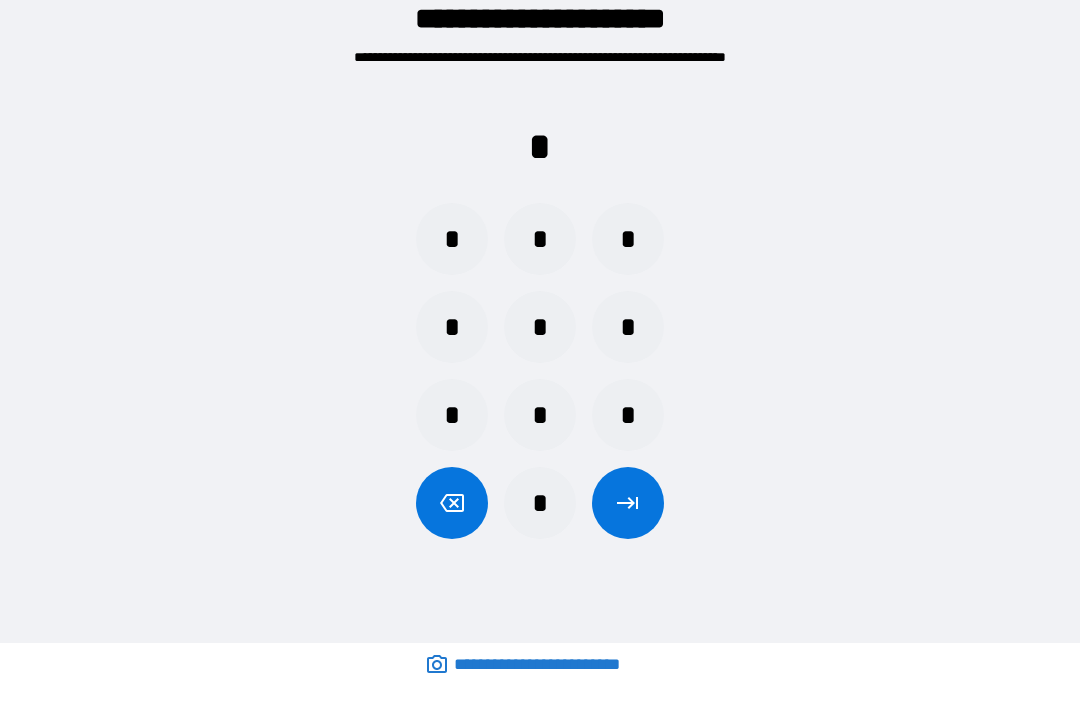 click on "*" at bounding box center [540, 415] 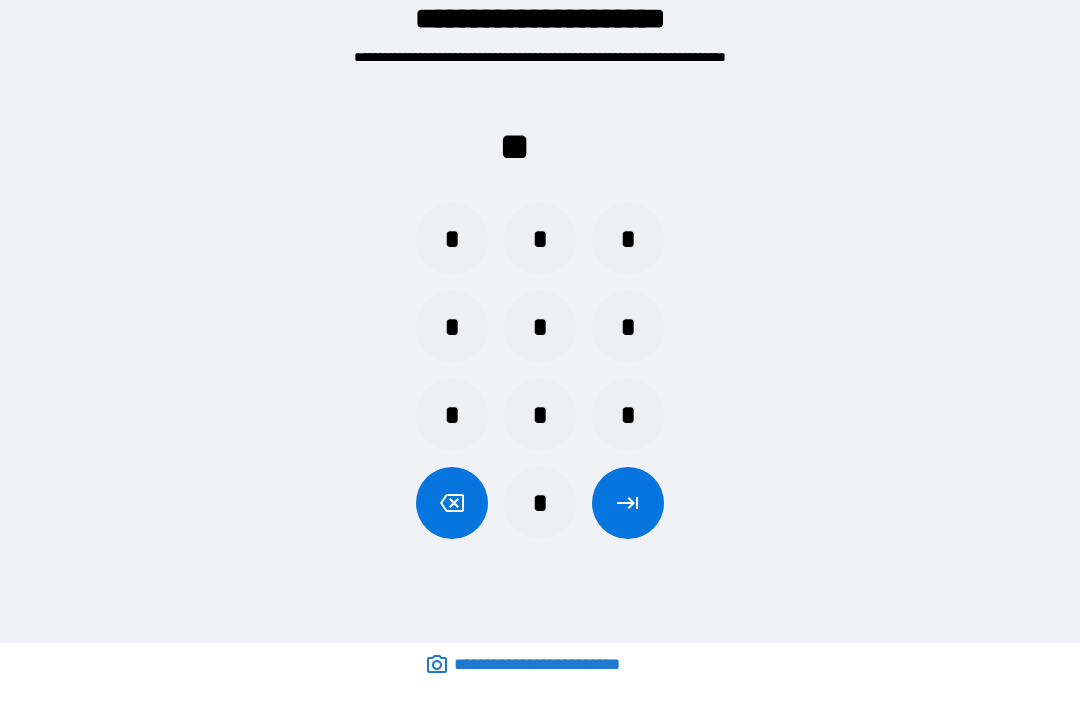 click on "*" at bounding box center (628, 327) 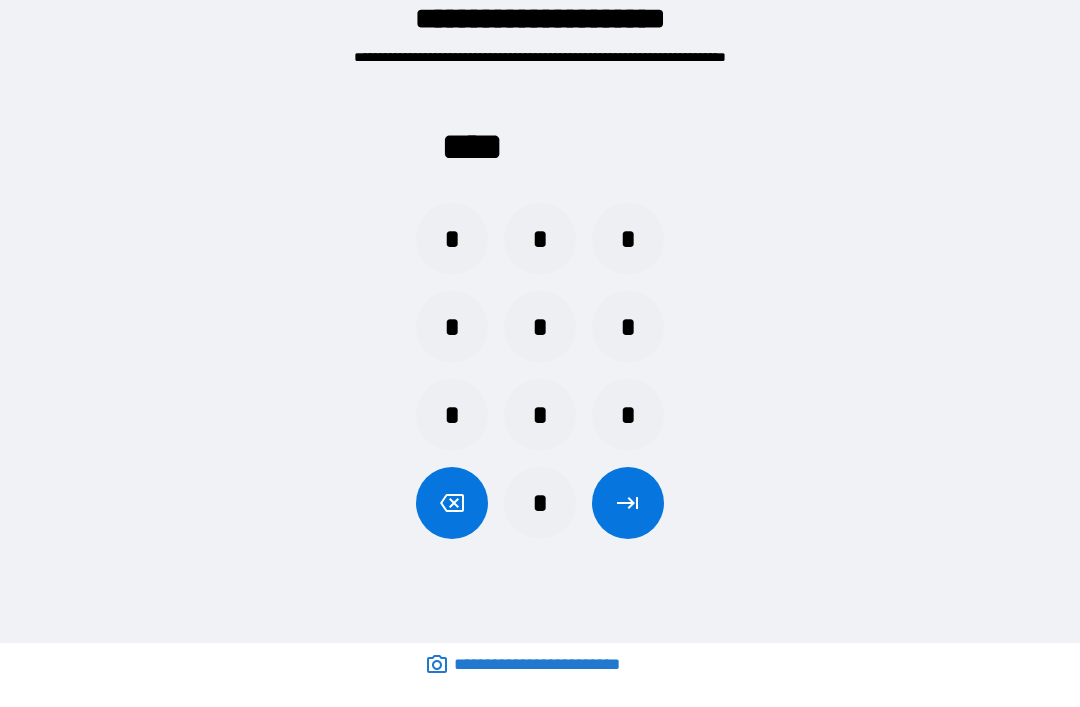 click 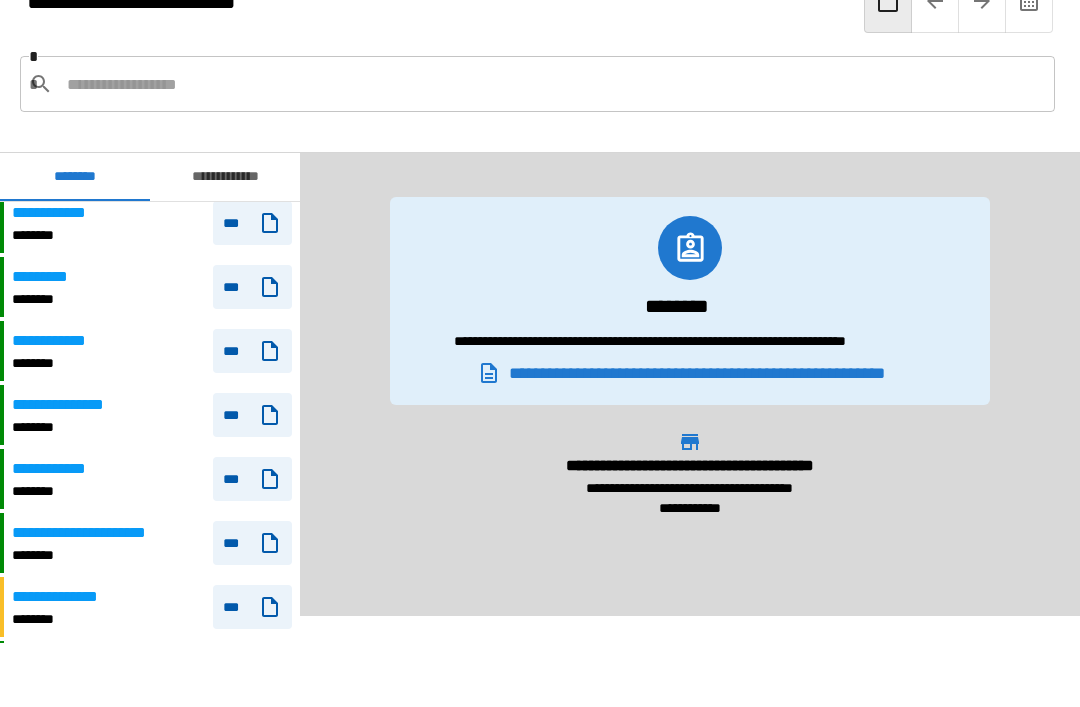 scroll, scrollTop: 972, scrollLeft: 0, axis: vertical 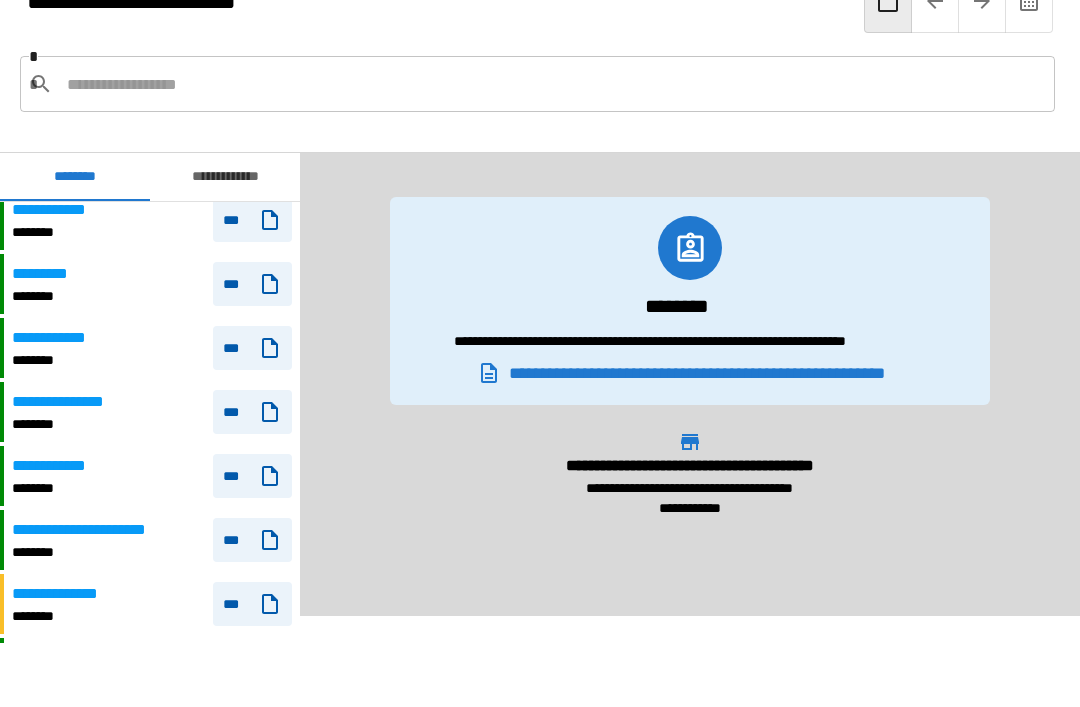 click on "**********" at bounding box center (152, 348) 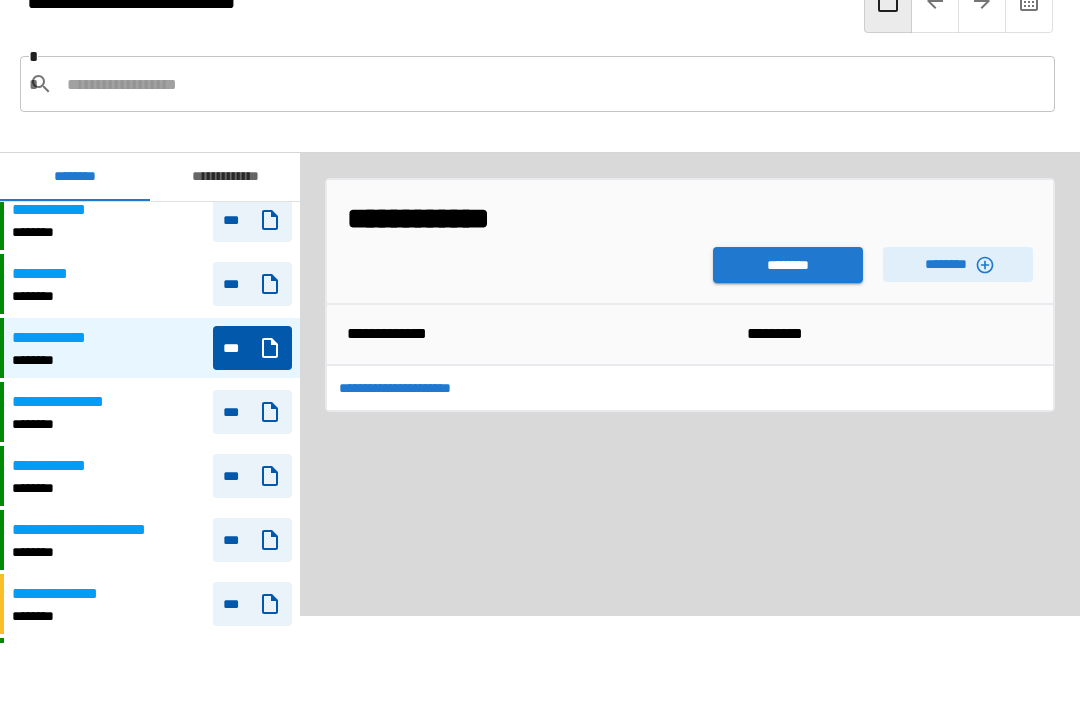 click on "********" at bounding box center (788, 265) 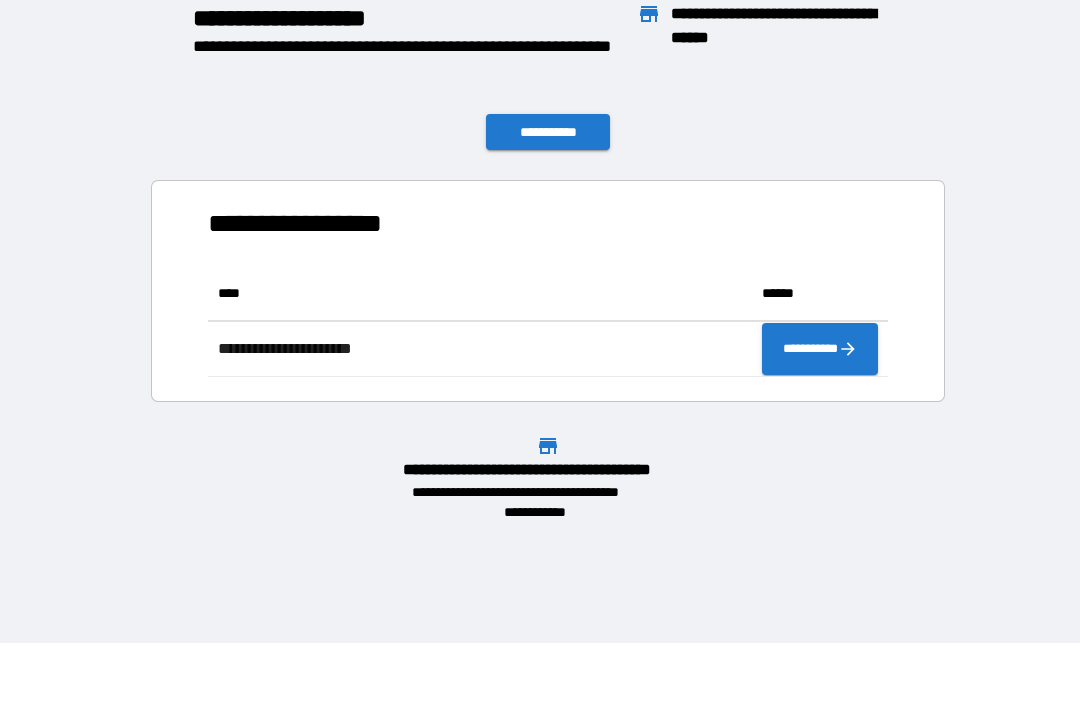 scroll, scrollTop: 111, scrollLeft: 680, axis: both 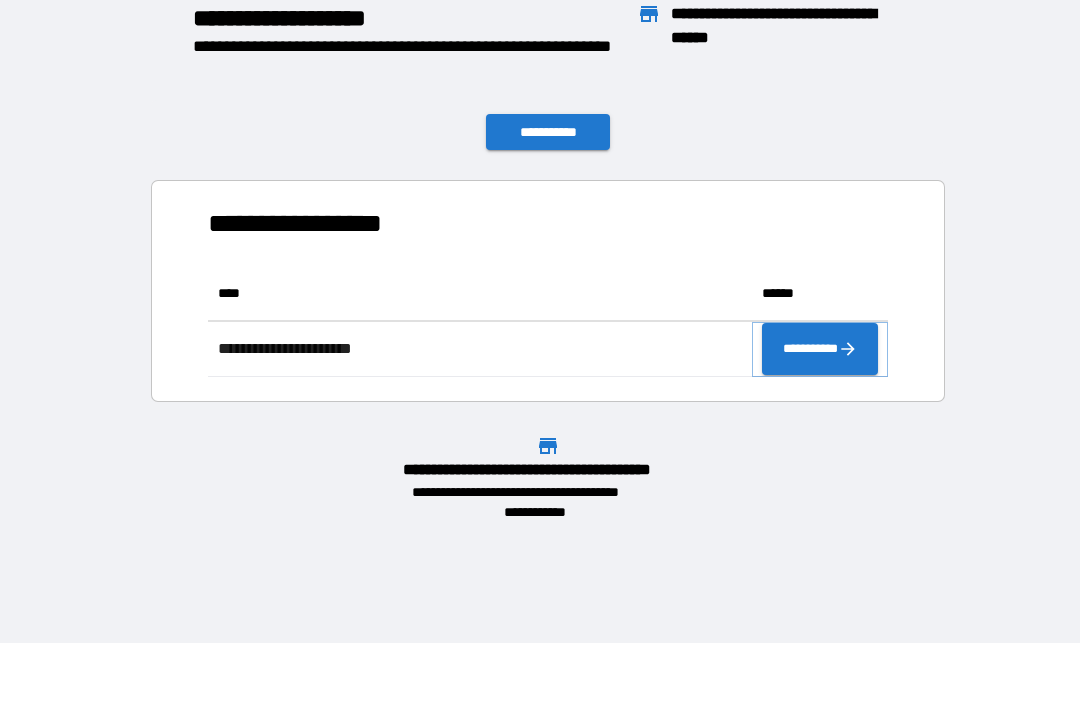 click on "**********" at bounding box center [820, 349] 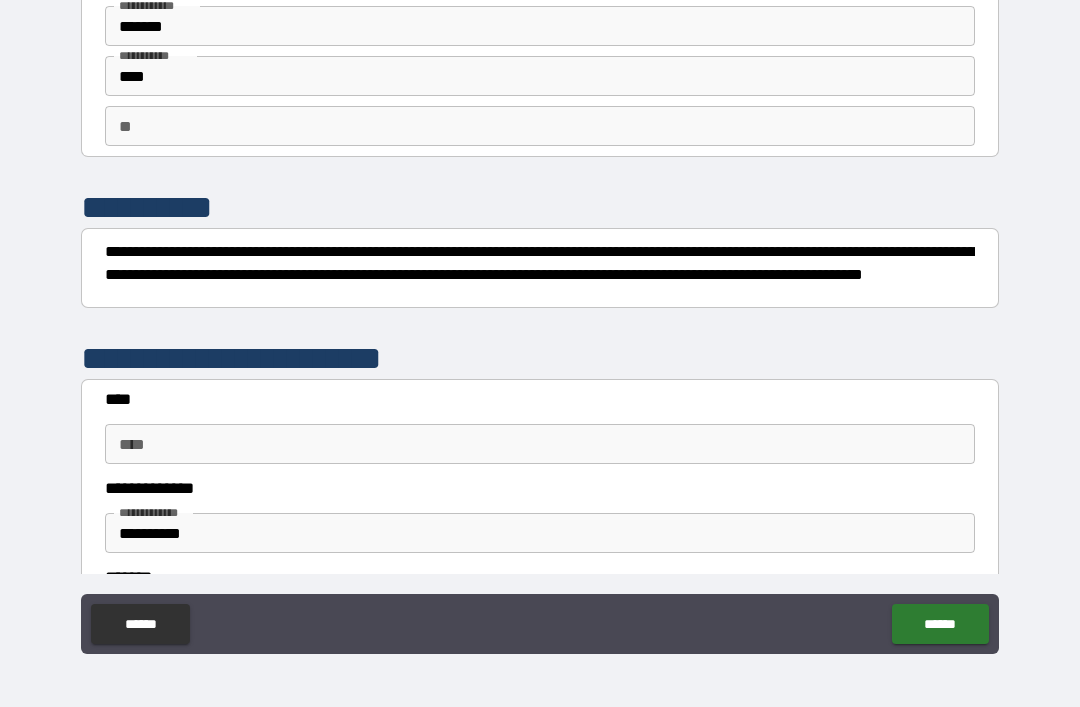 scroll, scrollTop: 81, scrollLeft: 0, axis: vertical 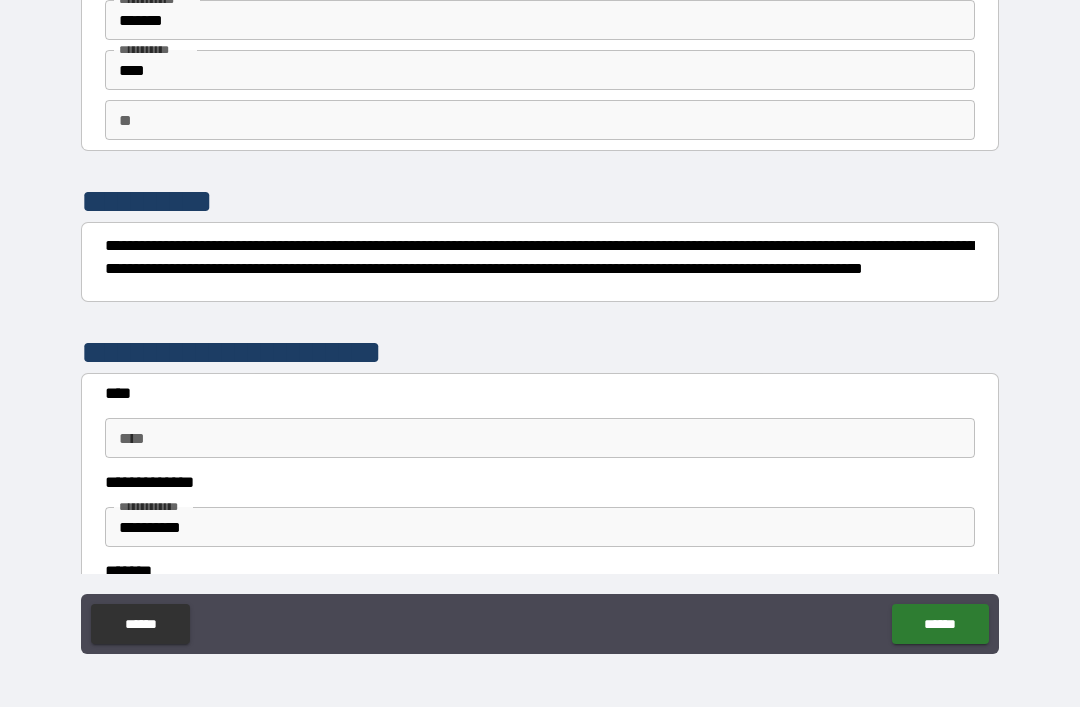 click on "****" at bounding box center [540, 438] 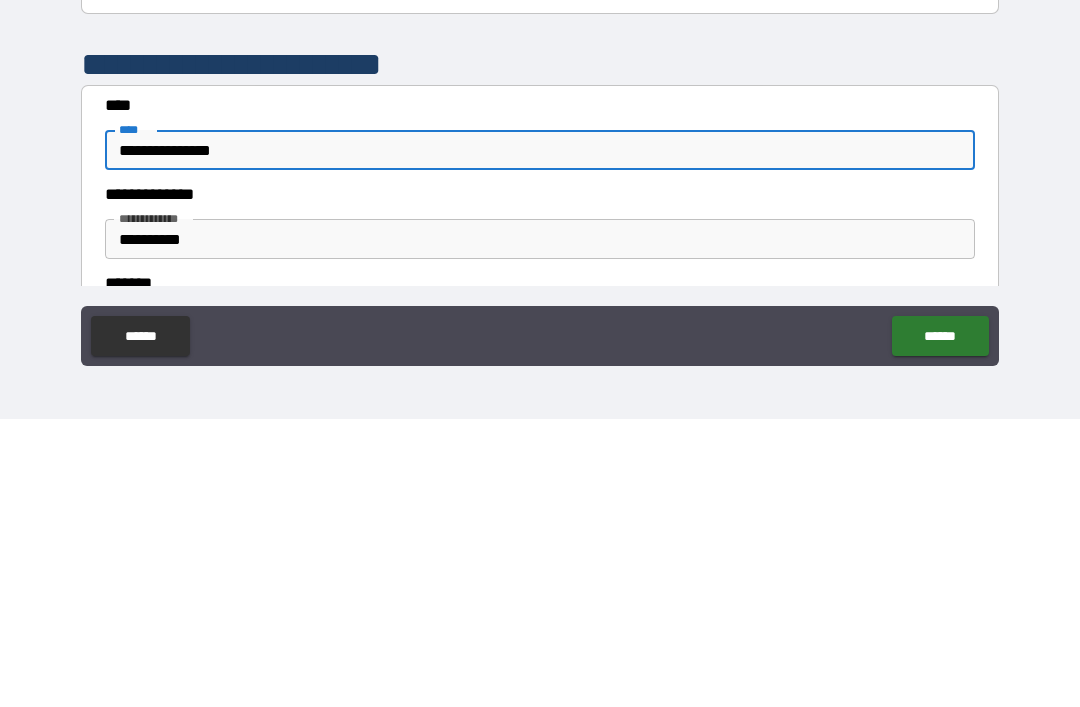 click on "**********" at bounding box center [540, 527] 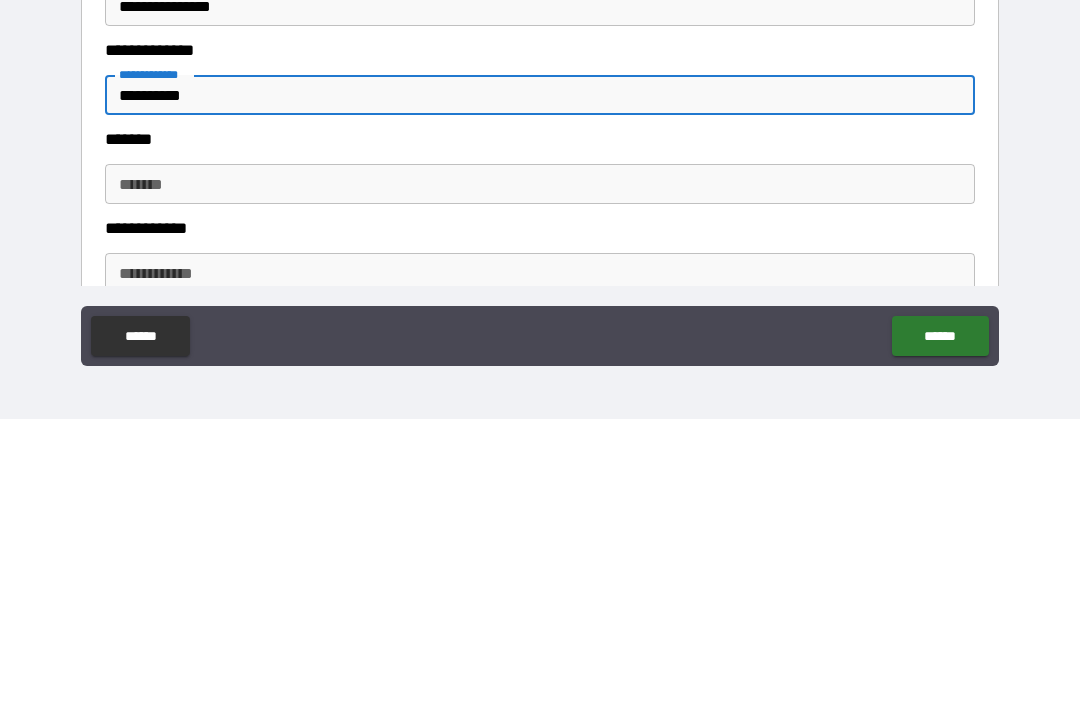 scroll, scrollTop: 219, scrollLeft: 0, axis: vertical 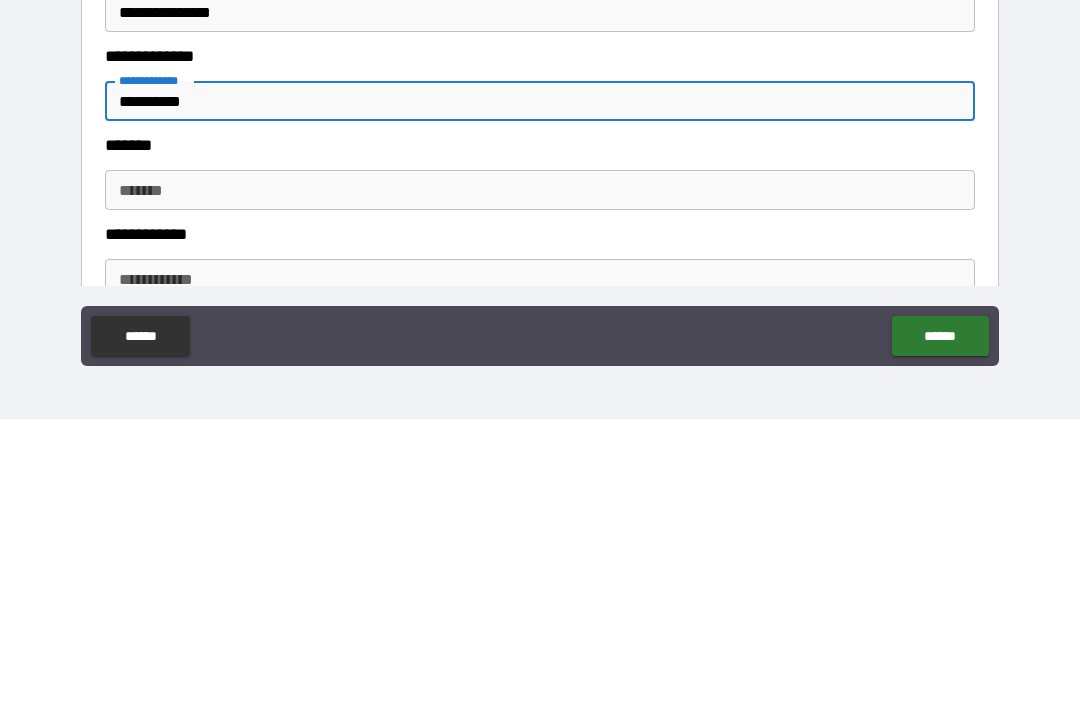 click on "*******" at bounding box center [540, 478] 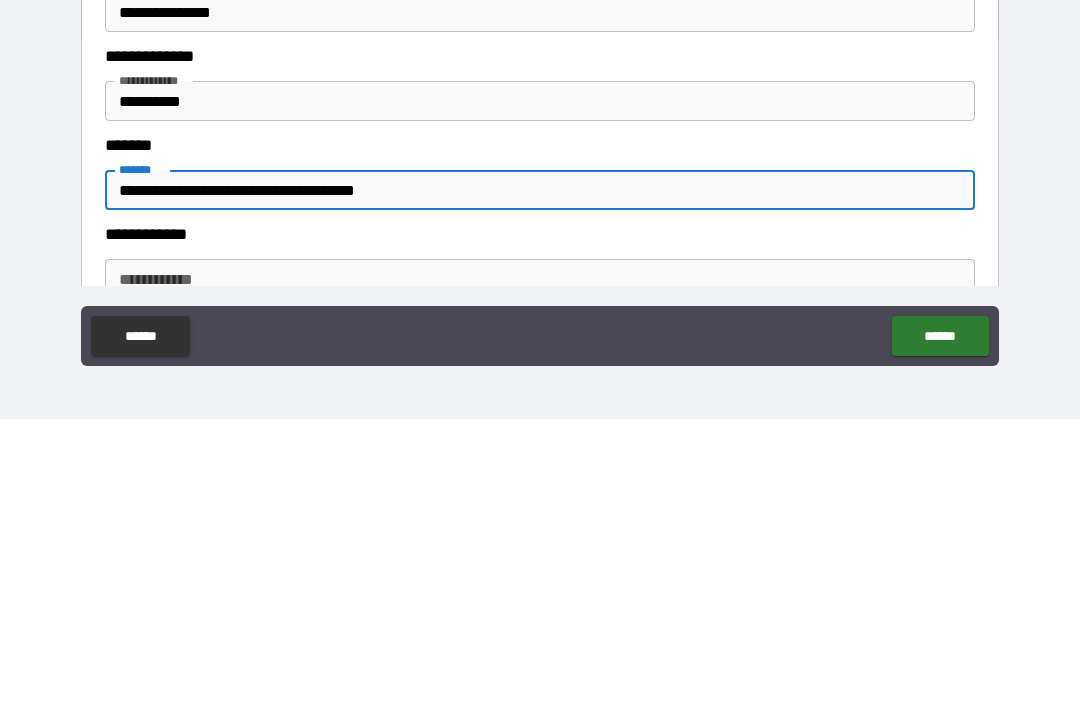 click on "**********" at bounding box center (540, 567) 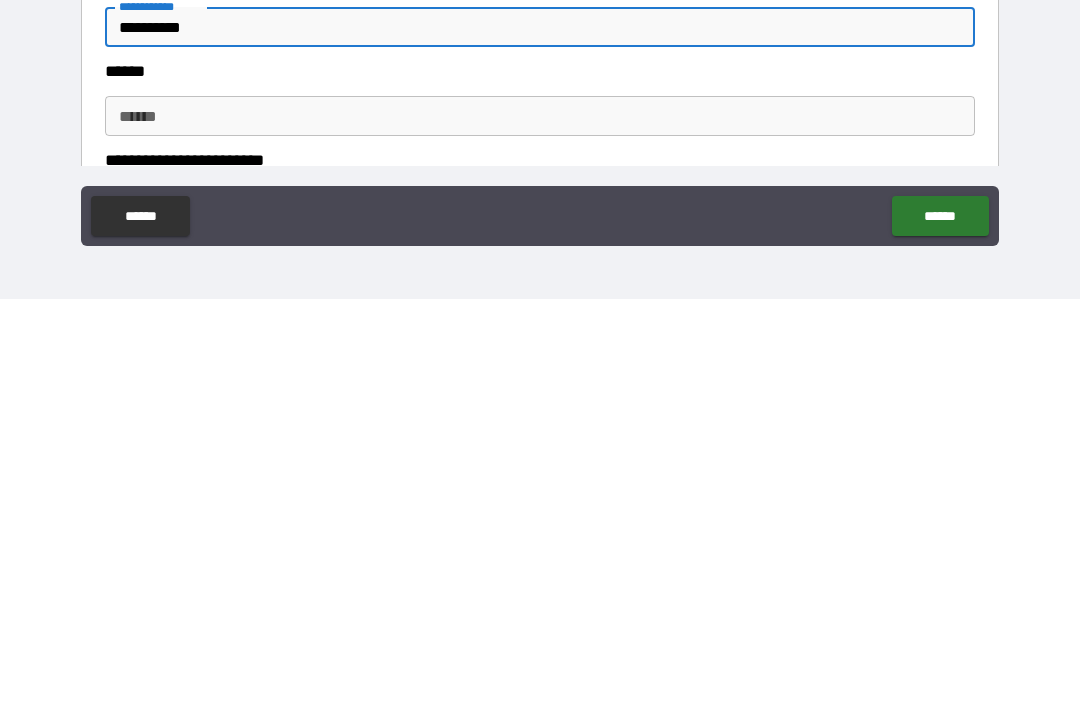 scroll, scrollTop: 354, scrollLeft: 0, axis: vertical 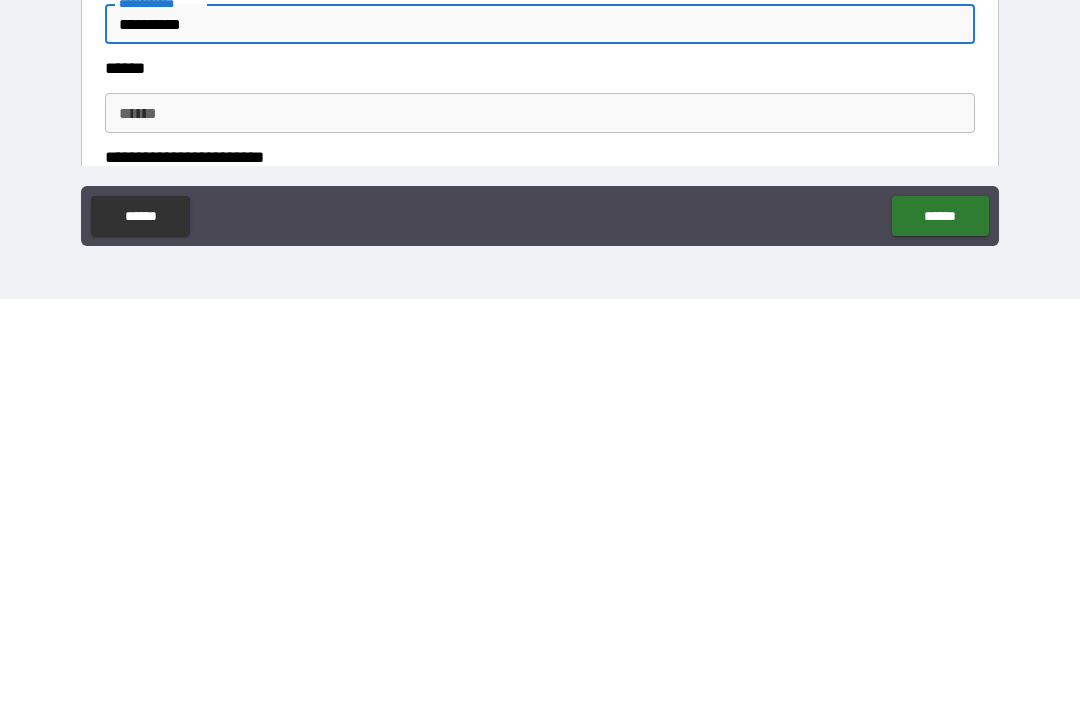click on "******" at bounding box center (540, 521) 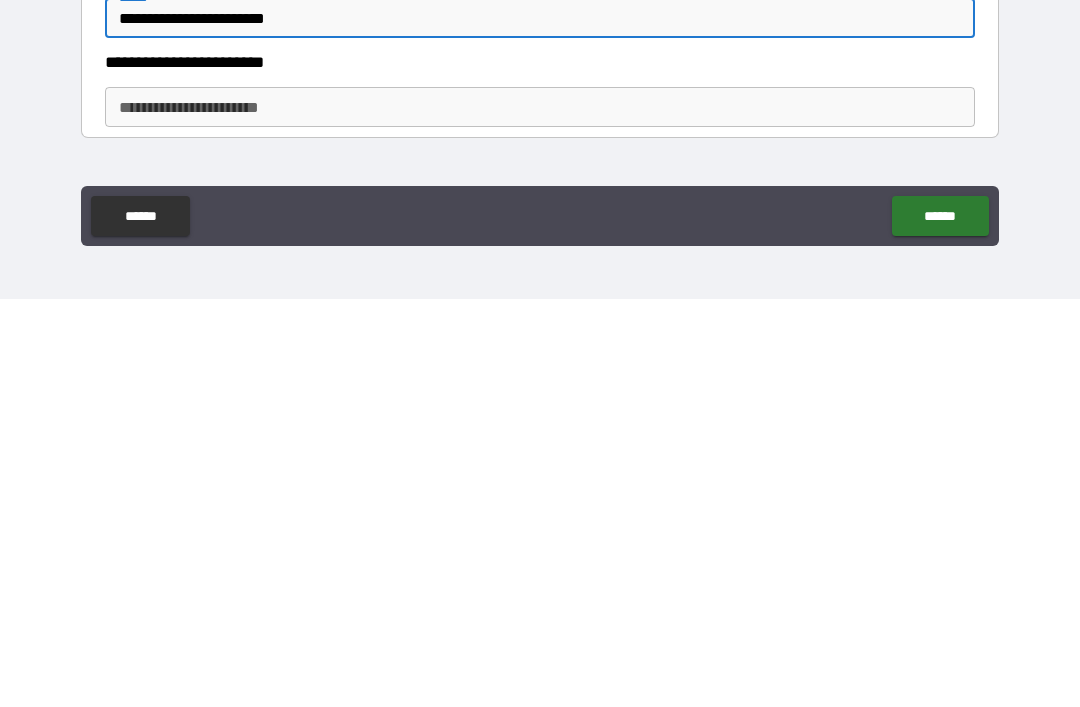 scroll, scrollTop: 457, scrollLeft: 0, axis: vertical 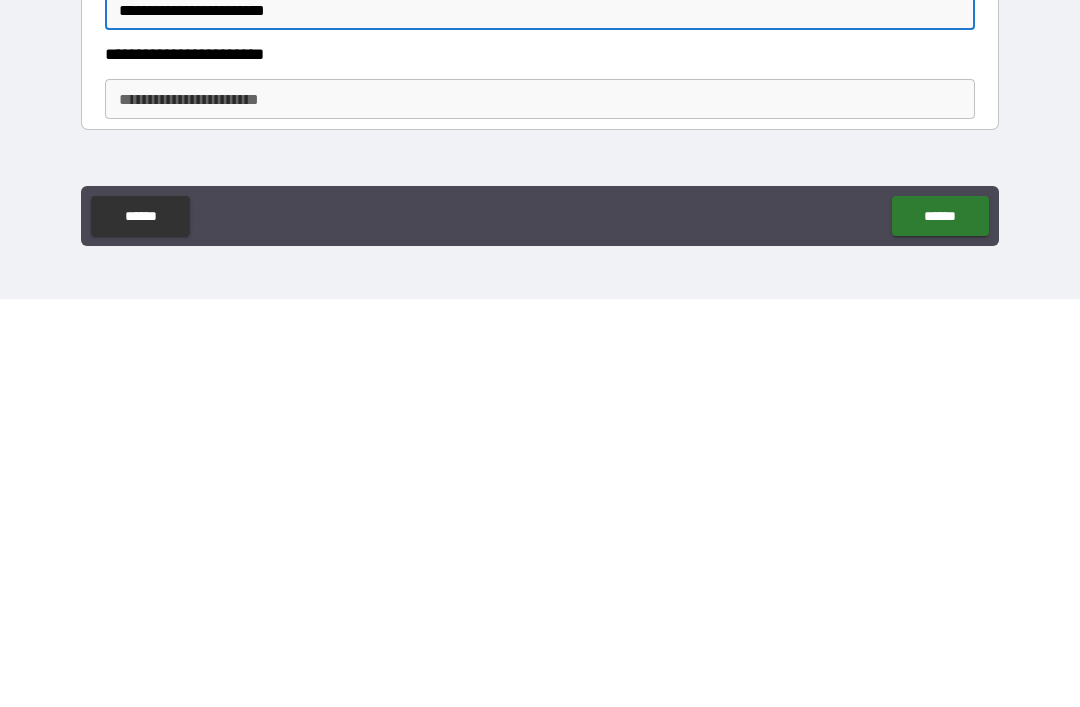 click on "**********" at bounding box center [540, 507] 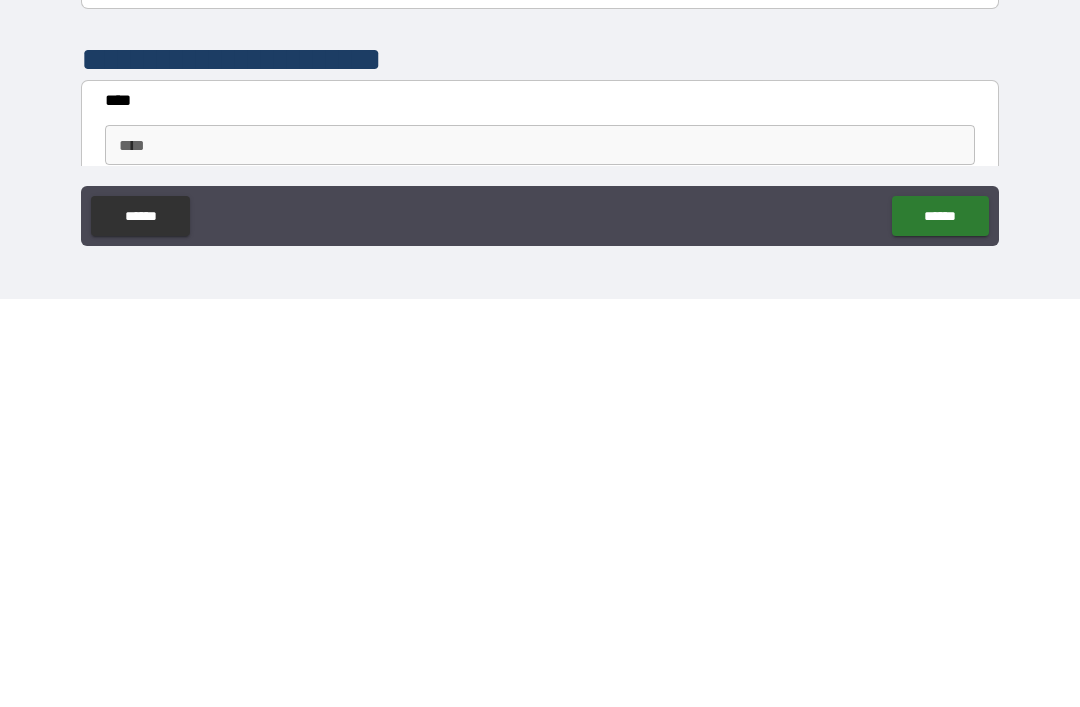scroll, scrollTop: 600, scrollLeft: 0, axis: vertical 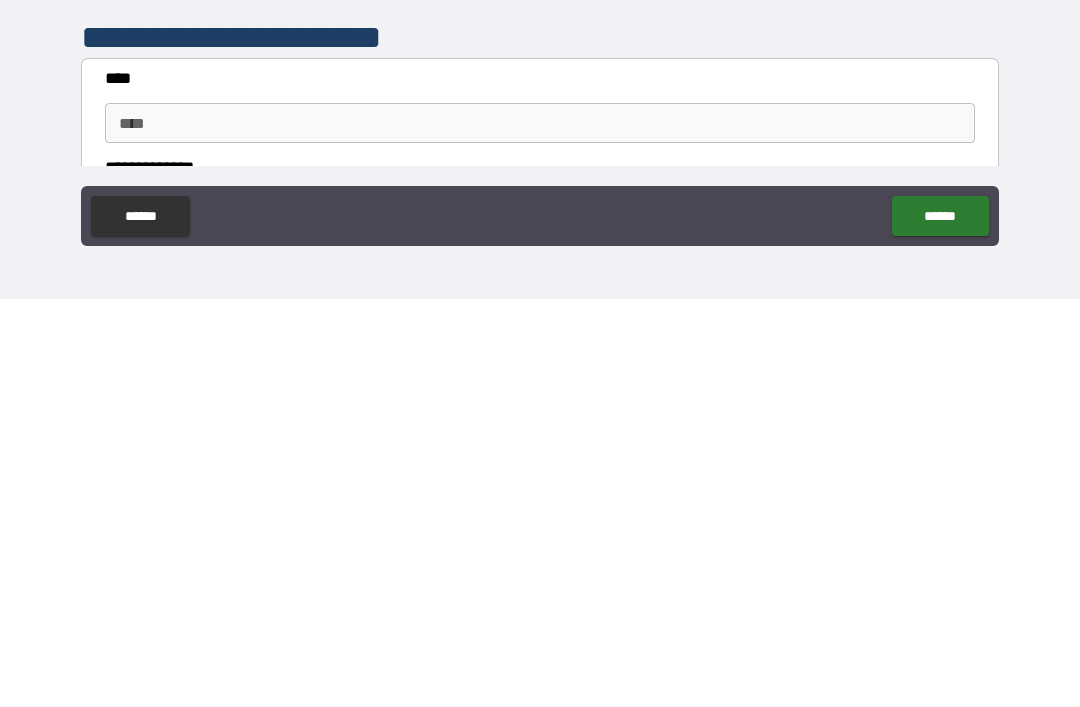 click on "****" at bounding box center [540, 531] 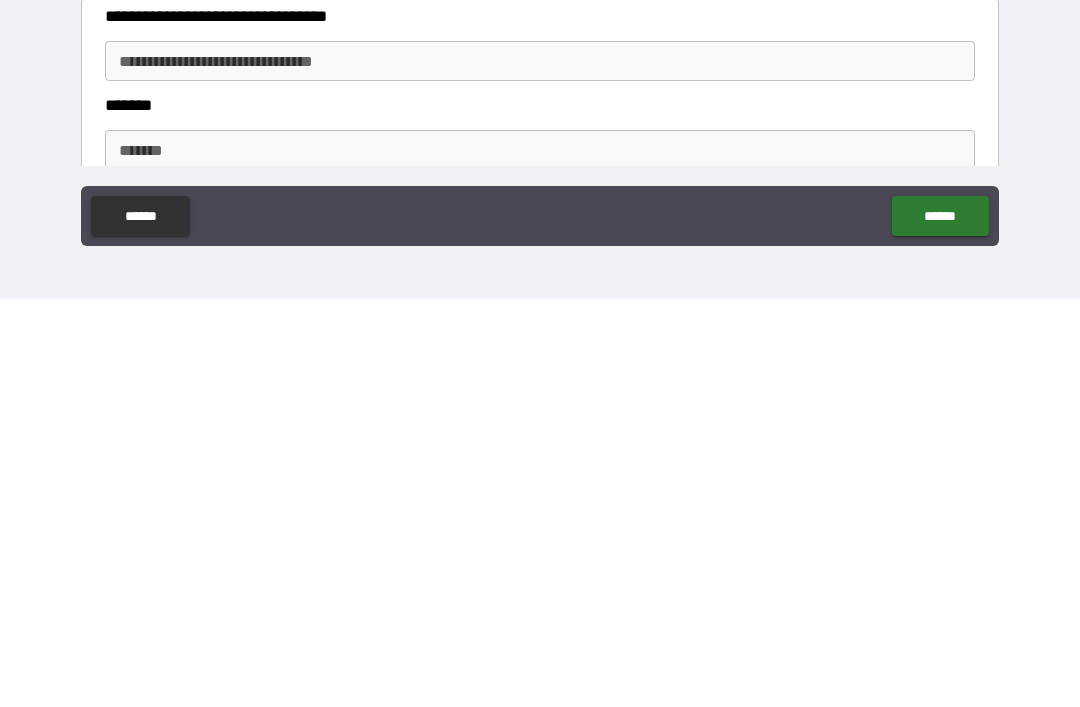 scroll, scrollTop: 1274, scrollLeft: 0, axis: vertical 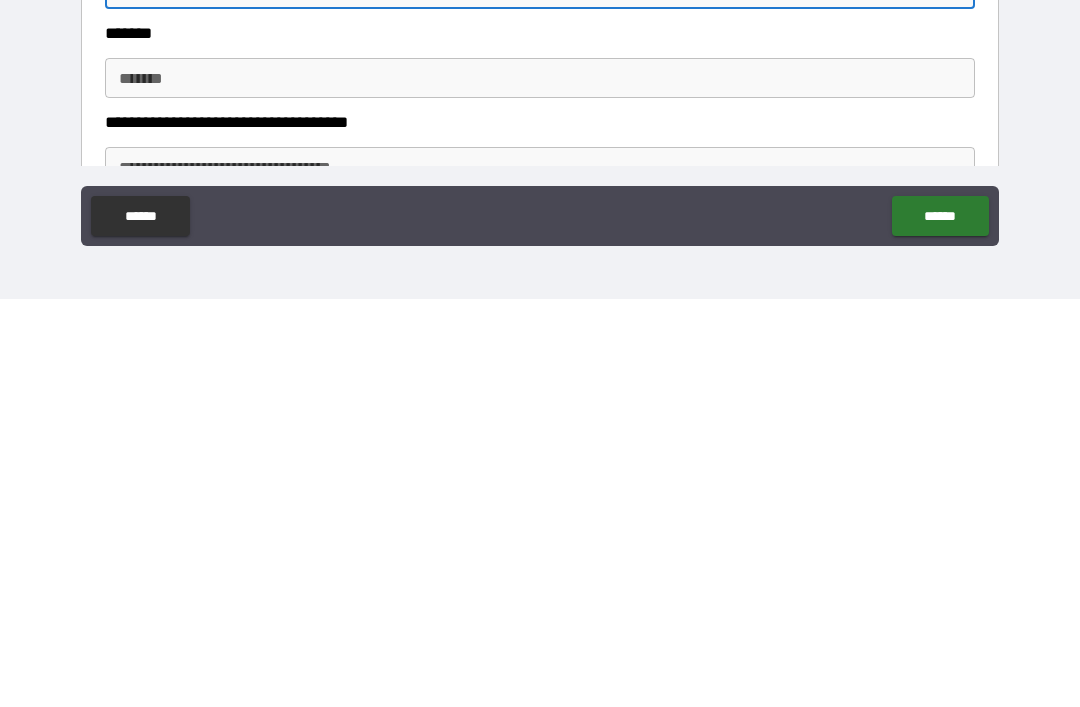 click on "*******" at bounding box center [540, 486] 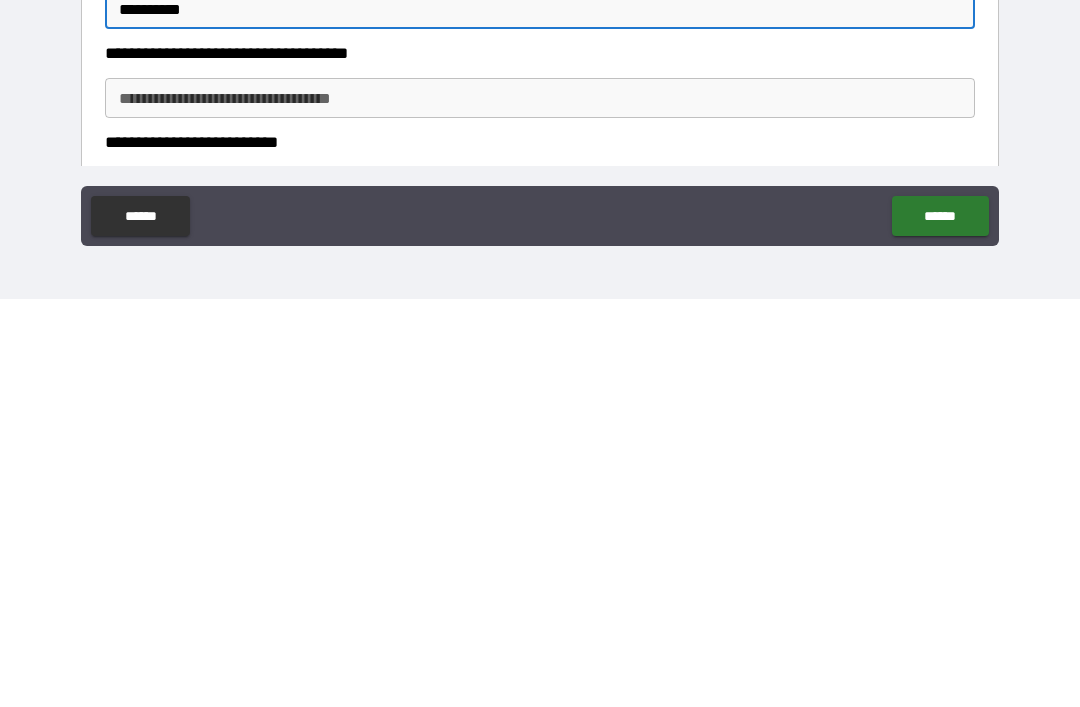 scroll, scrollTop: 1440, scrollLeft: 0, axis: vertical 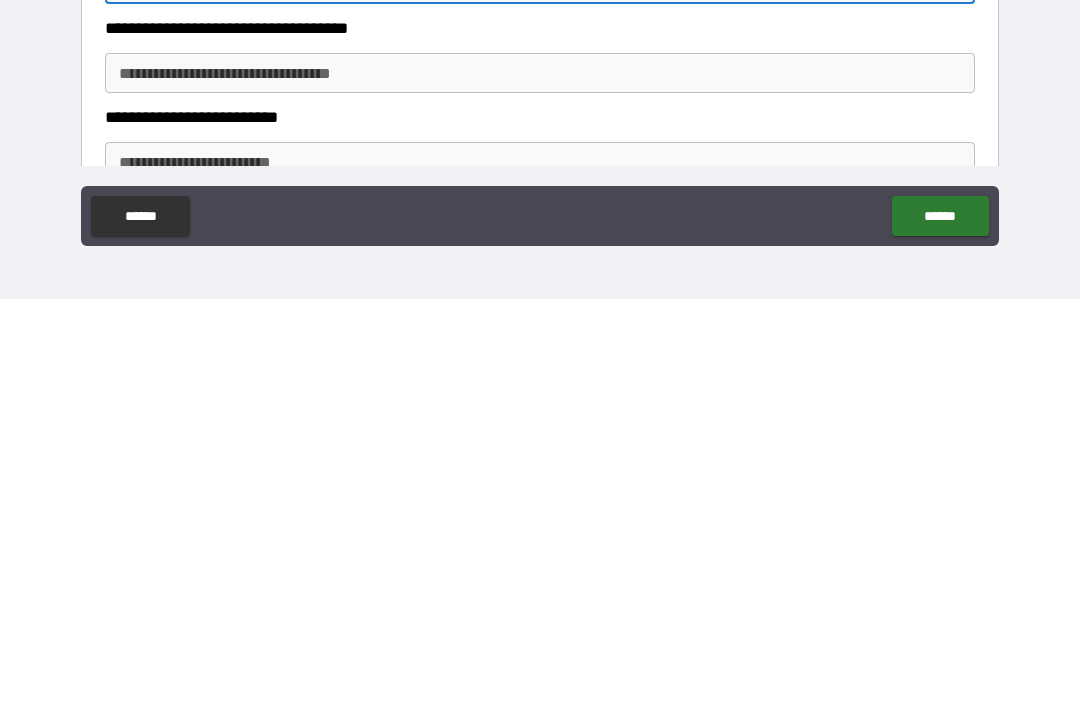 click on "**********" at bounding box center [540, 481] 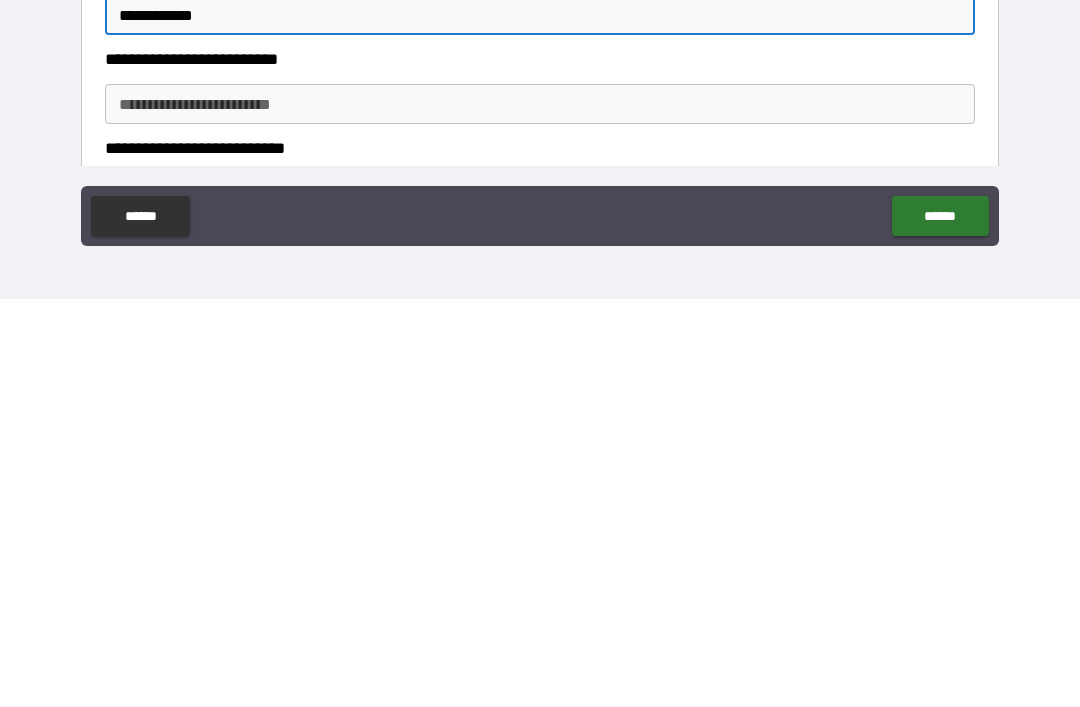 scroll, scrollTop: 1503, scrollLeft: 0, axis: vertical 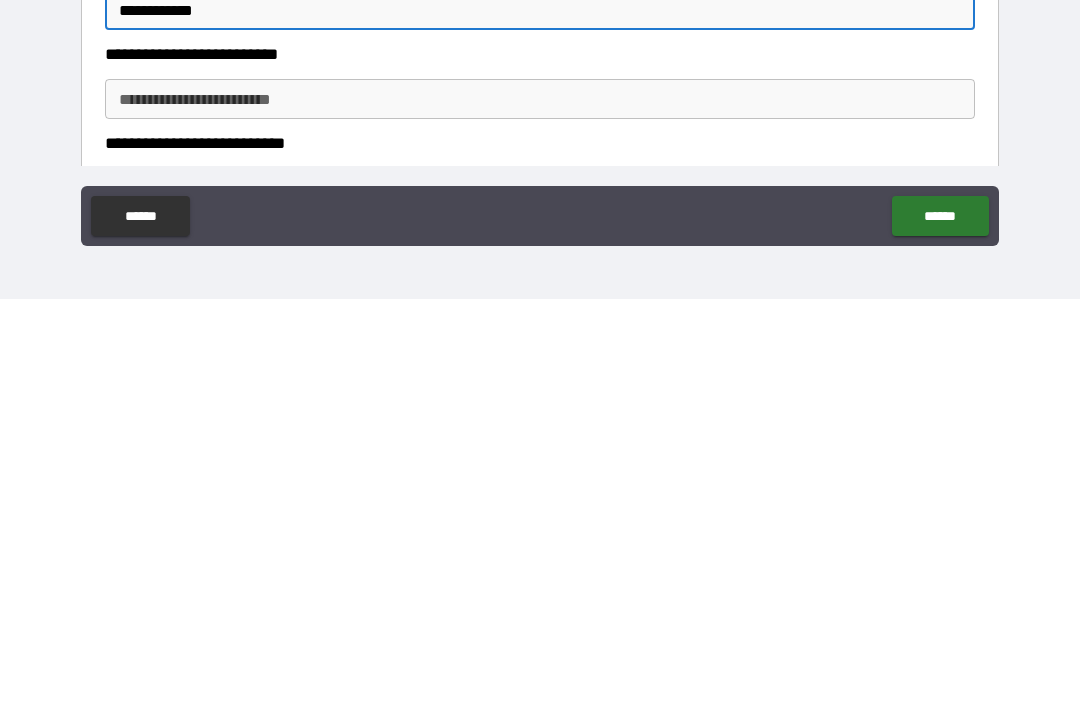 click on "**********" at bounding box center (540, 507) 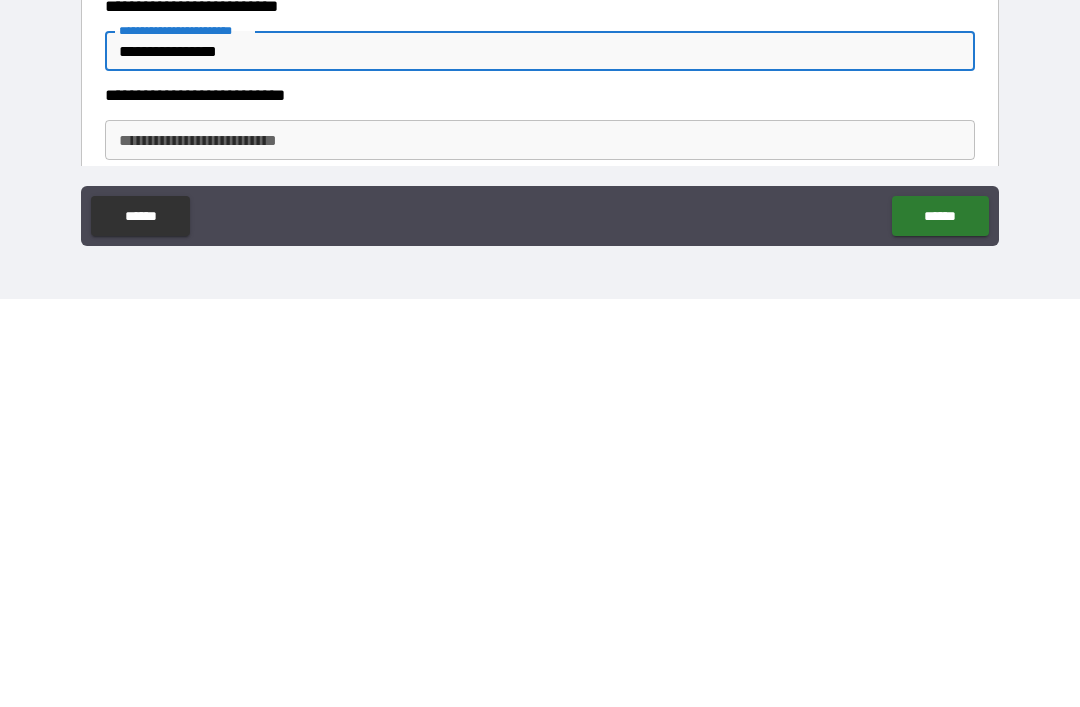 scroll, scrollTop: 1561, scrollLeft: 0, axis: vertical 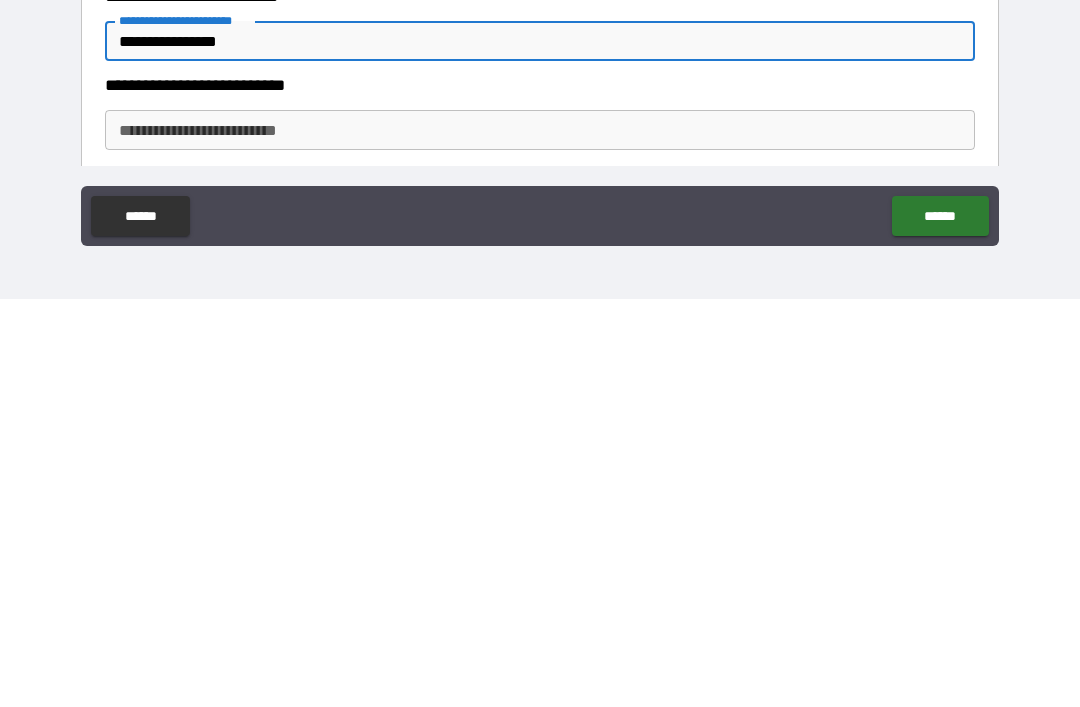 click on "**********" at bounding box center (540, 538) 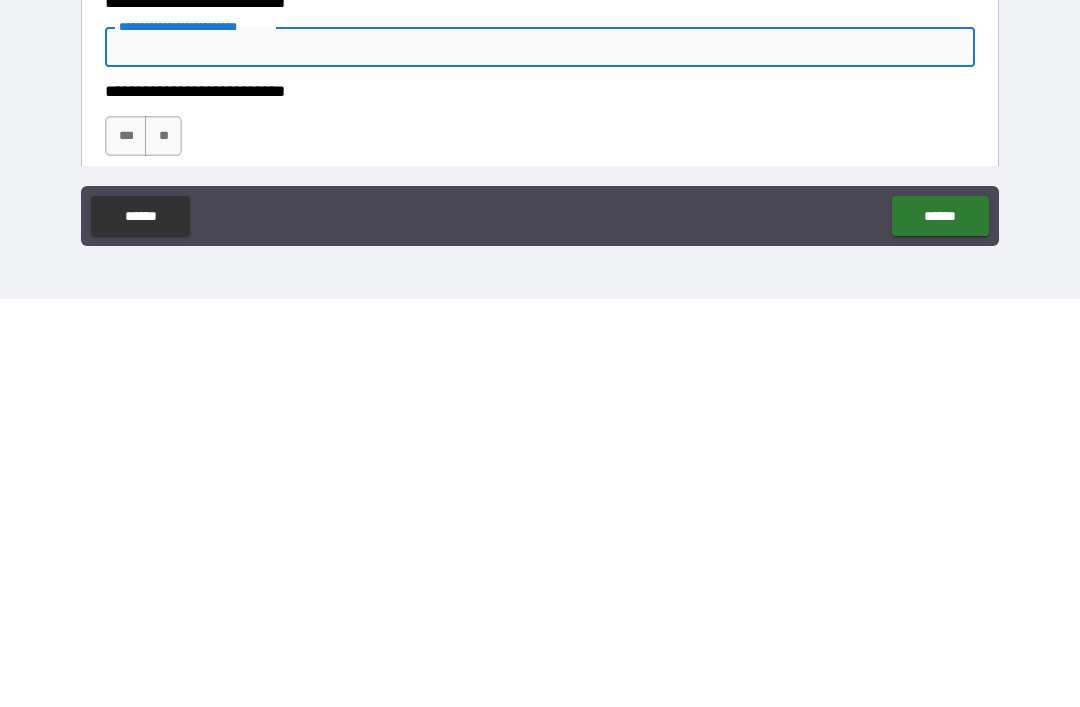 scroll, scrollTop: 1642, scrollLeft: 0, axis: vertical 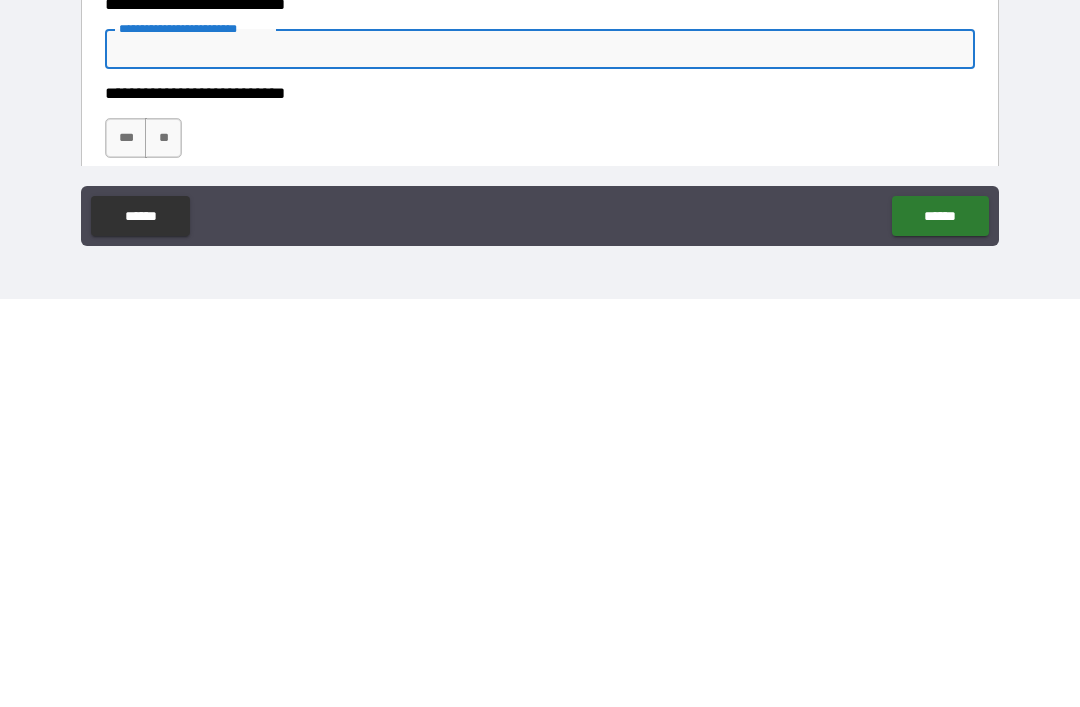 click on "***" at bounding box center [126, 546] 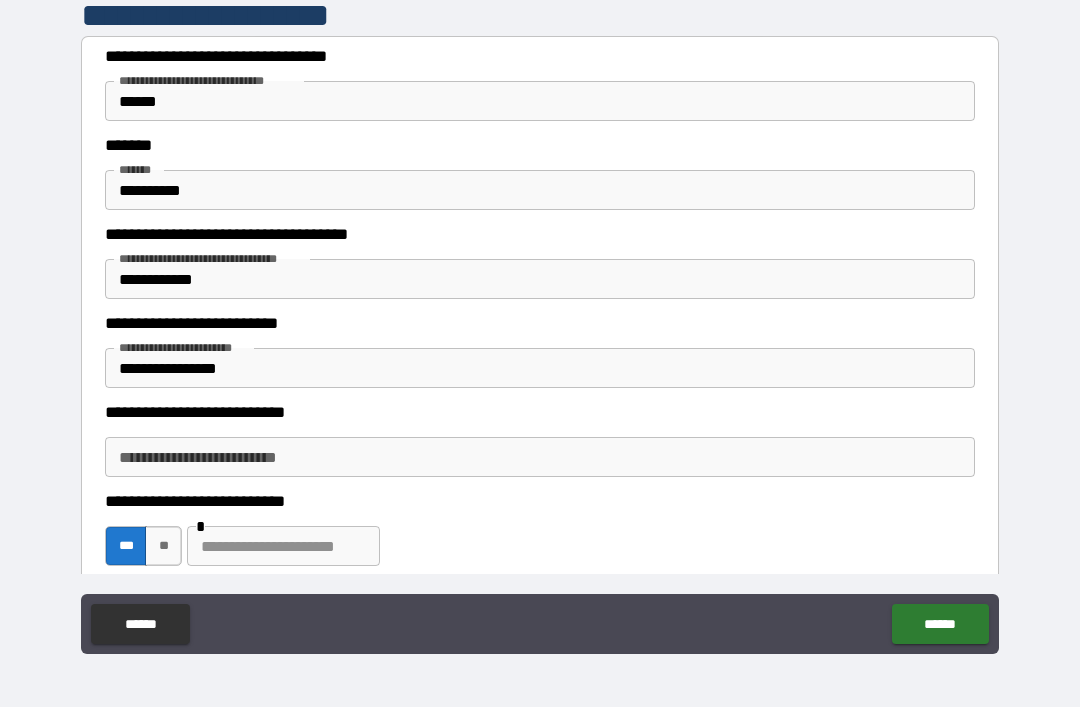 click at bounding box center [283, 546] 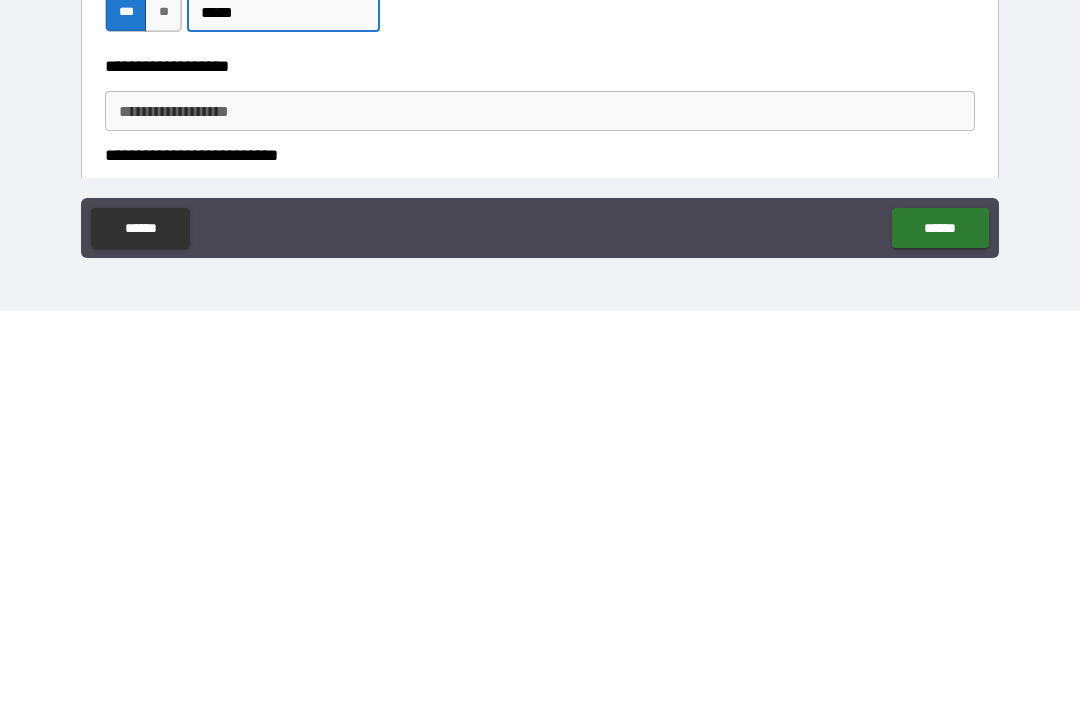 scroll, scrollTop: 1799, scrollLeft: 0, axis: vertical 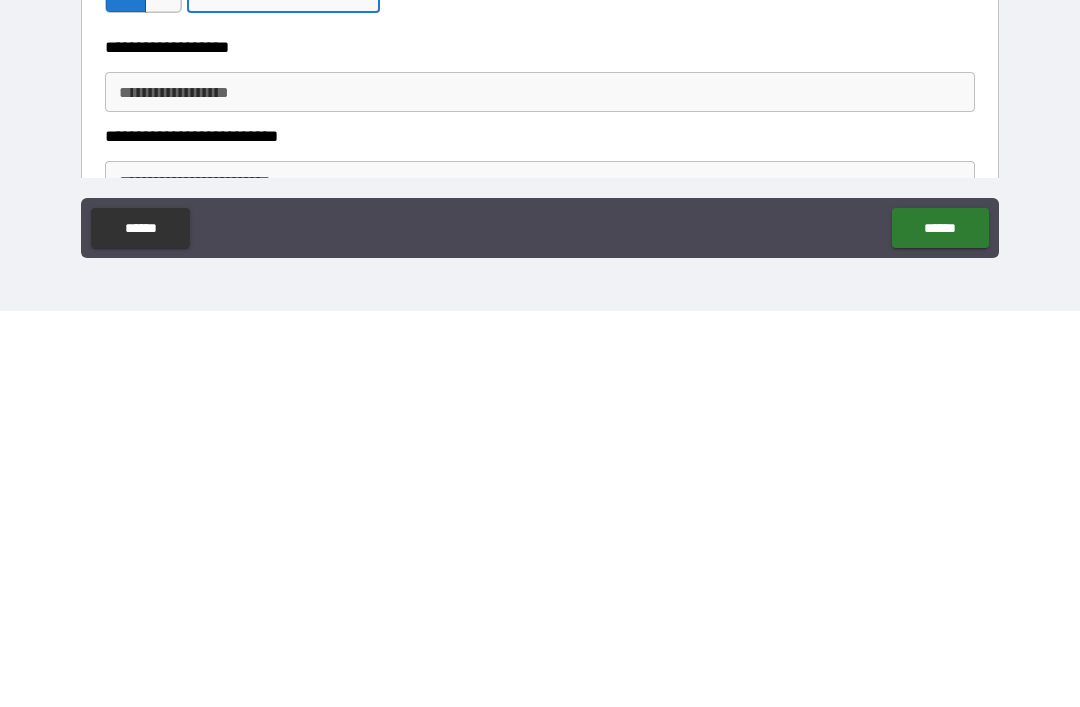 click on "**********" at bounding box center (540, 488) 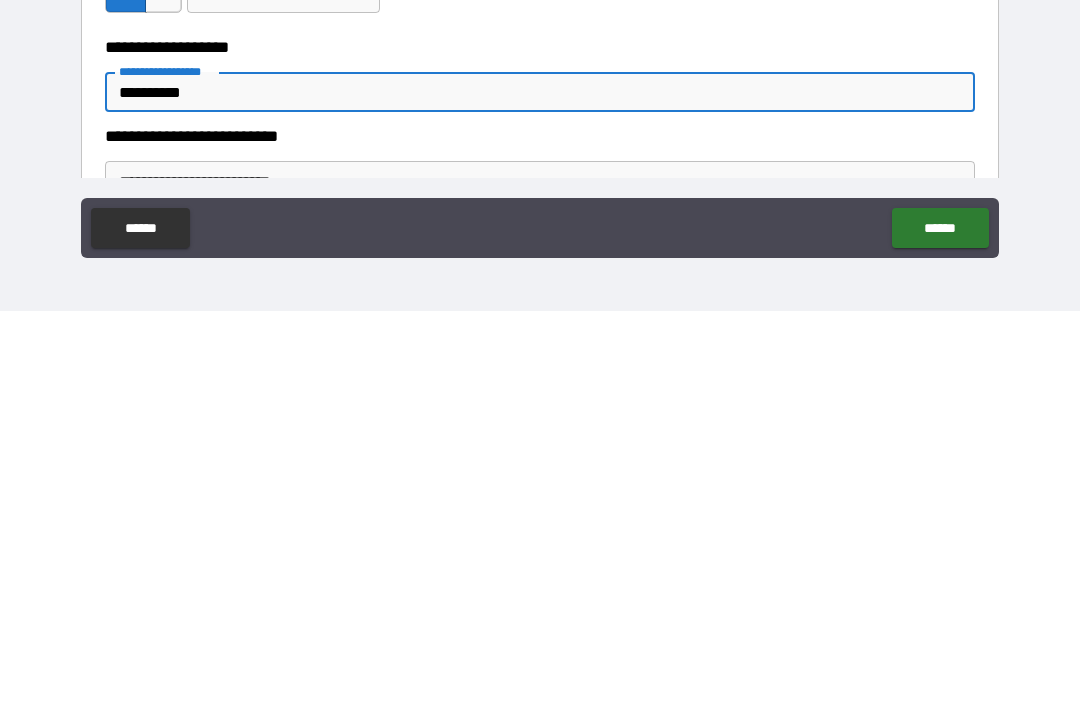 click on "**********" at bounding box center (540, 324) 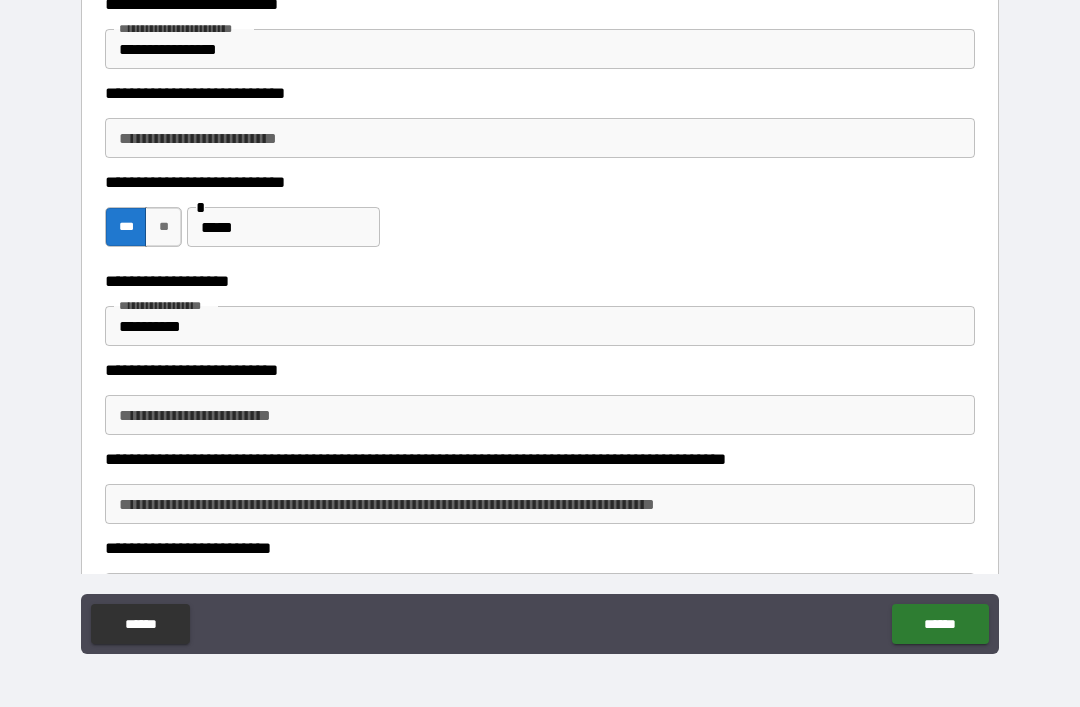 scroll, scrollTop: 1969, scrollLeft: 0, axis: vertical 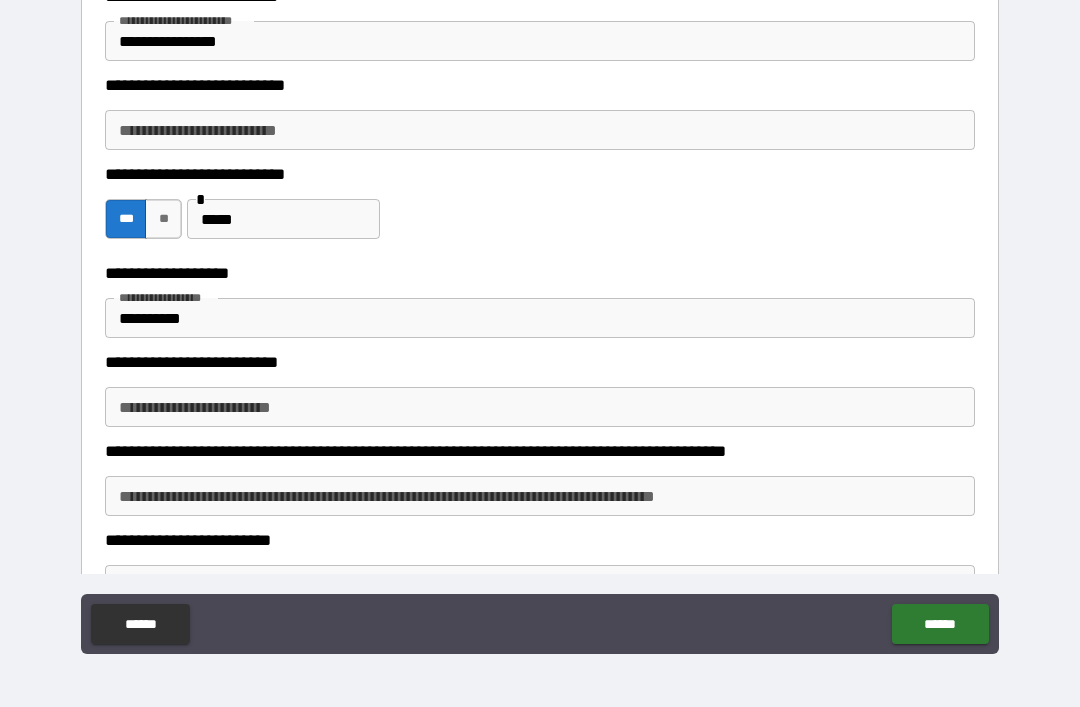 click on "**********" at bounding box center (540, 407) 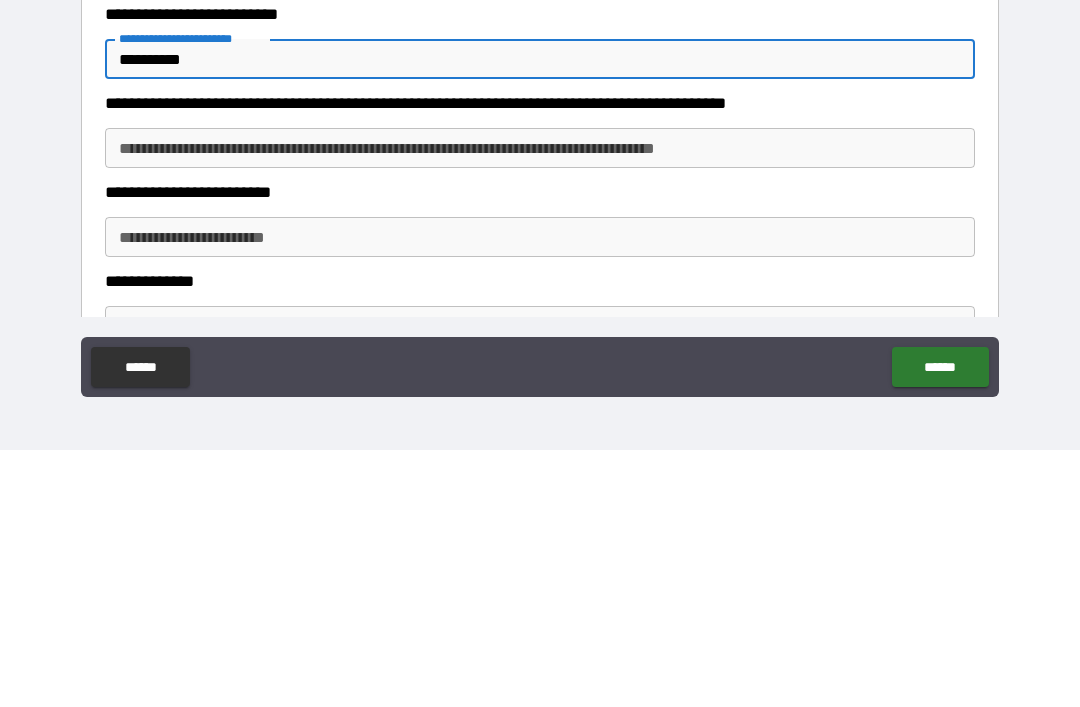 scroll, scrollTop: 2065, scrollLeft: 0, axis: vertical 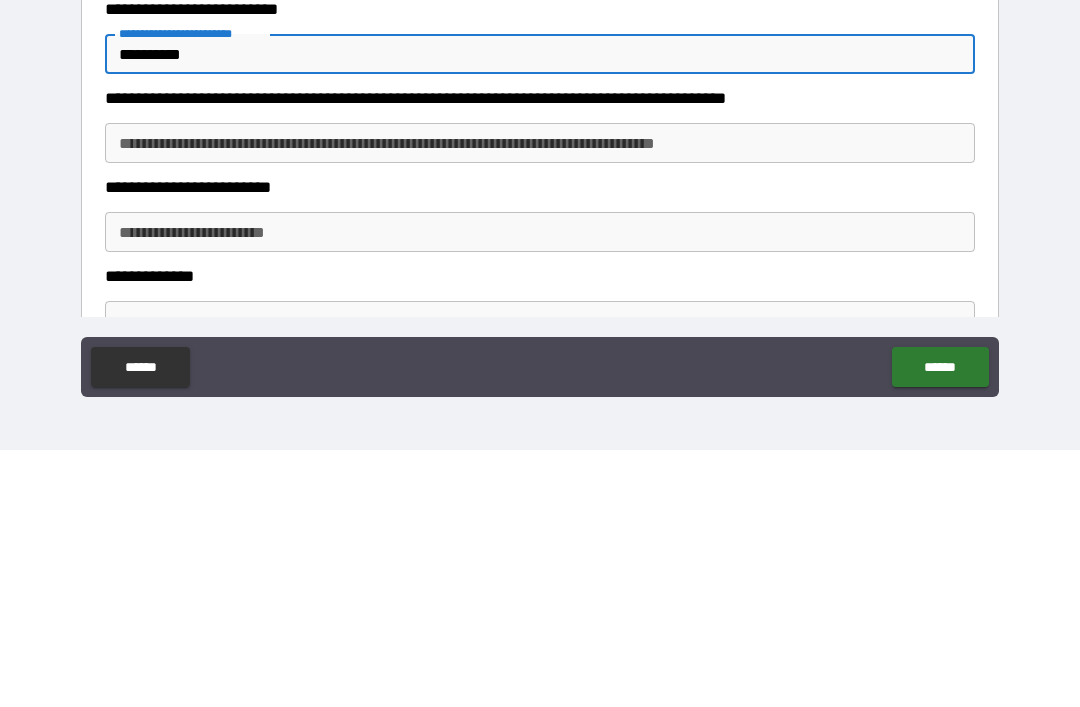 click on "**********" at bounding box center (540, 400) 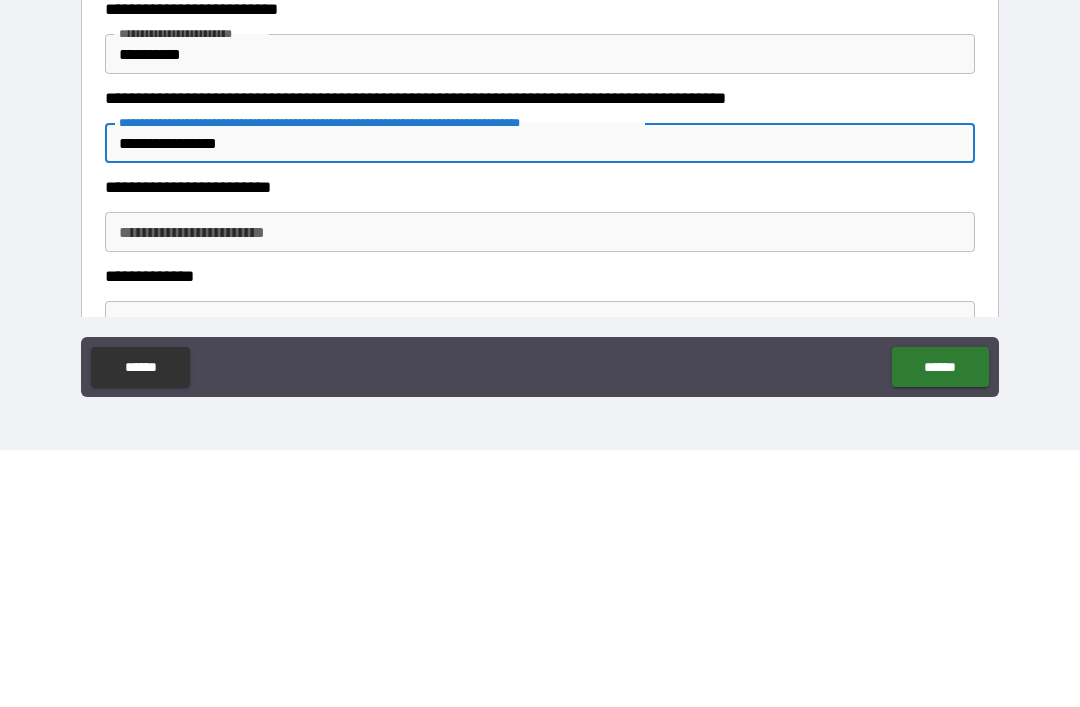 click on "**********" at bounding box center [540, 489] 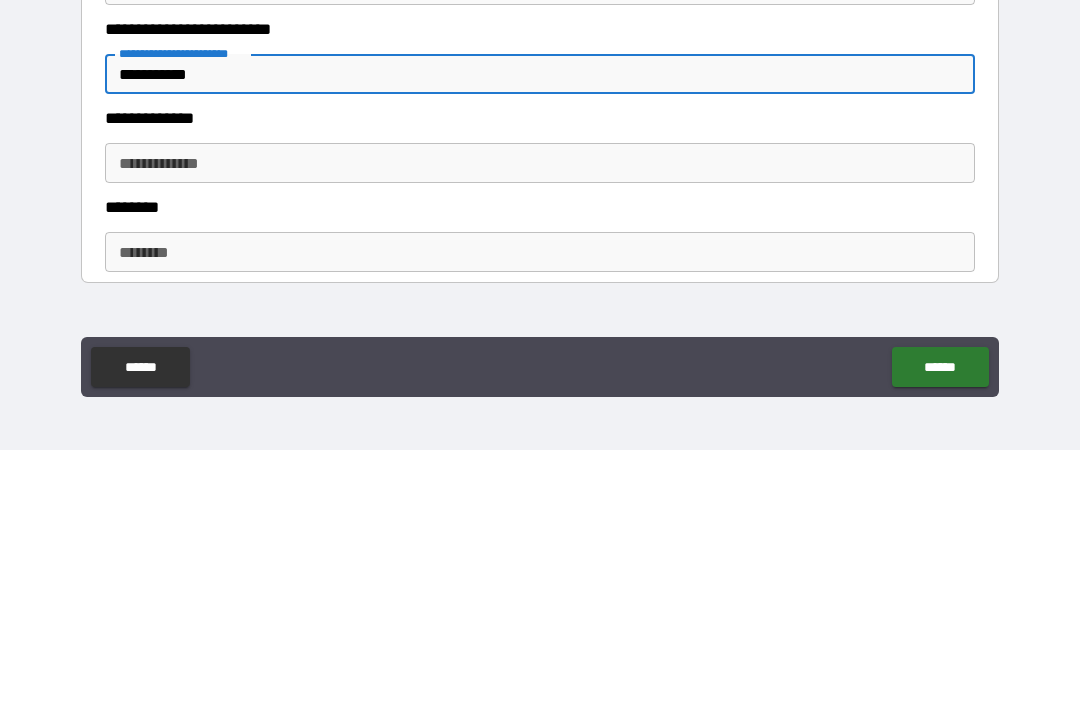 scroll, scrollTop: 2226, scrollLeft: 0, axis: vertical 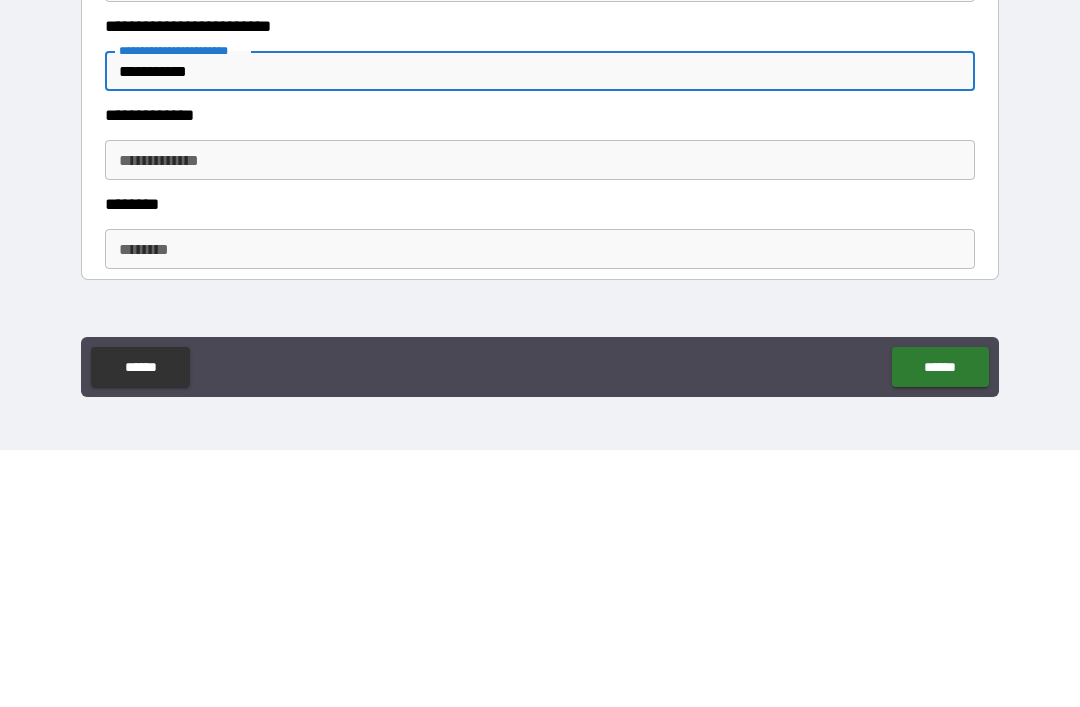 click on "**********" at bounding box center (540, 417) 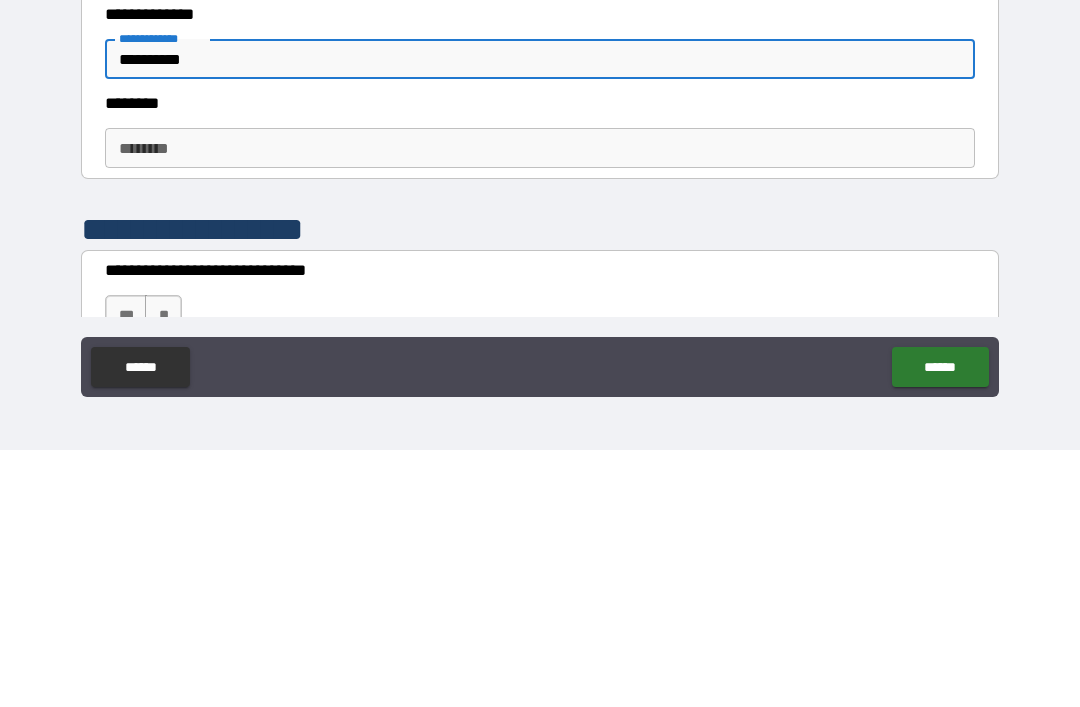 scroll, scrollTop: 2329, scrollLeft: 0, axis: vertical 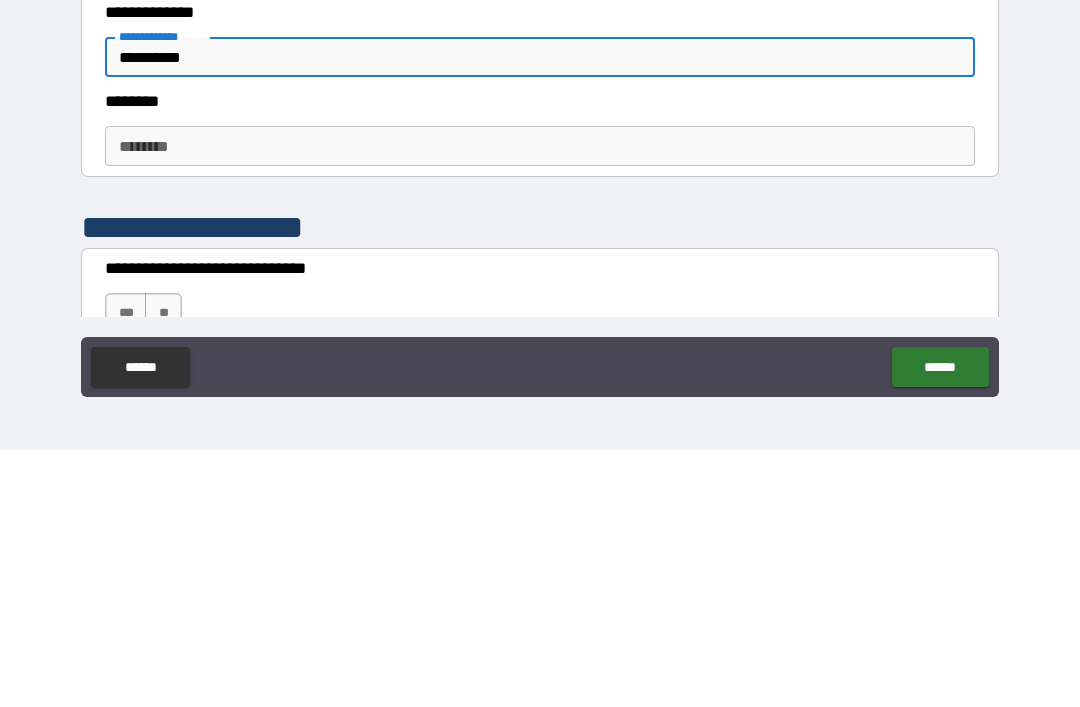 click on "********" at bounding box center [540, 403] 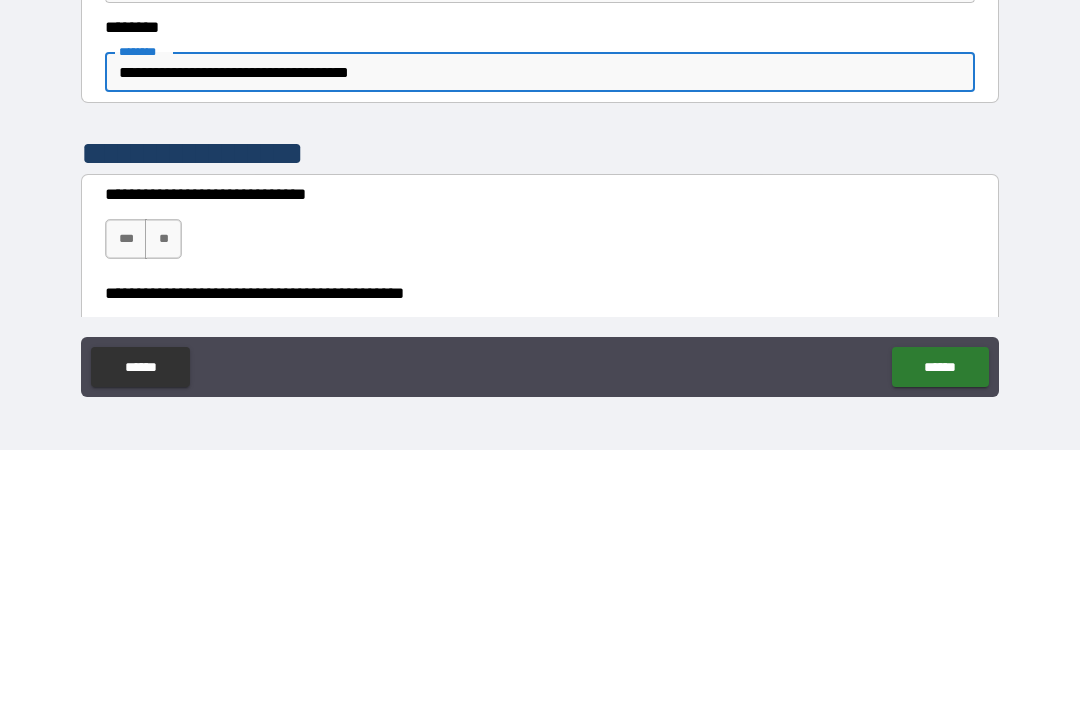 scroll, scrollTop: 2451, scrollLeft: 0, axis: vertical 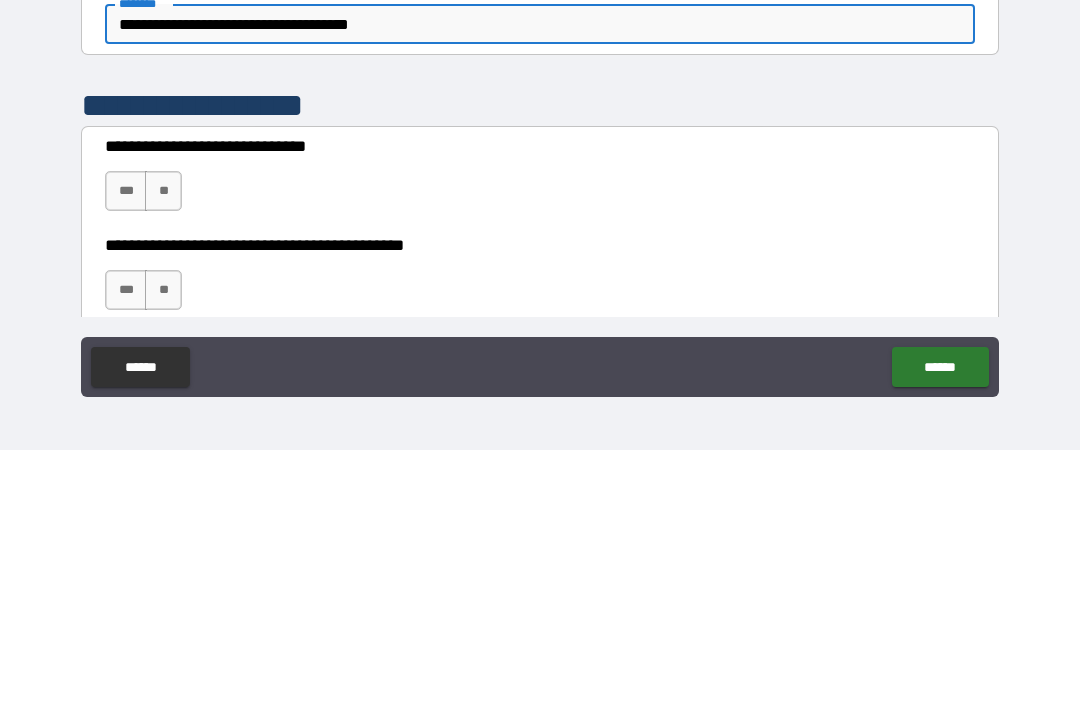 click on "***" at bounding box center (126, 448) 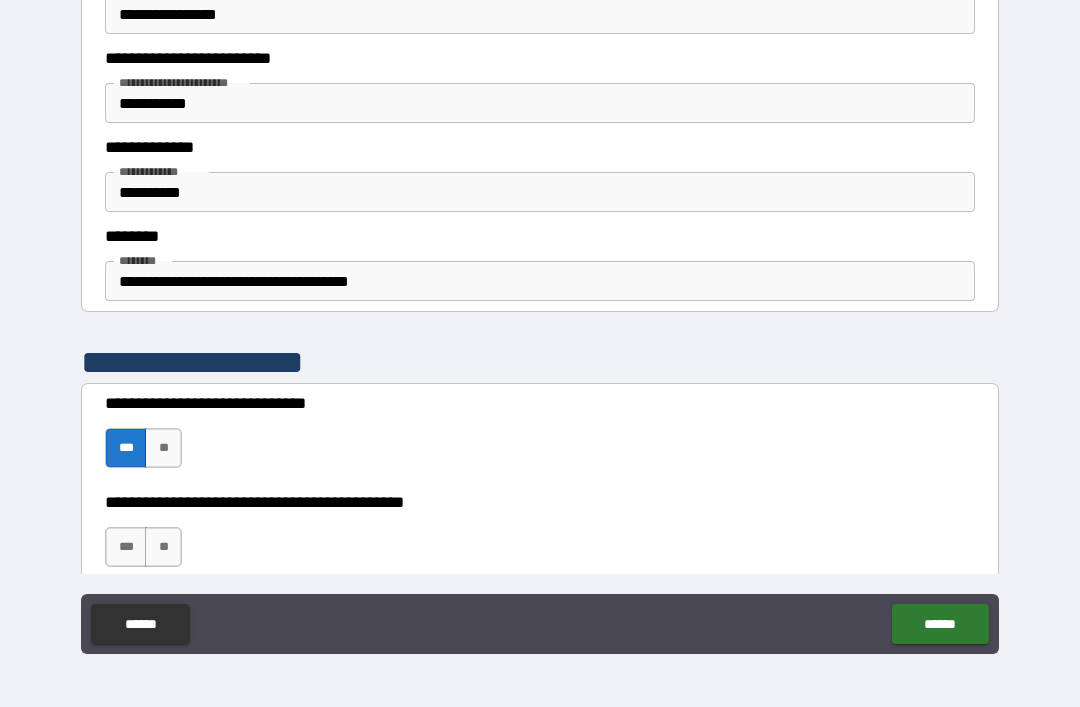 click on "***" at bounding box center (126, 547) 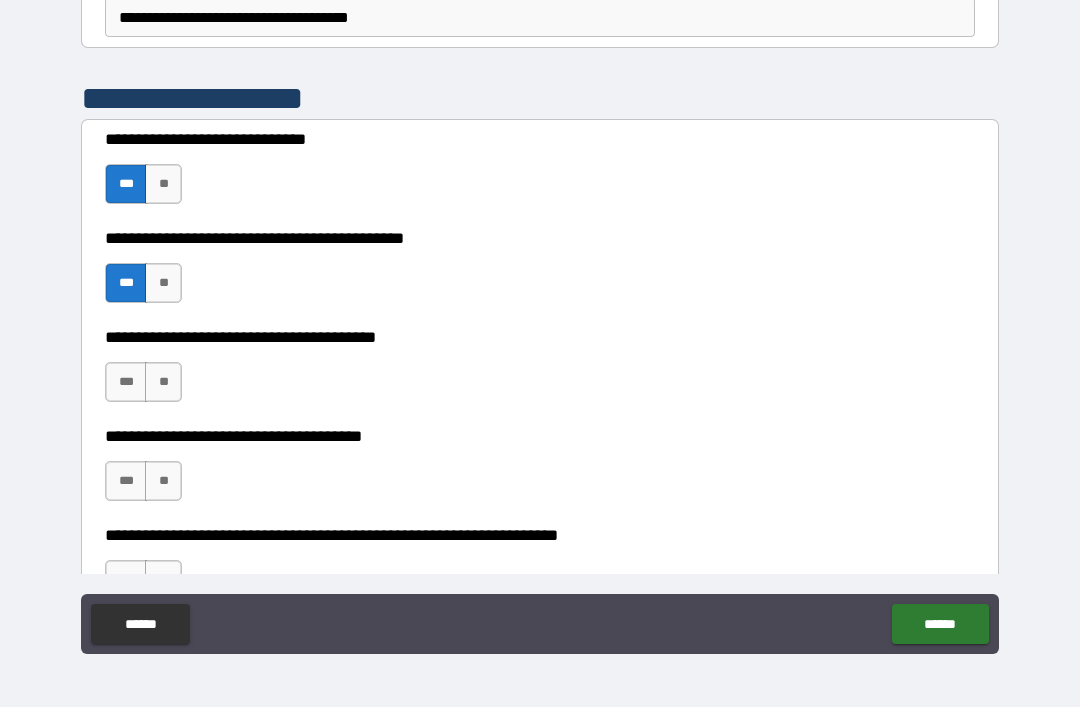 scroll, scrollTop: 2718, scrollLeft: 0, axis: vertical 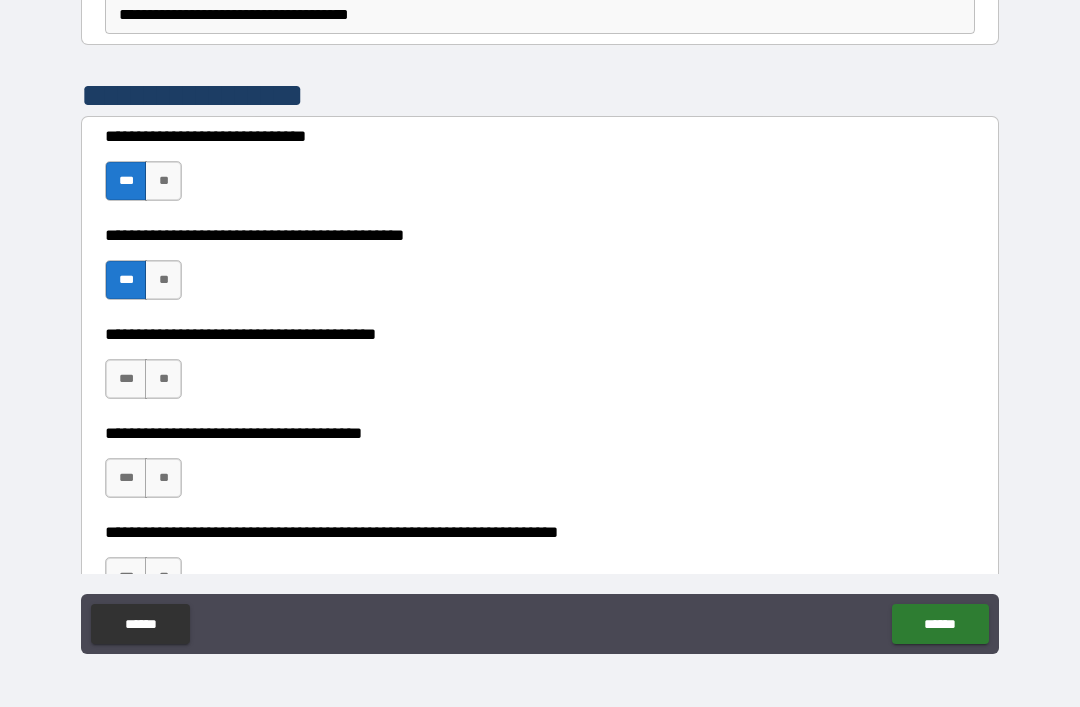 click on "**********" at bounding box center (540, 369) 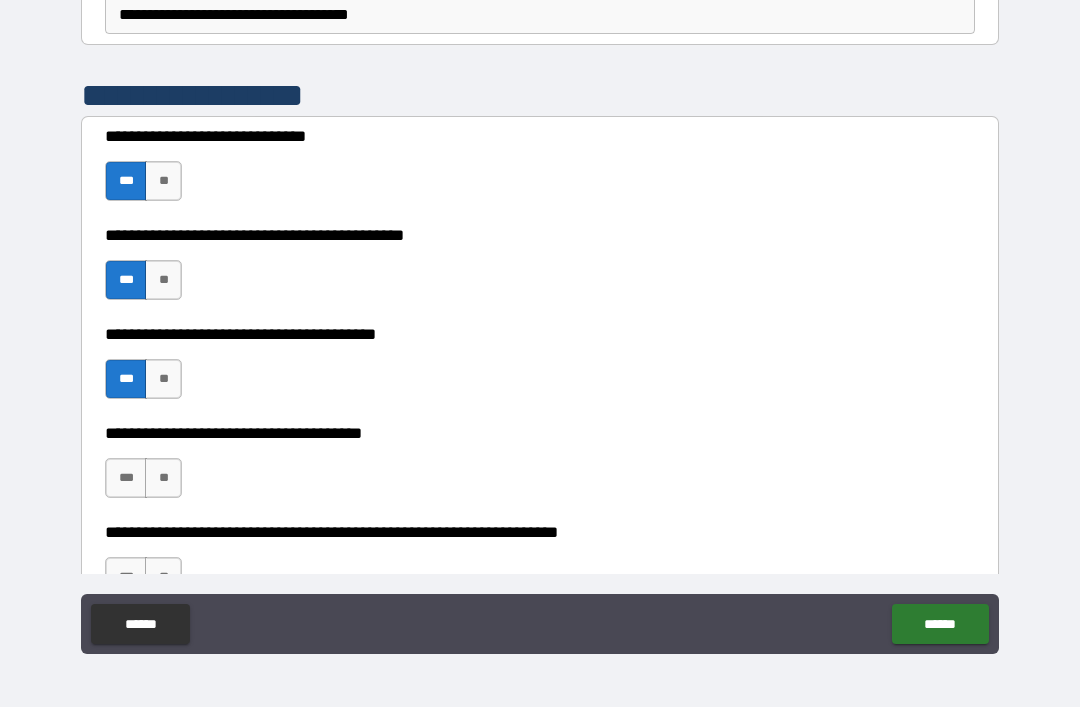 click on "***" at bounding box center [126, 478] 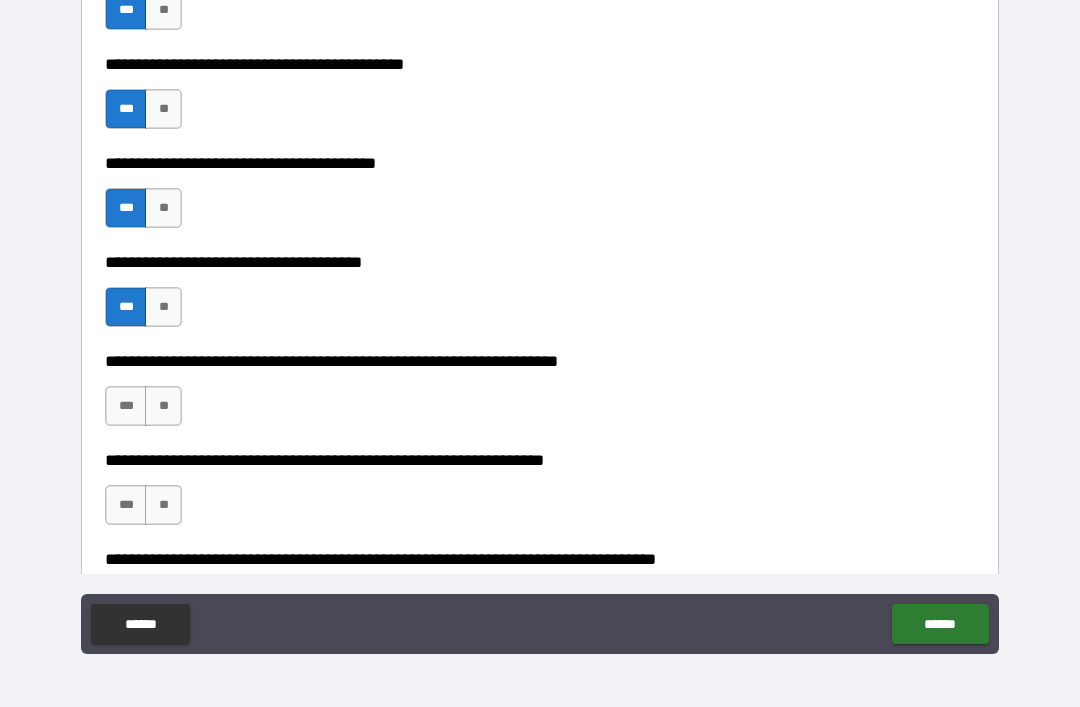 scroll, scrollTop: 2934, scrollLeft: 0, axis: vertical 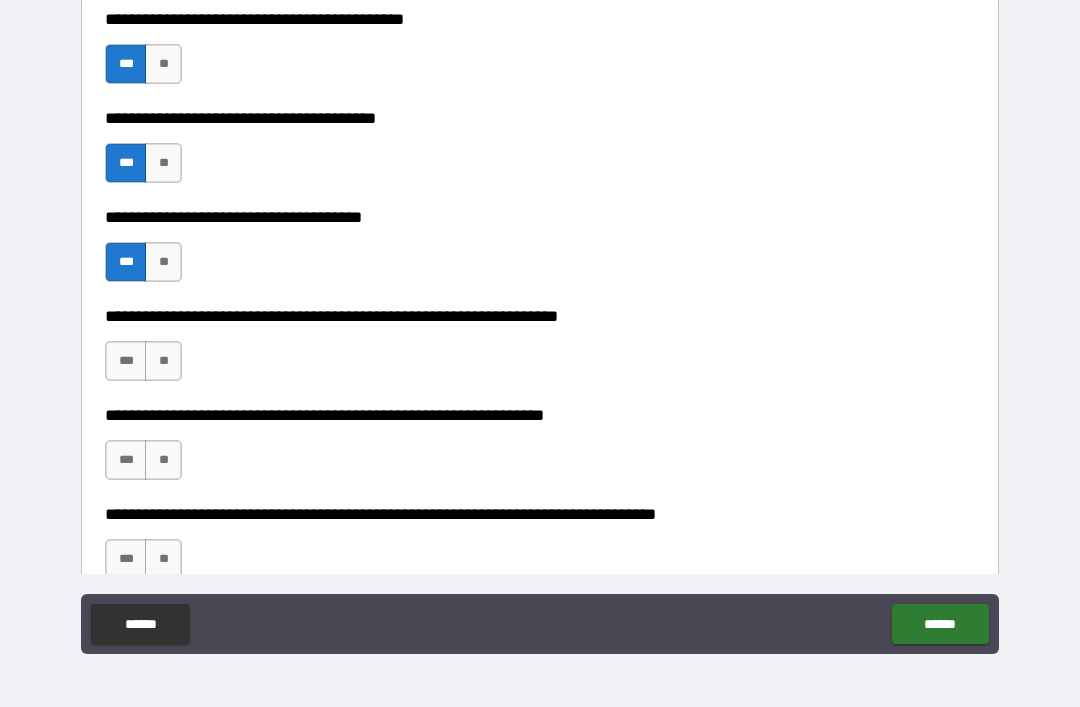 click on "**" at bounding box center [163, 361] 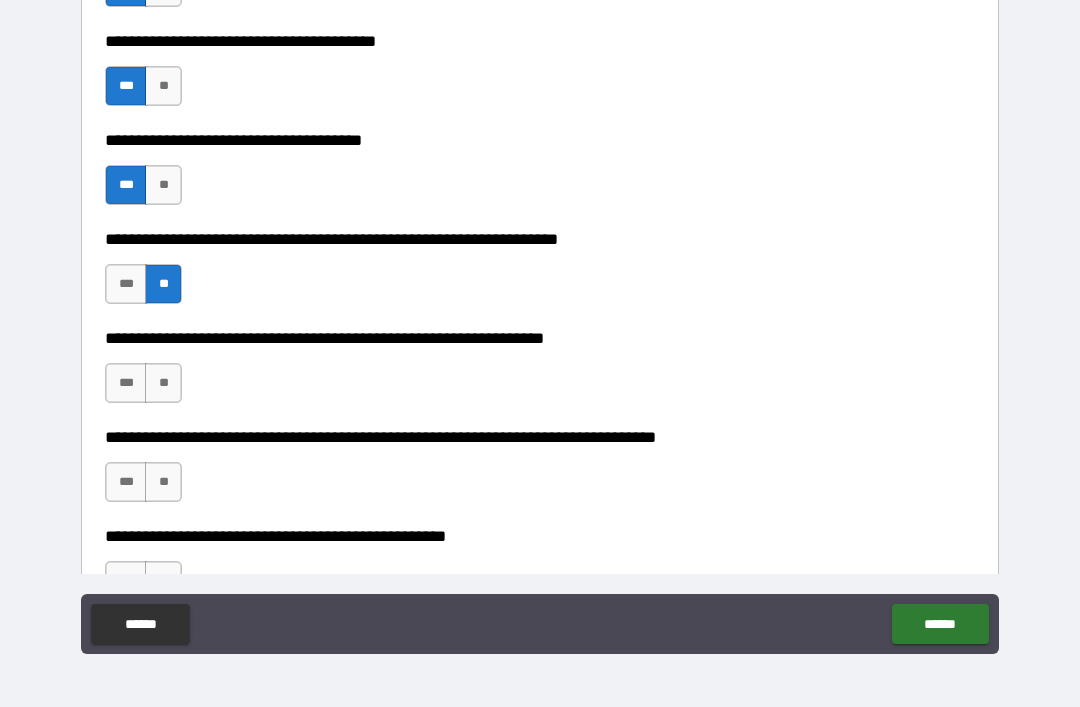 scroll, scrollTop: 3012, scrollLeft: 0, axis: vertical 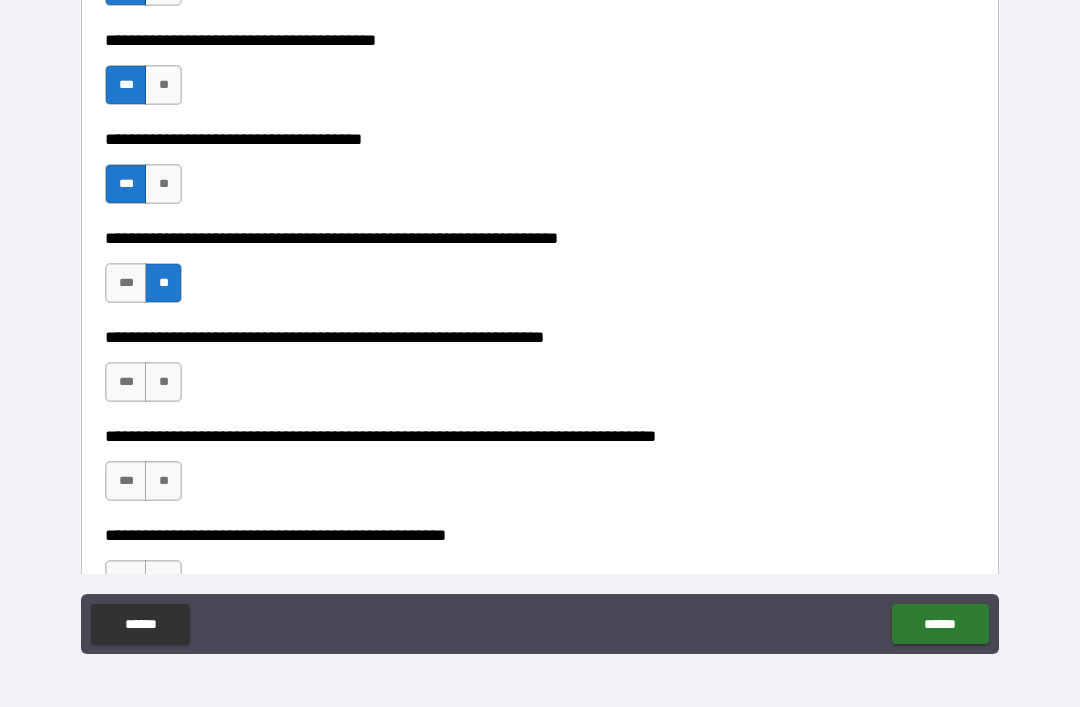 click on "***" at bounding box center [126, 382] 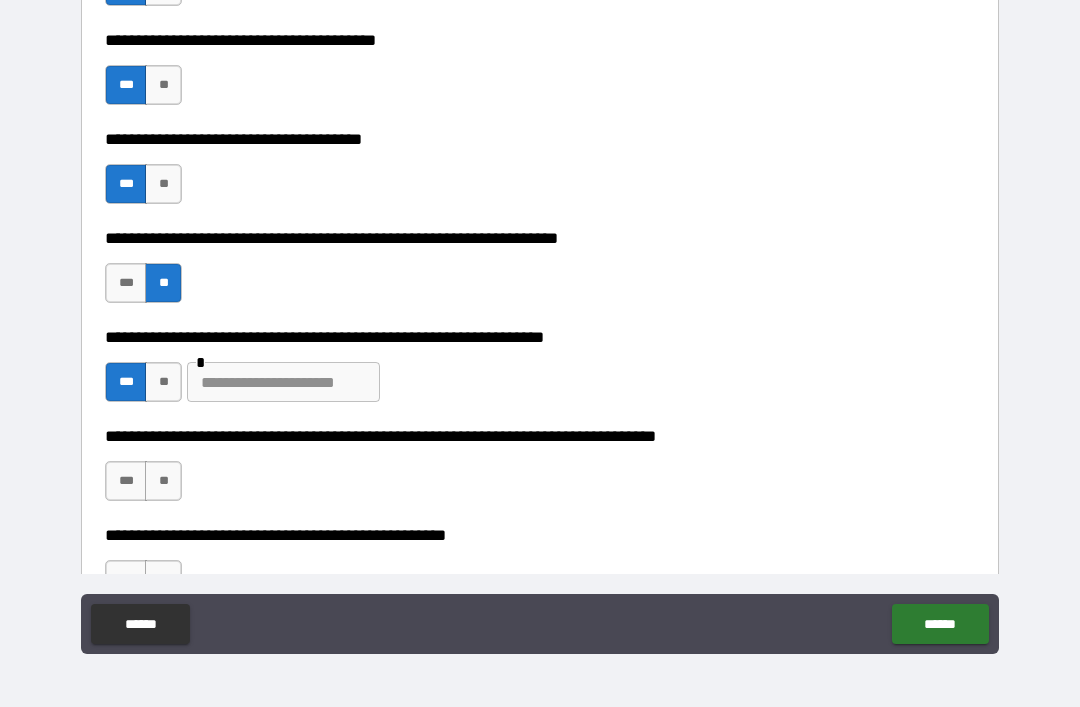 click on "**" at bounding box center (163, 481) 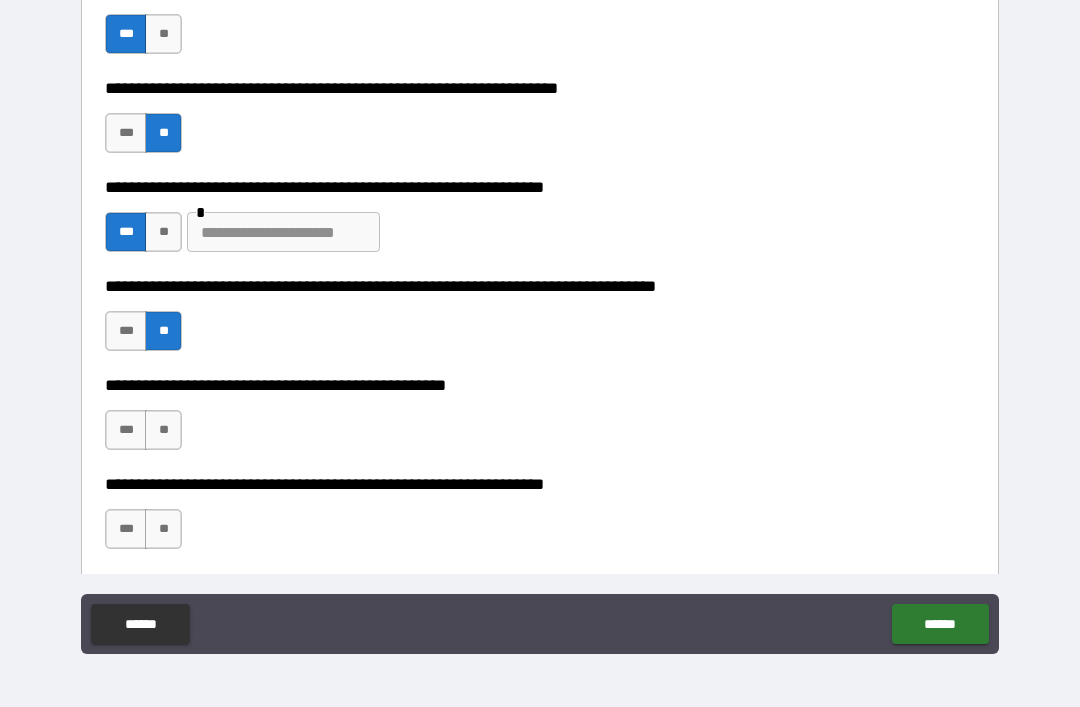 scroll, scrollTop: 3170, scrollLeft: 0, axis: vertical 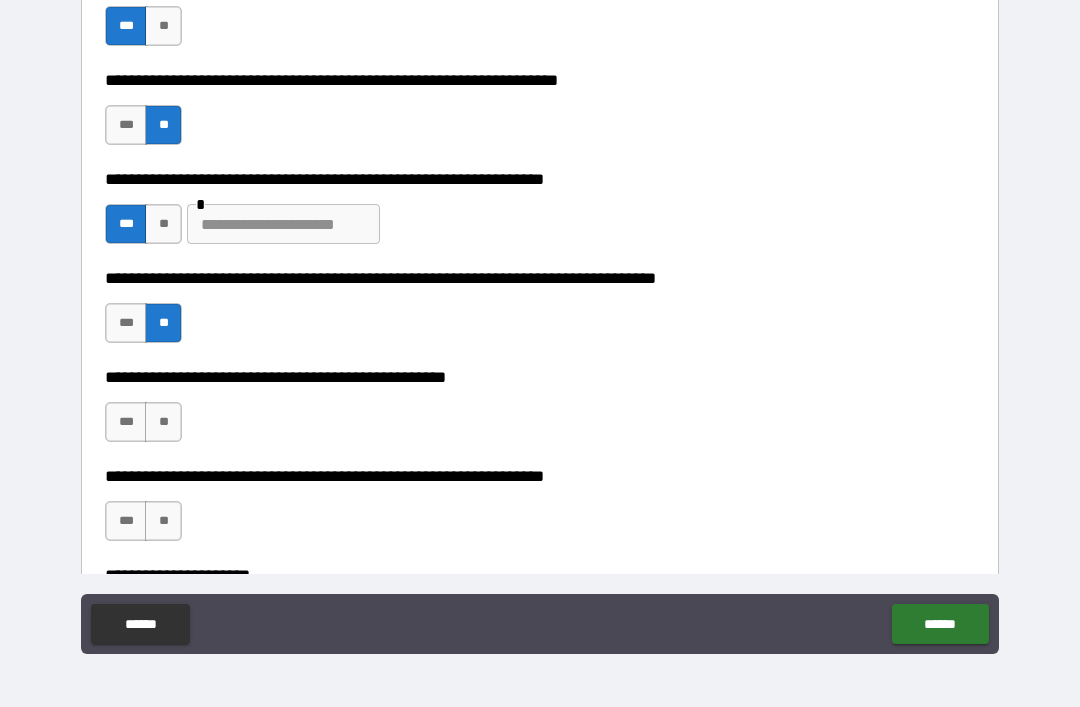 click on "**" at bounding box center (163, 422) 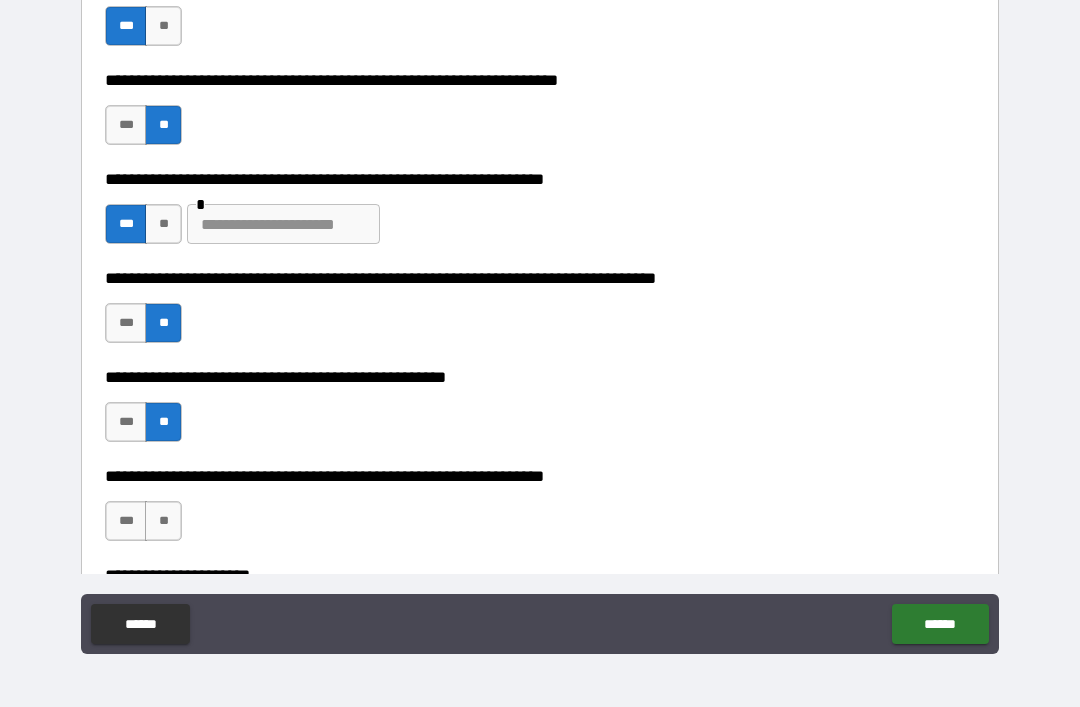 click on "**" at bounding box center (163, 521) 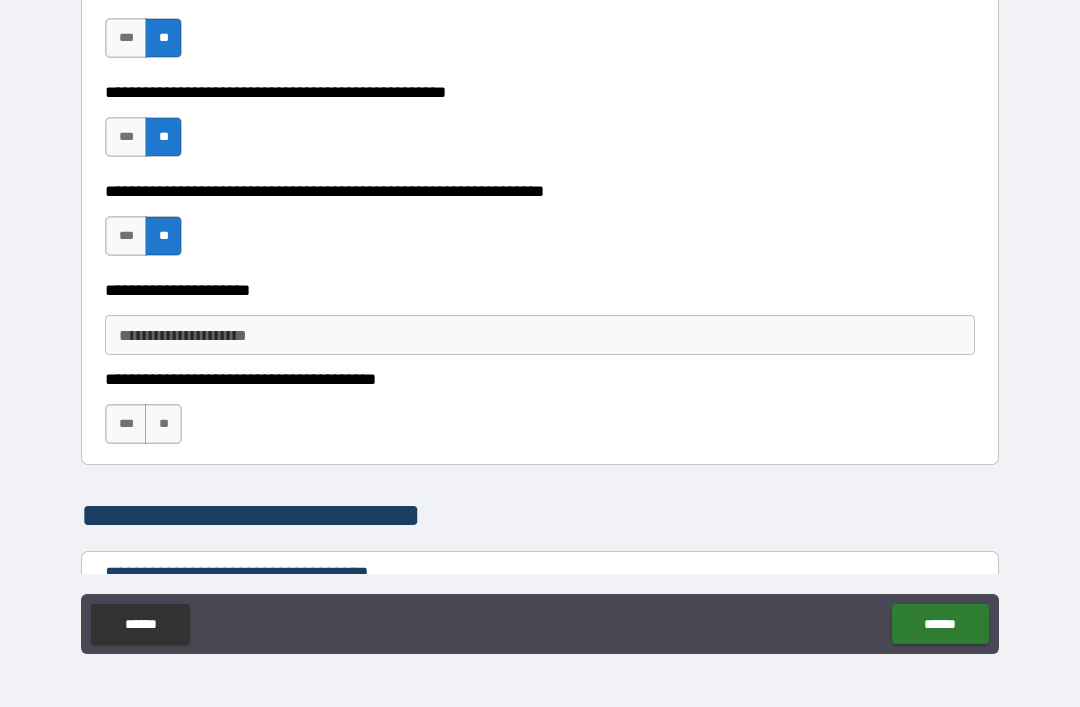 scroll, scrollTop: 3460, scrollLeft: 0, axis: vertical 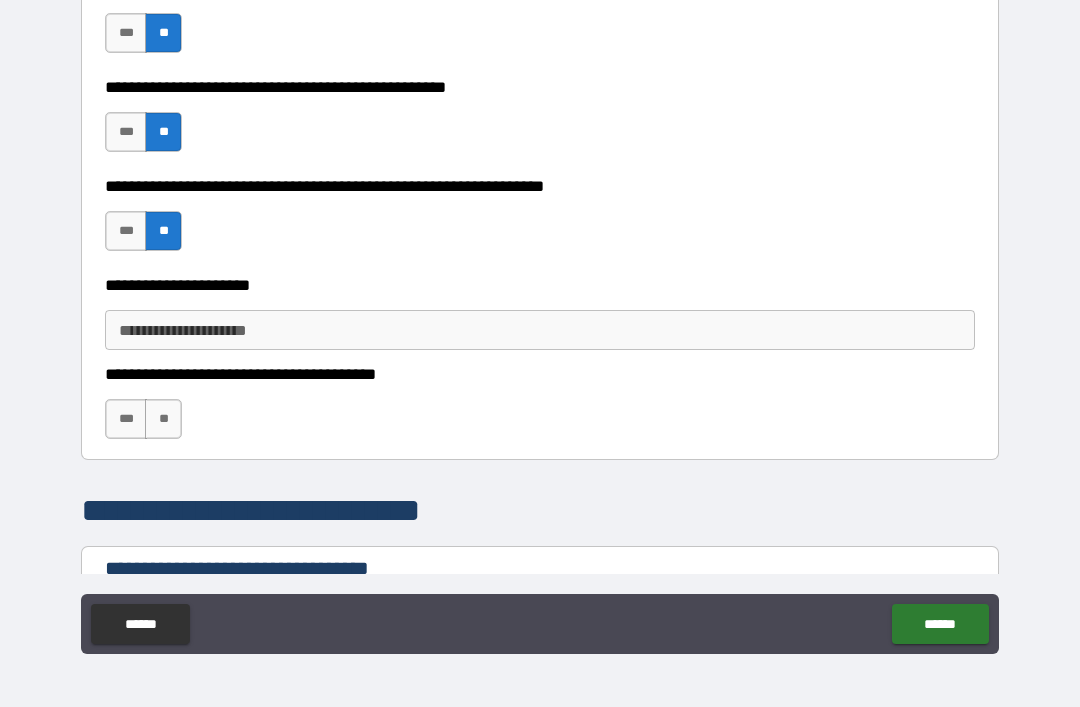 click on "***" at bounding box center [126, 419] 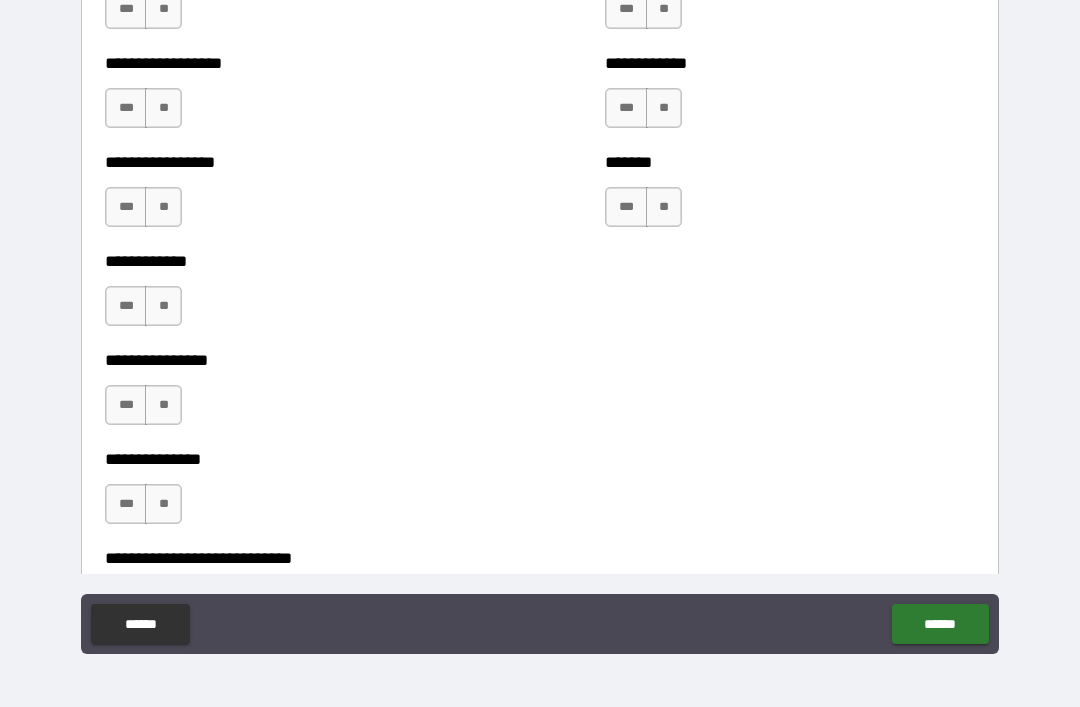 scroll, scrollTop: 5102, scrollLeft: 0, axis: vertical 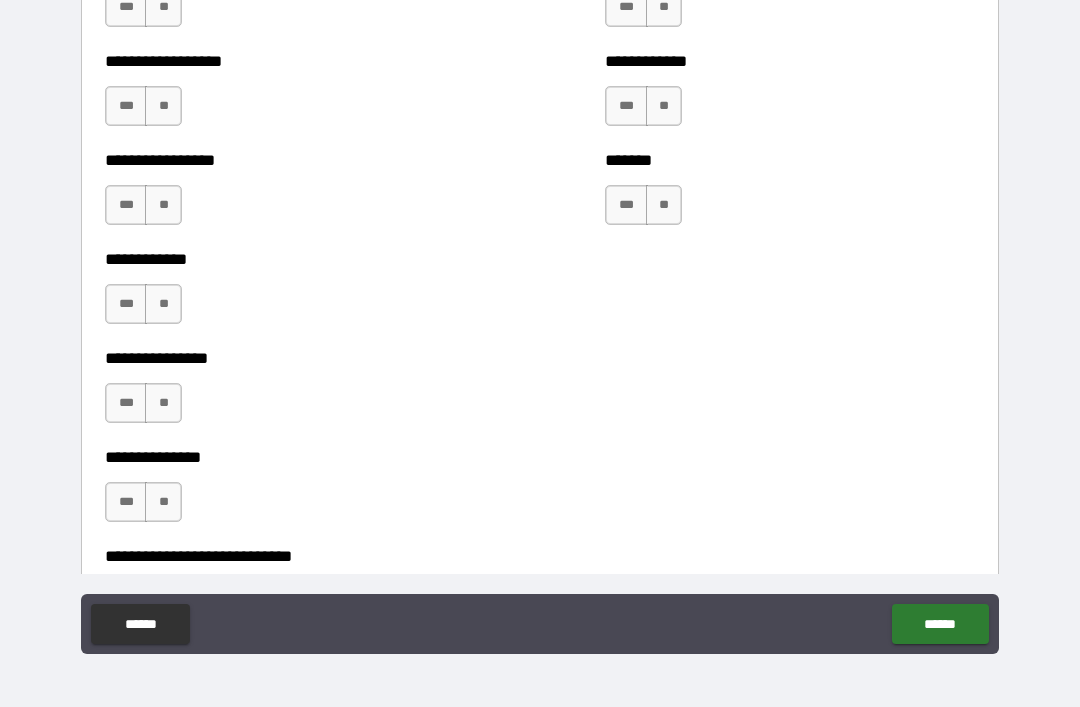 click on "***" at bounding box center [626, 205] 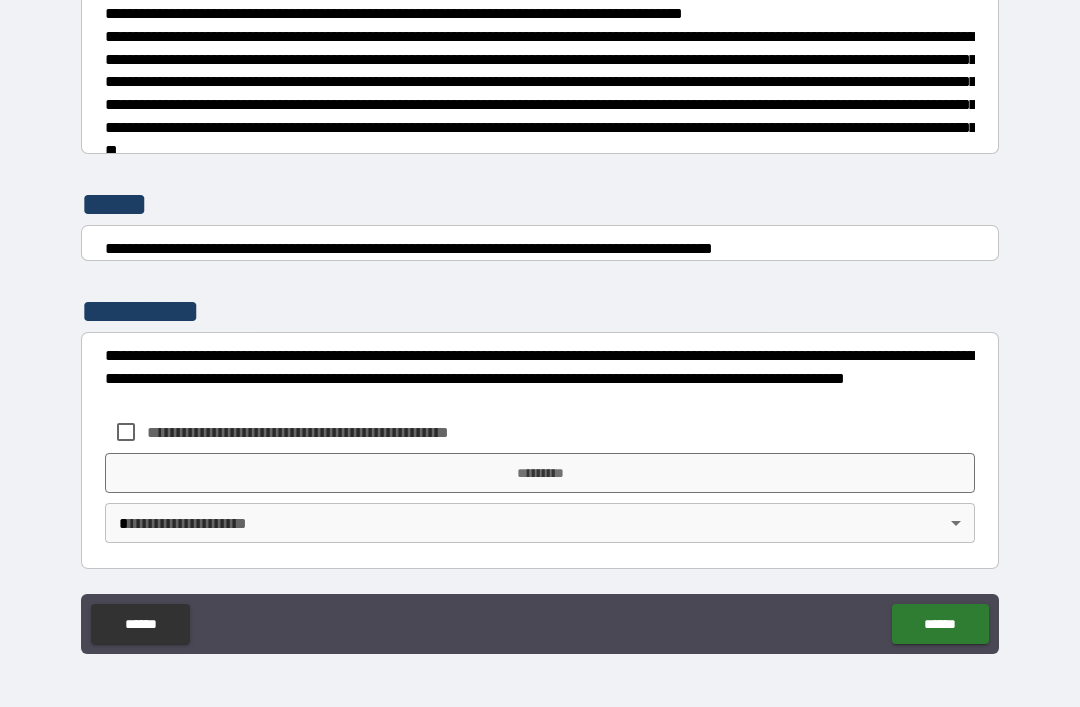 scroll, scrollTop: 7470, scrollLeft: 0, axis: vertical 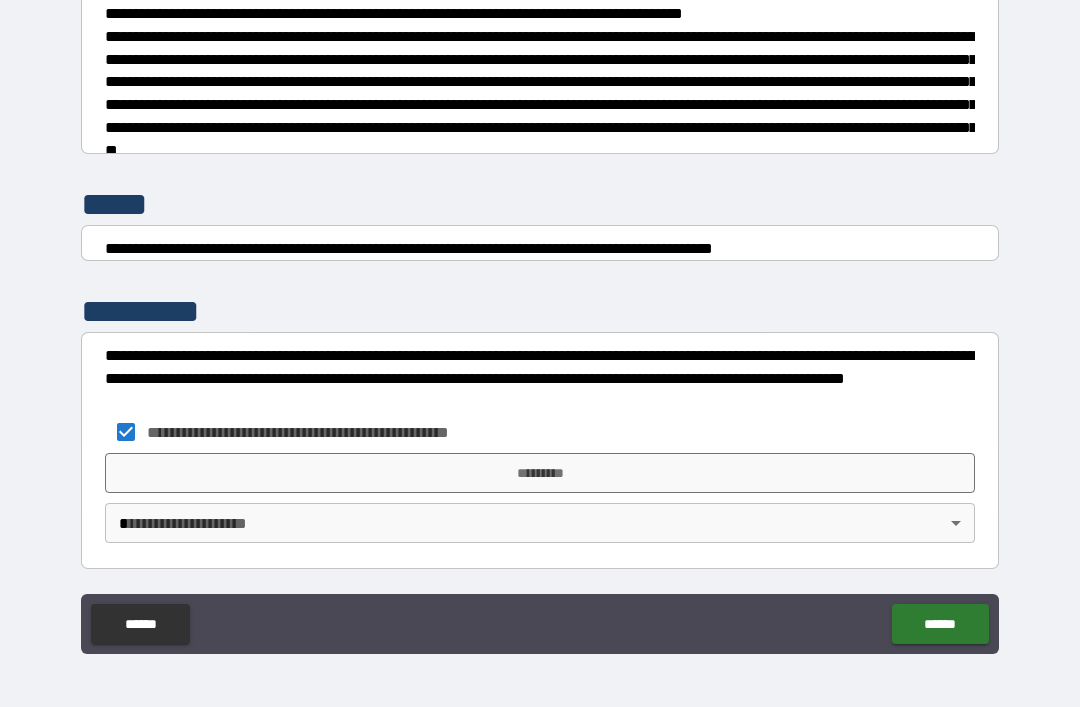 click on "*********" at bounding box center (540, 473) 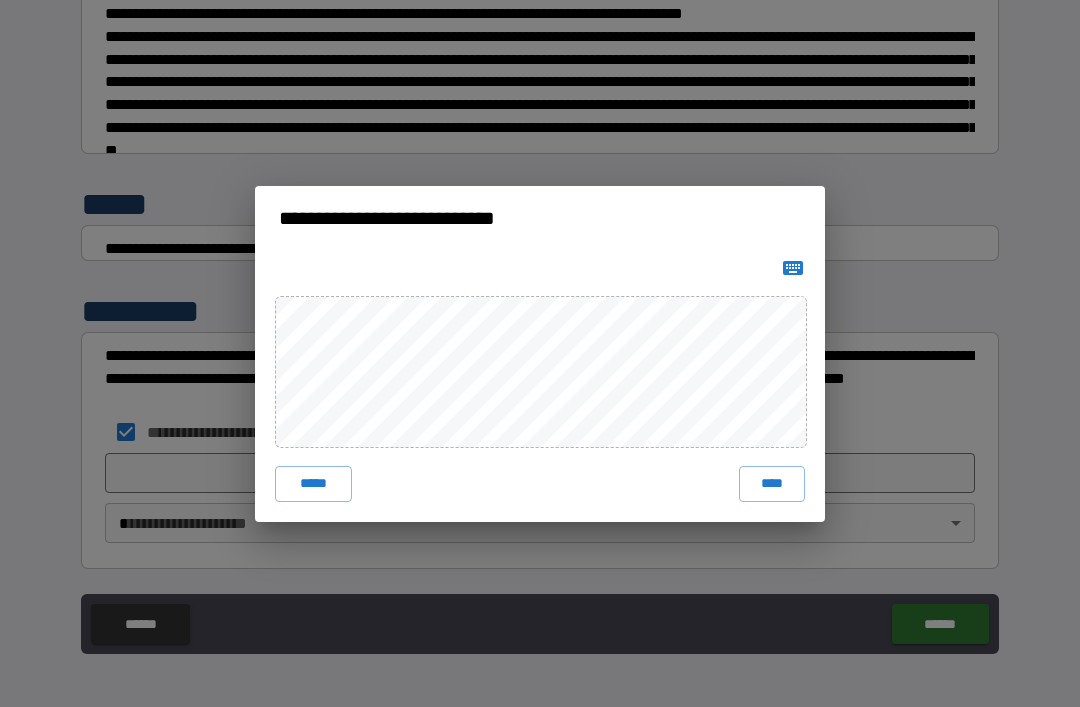 click on "****" at bounding box center (772, 484) 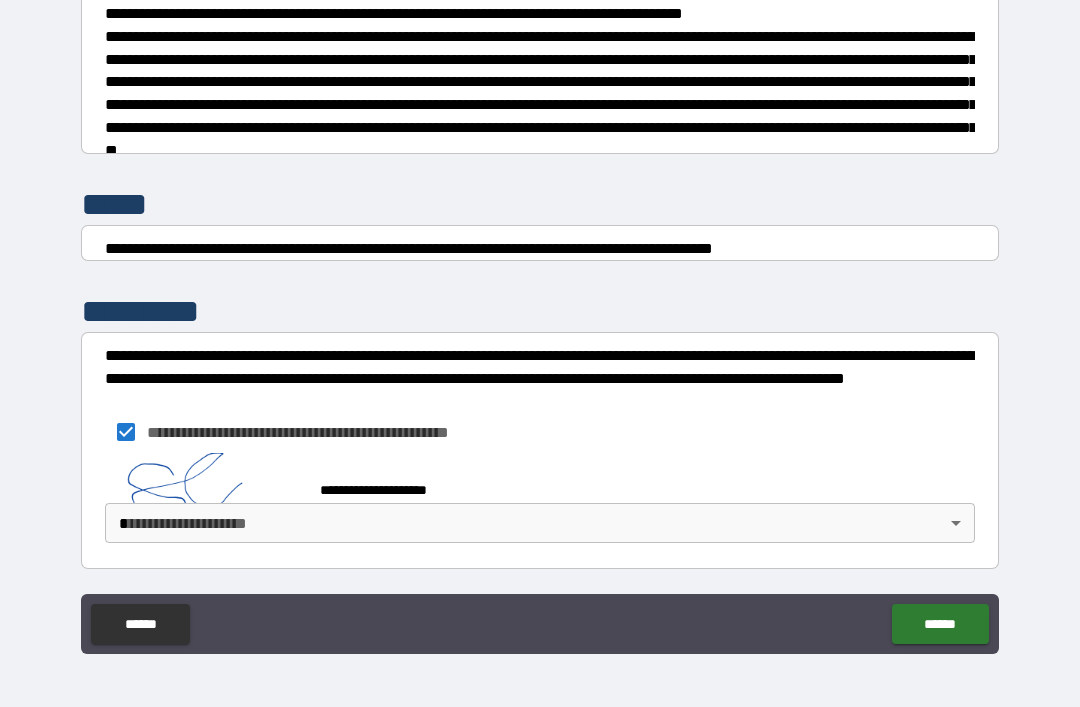 scroll, scrollTop: 7460, scrollLeft: 0, axis: vertical 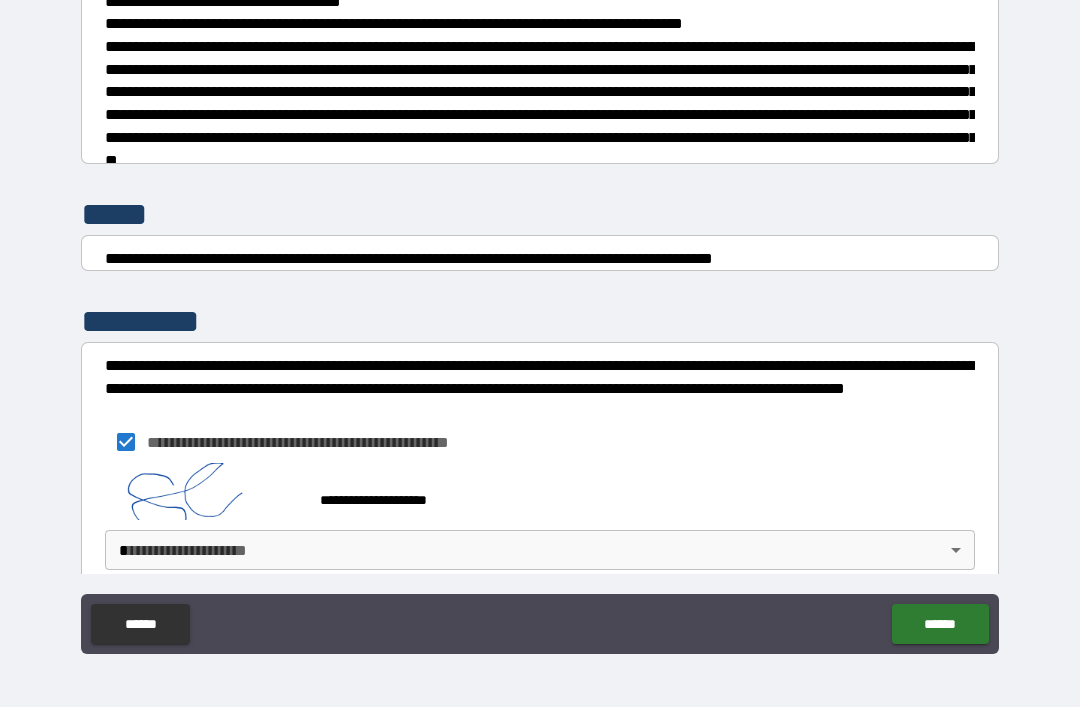 click on "**********" at bounding box center [540, 321] 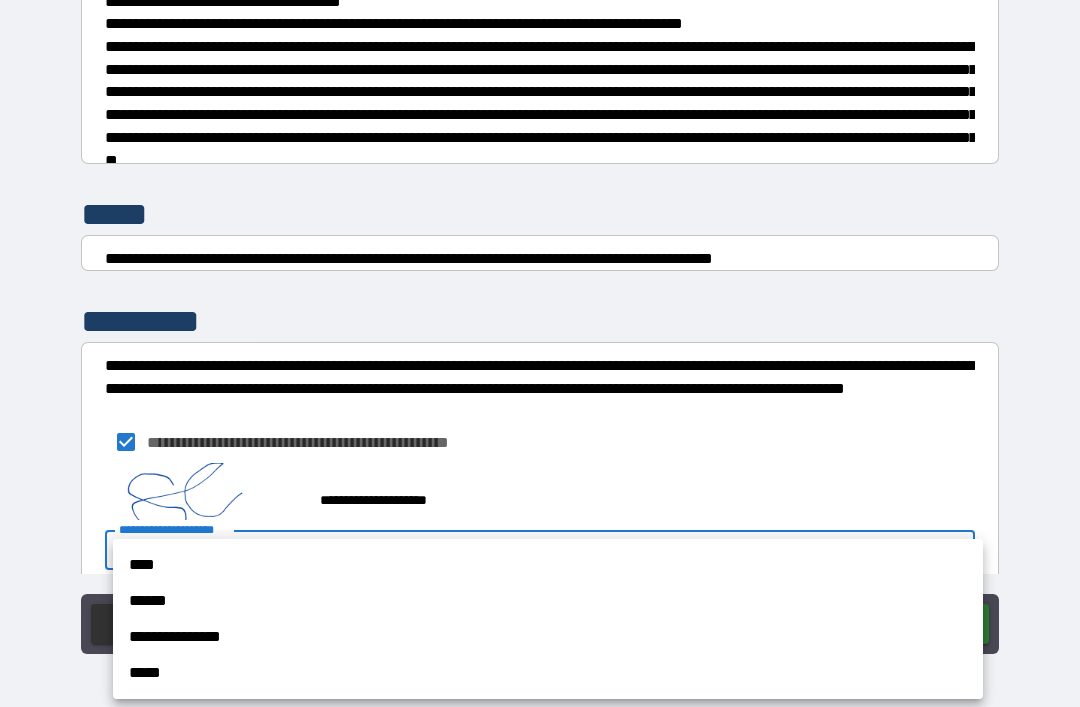 click on "**********" at bounding box center [548, 637] 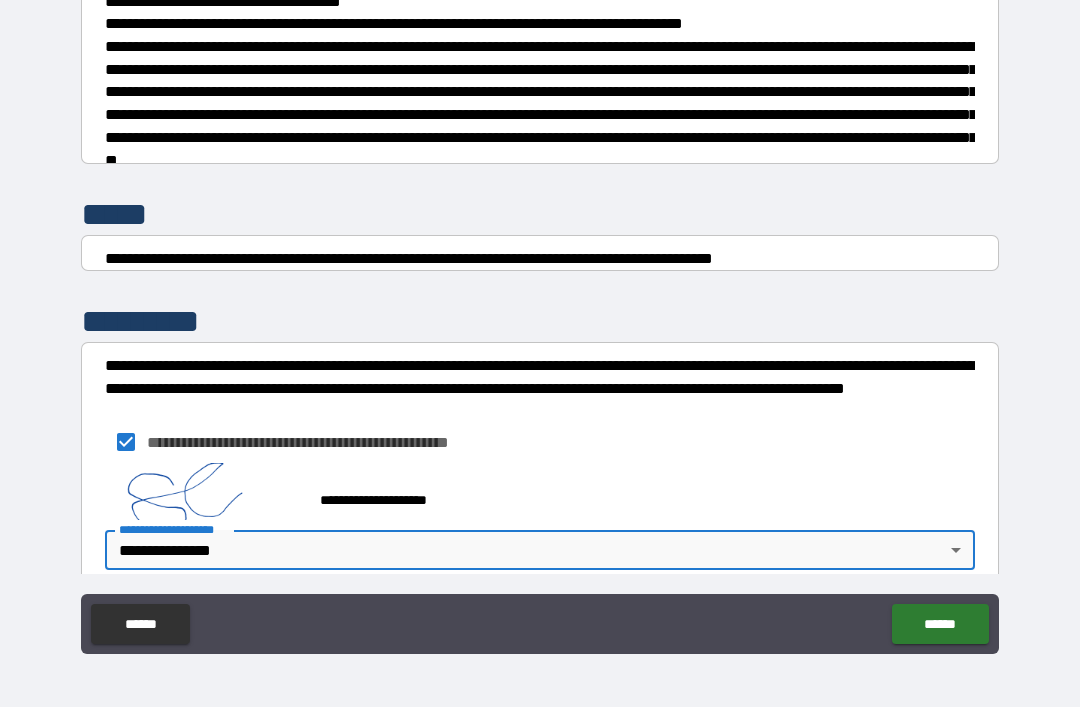 click on "******" at bounding box center [940, 624] 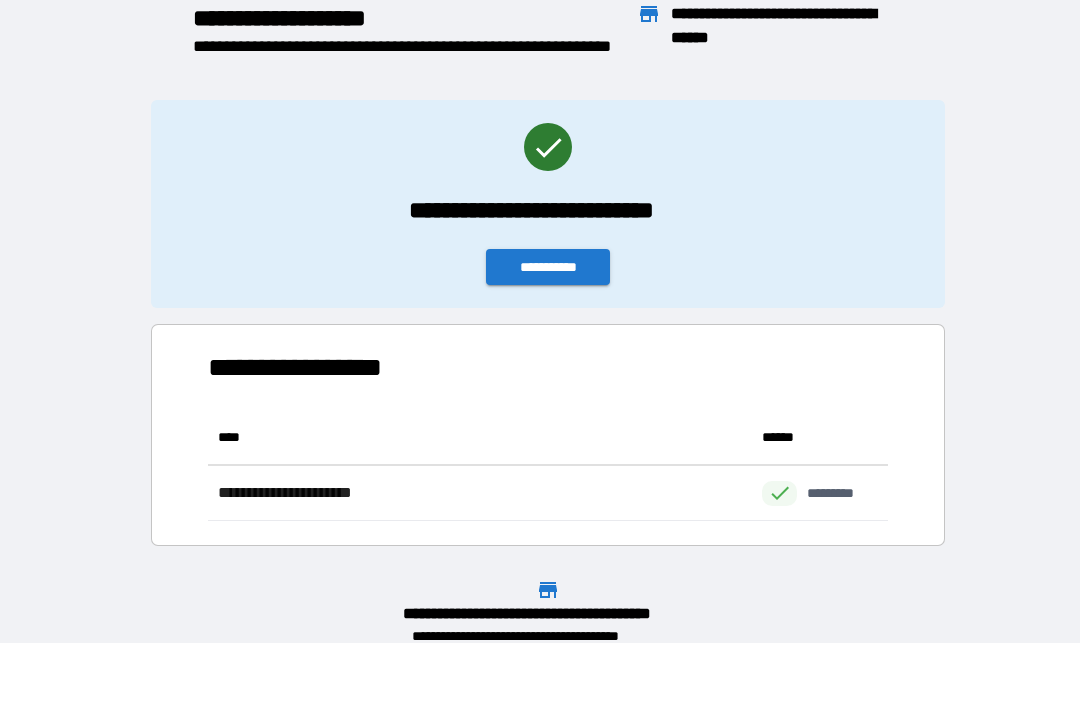 scroll, scrollTop: 1, scrollLeft: 1, axis: both 